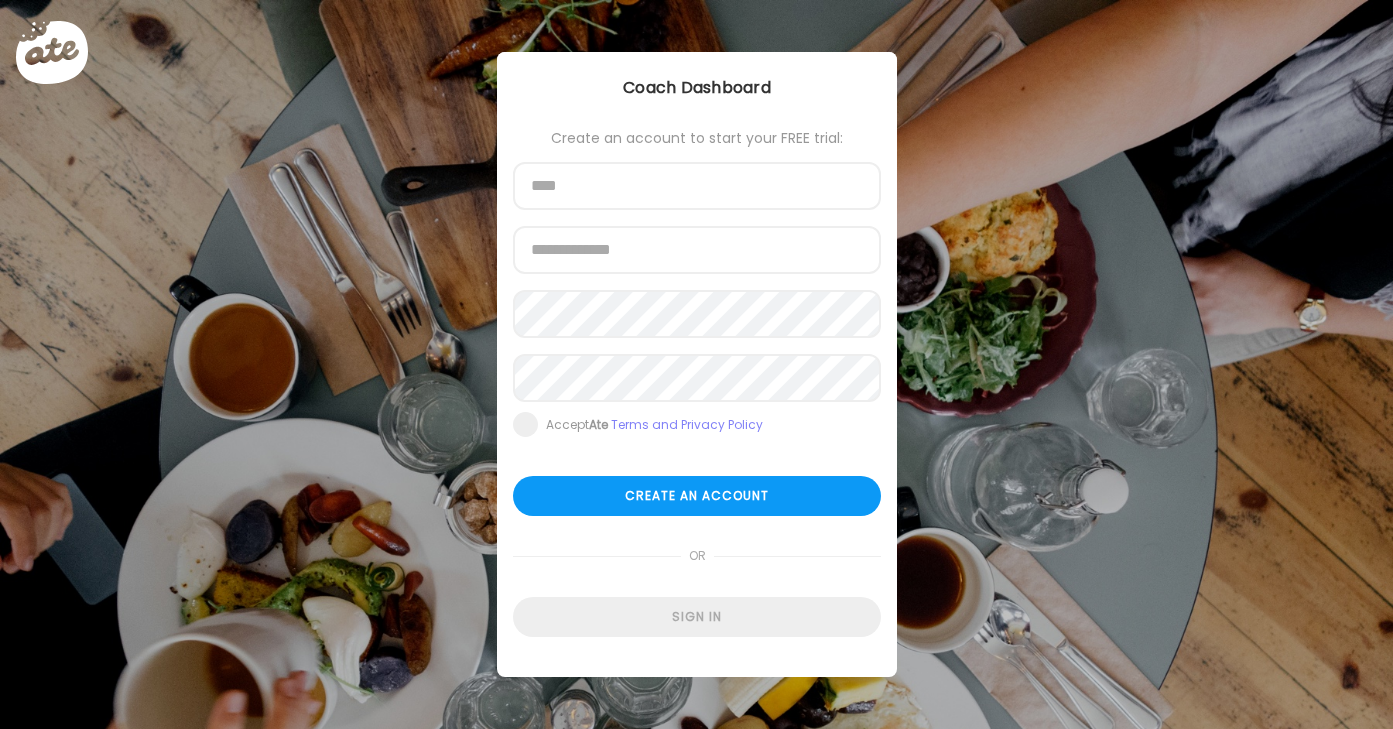scroll, scrollTop: 0, scrollLeft: 0, axis: both 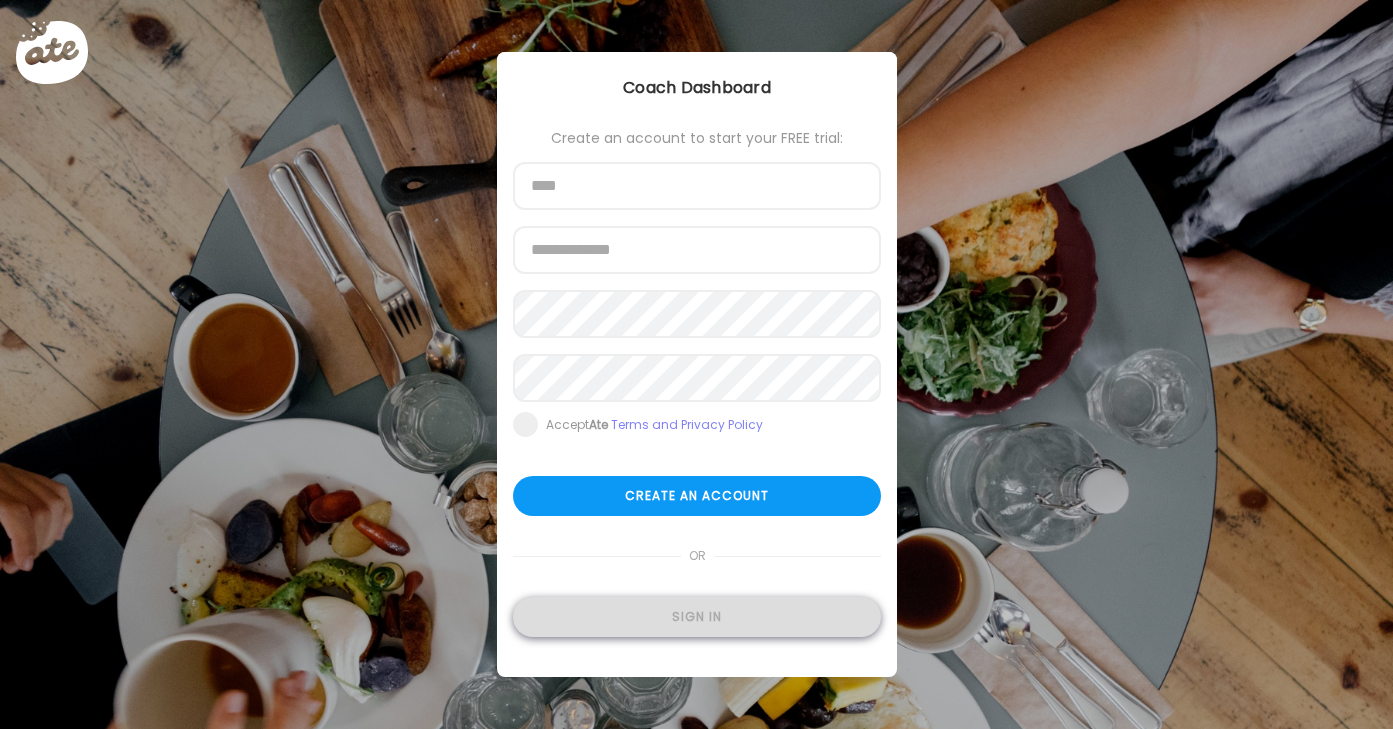 type on "**********" 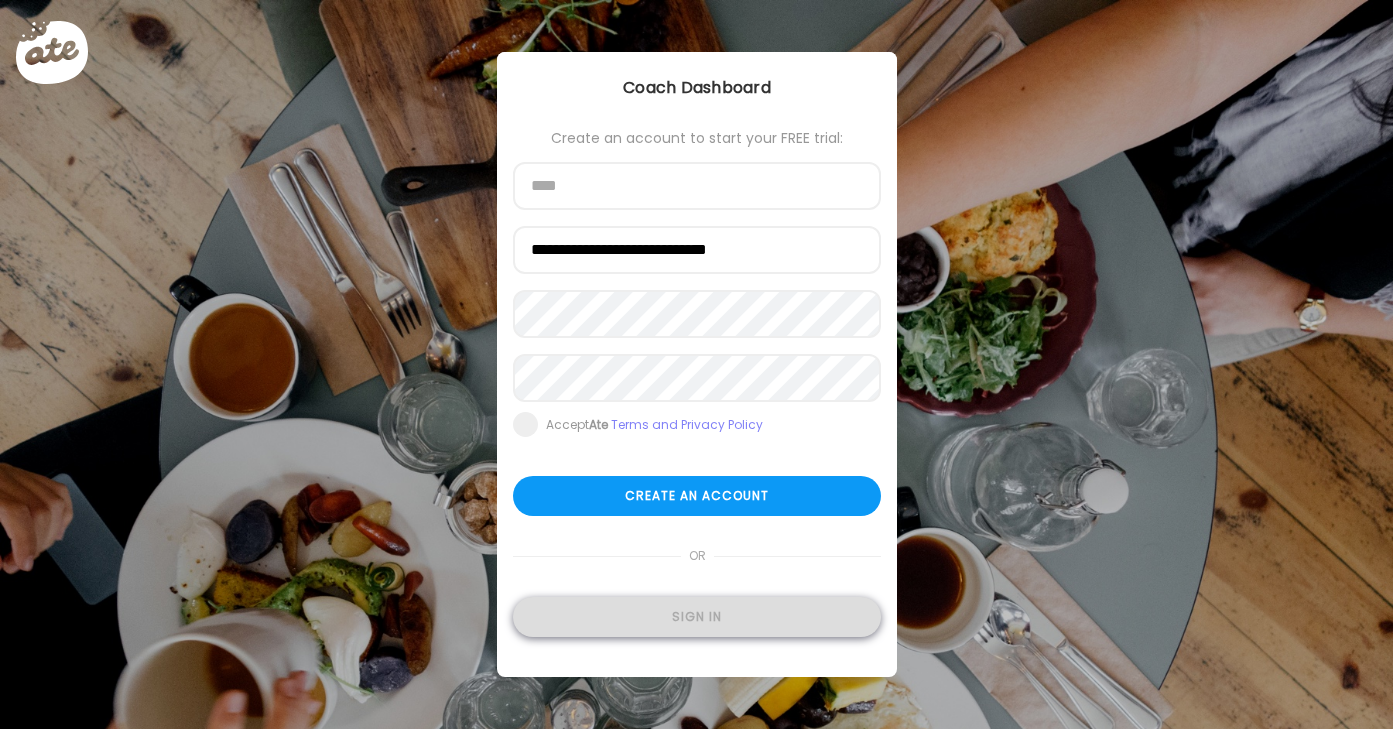 click on "Sign in" at bounding box center (697, 617) 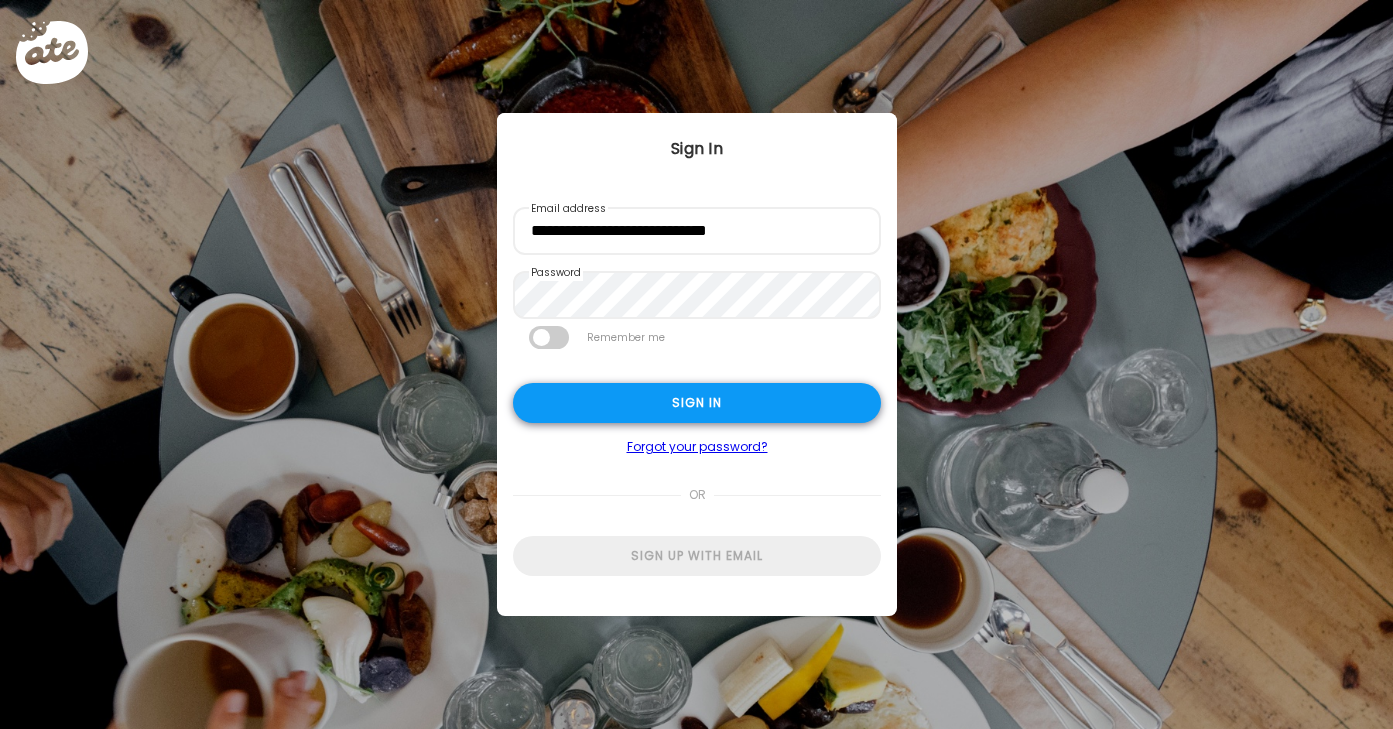 click on "Sign in" at bounding box center [697, 403] 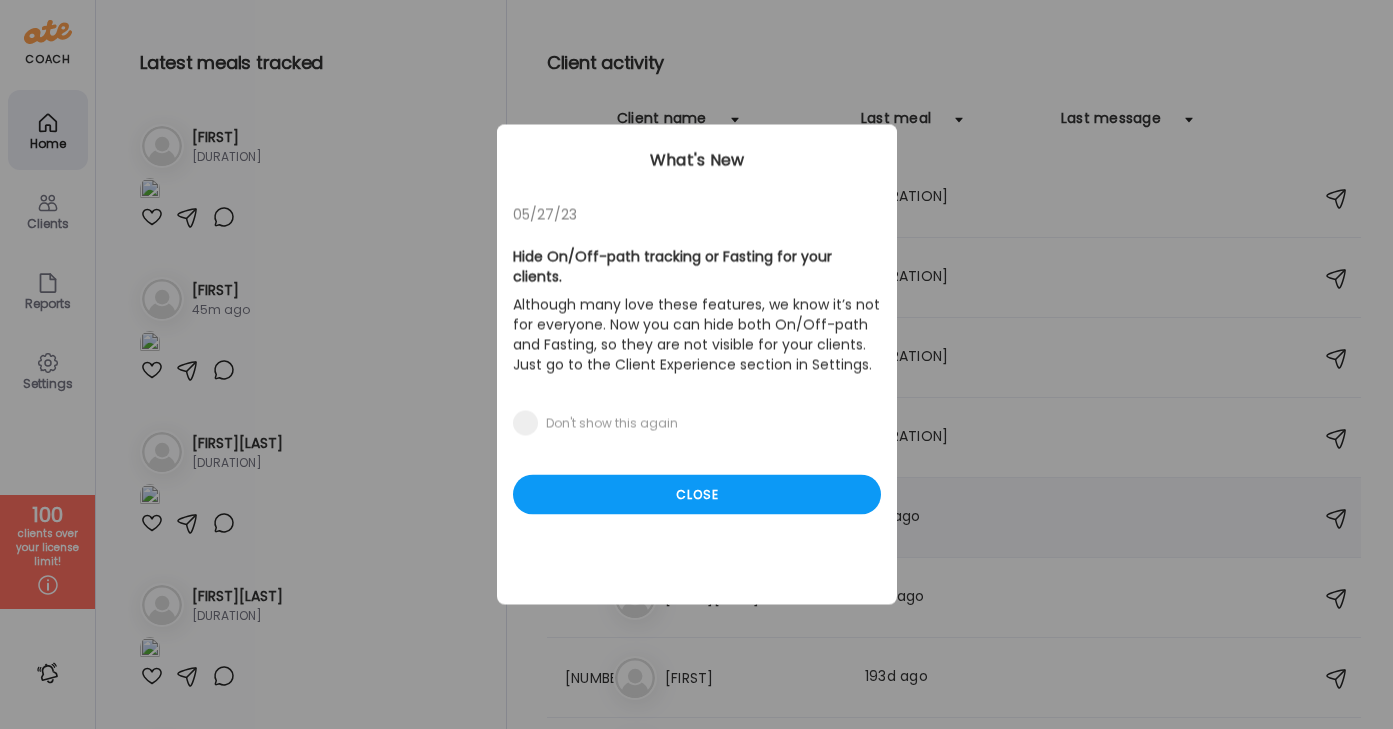 click on "Close" at bounding box center (697, 495) 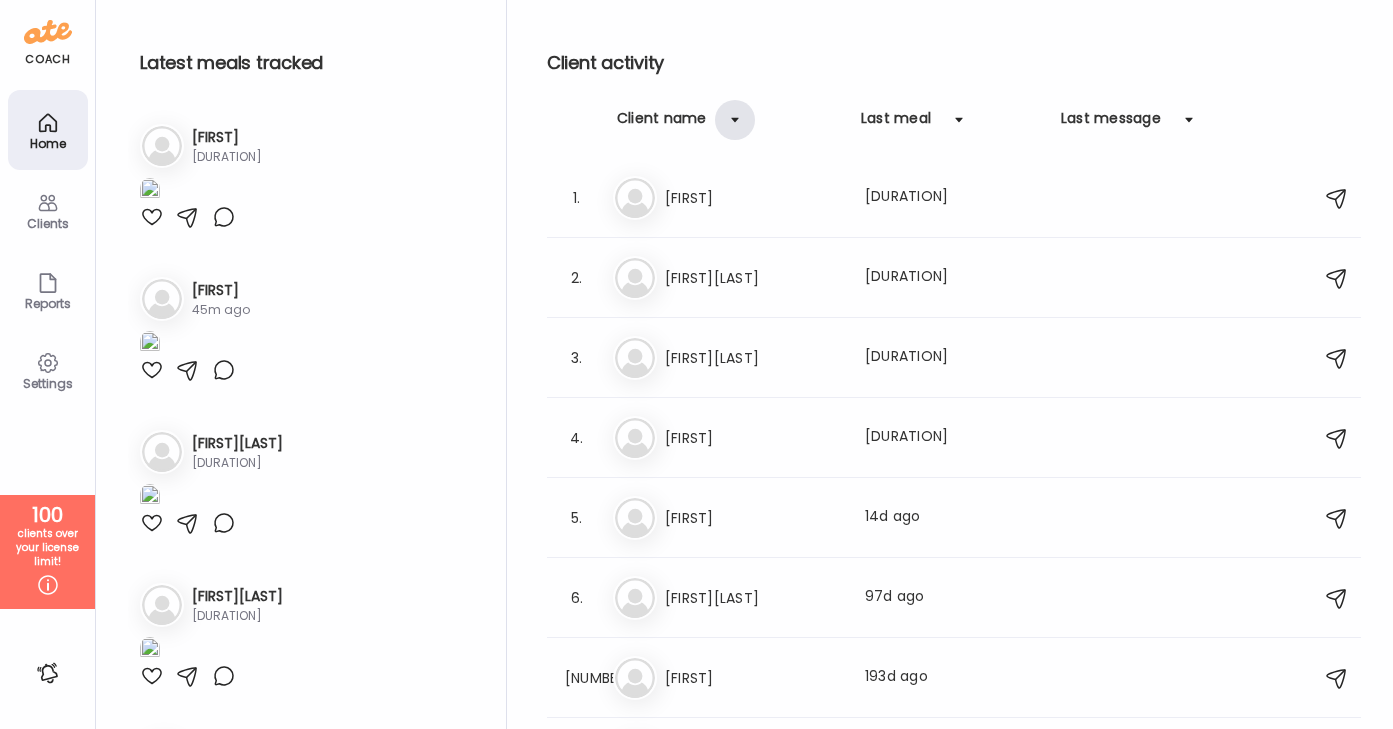 click at bounding box center (735, 120) 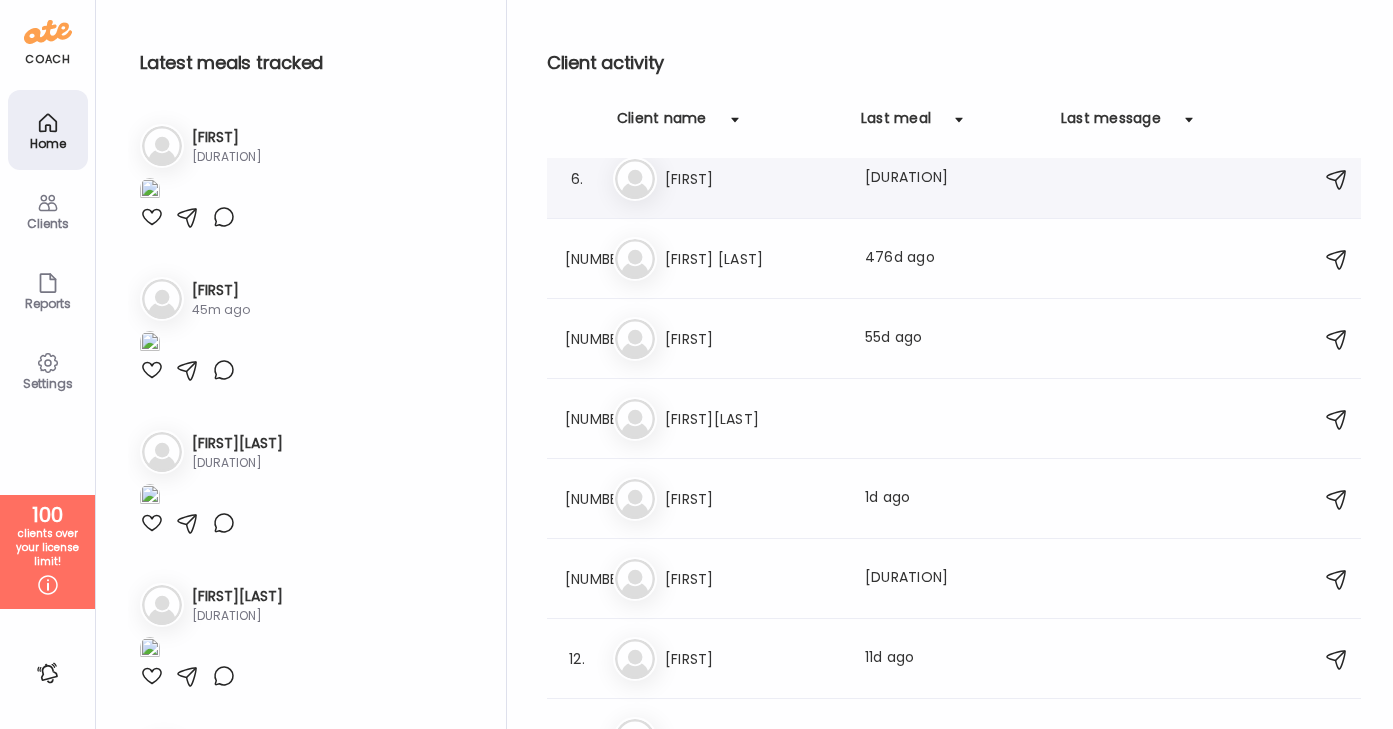 scroll, scrollTop: 426, scrollLeft: 0, axis: vertical 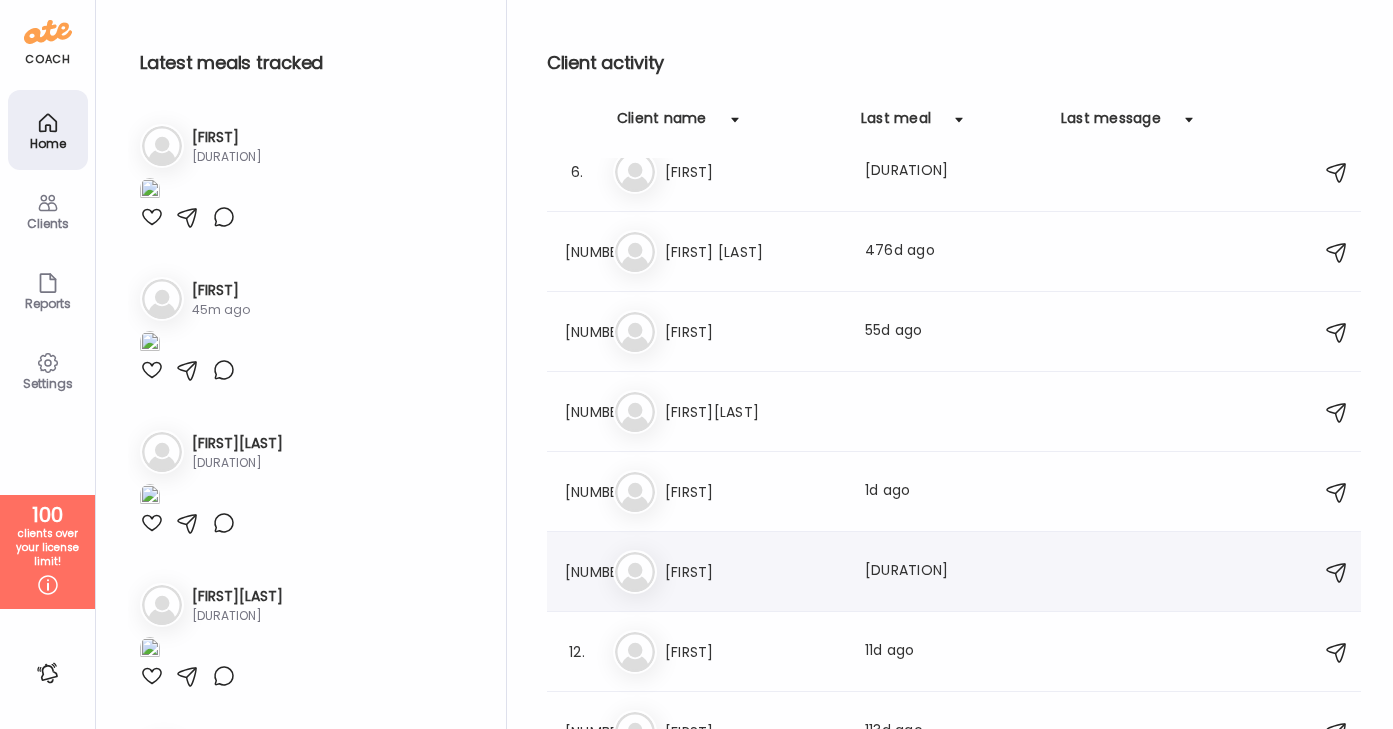 click on "[FIRST]" at bounding box center (753, 572) 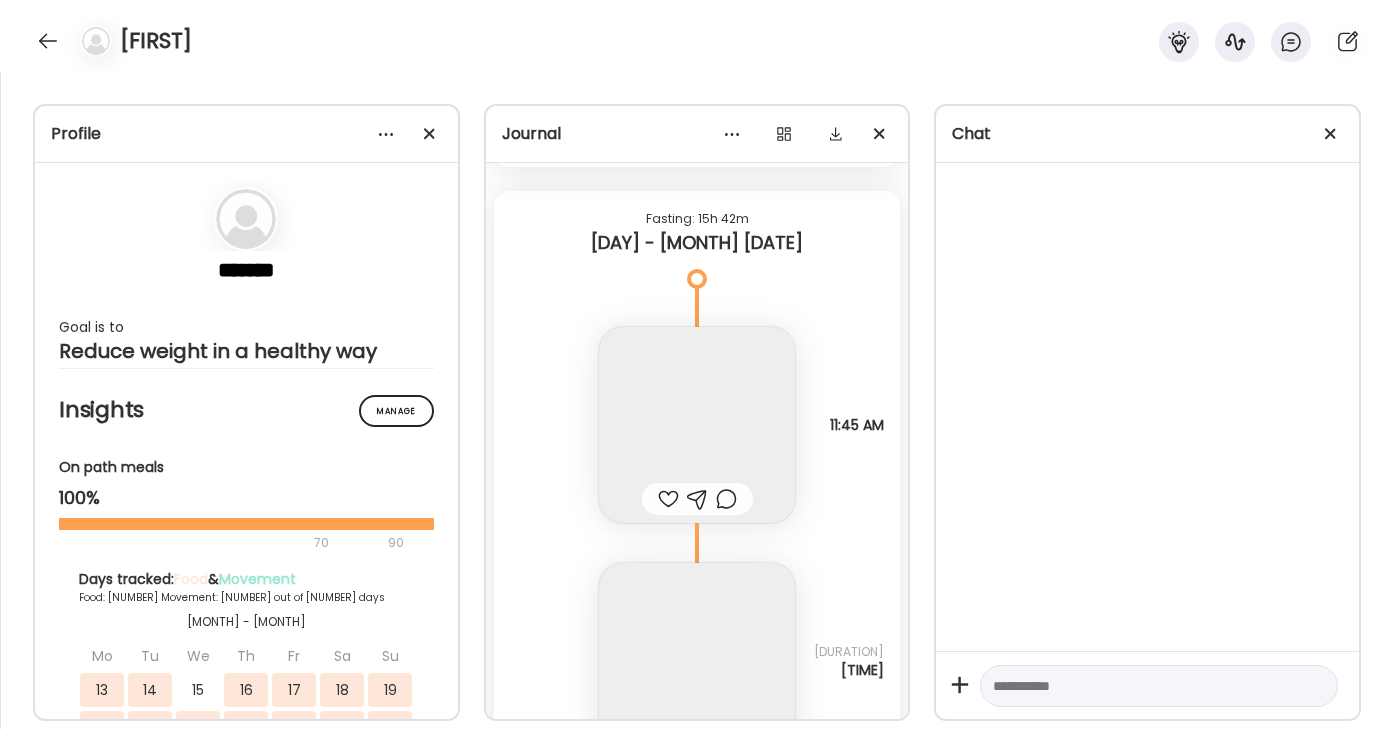 scroll, scrollTop: 20564, scrollLeft: 0, axis: vertical 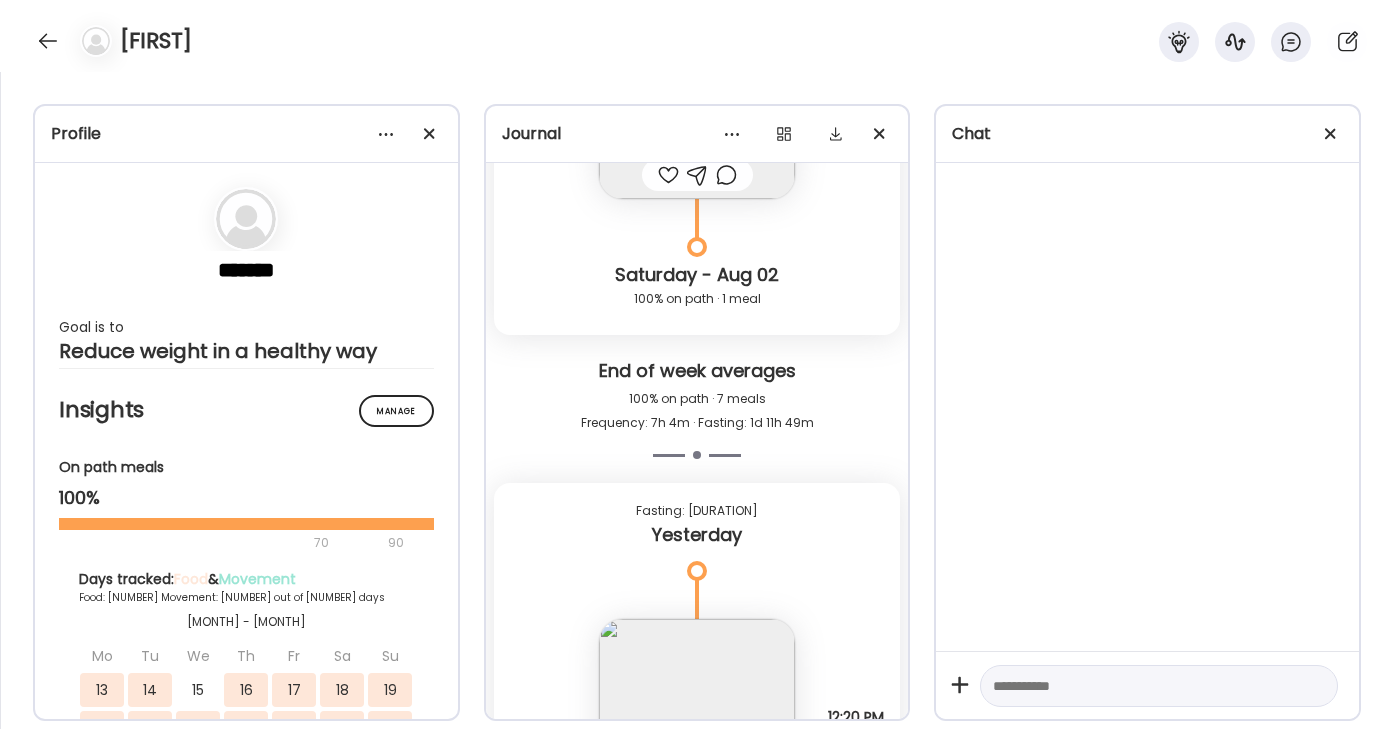 click at bounding box center (697, 717) 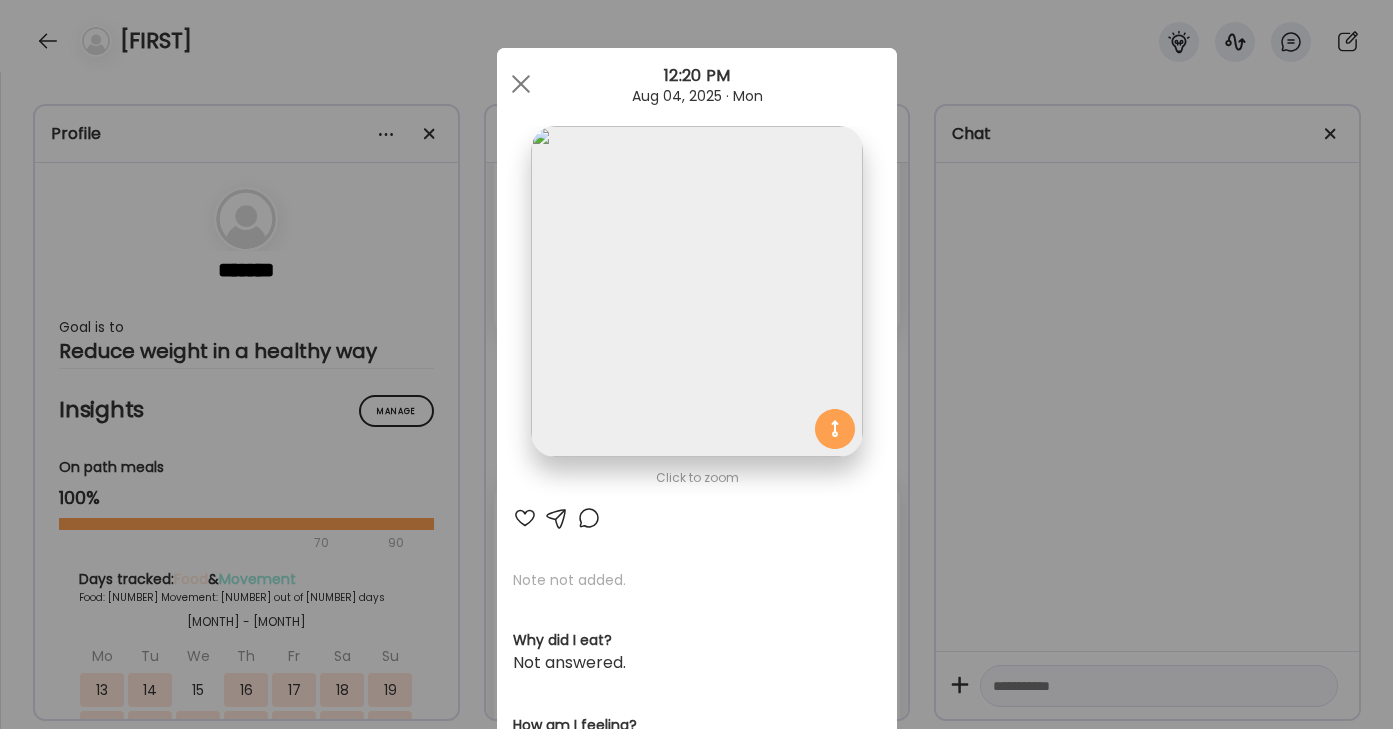 click at bounding box center [696, 291] 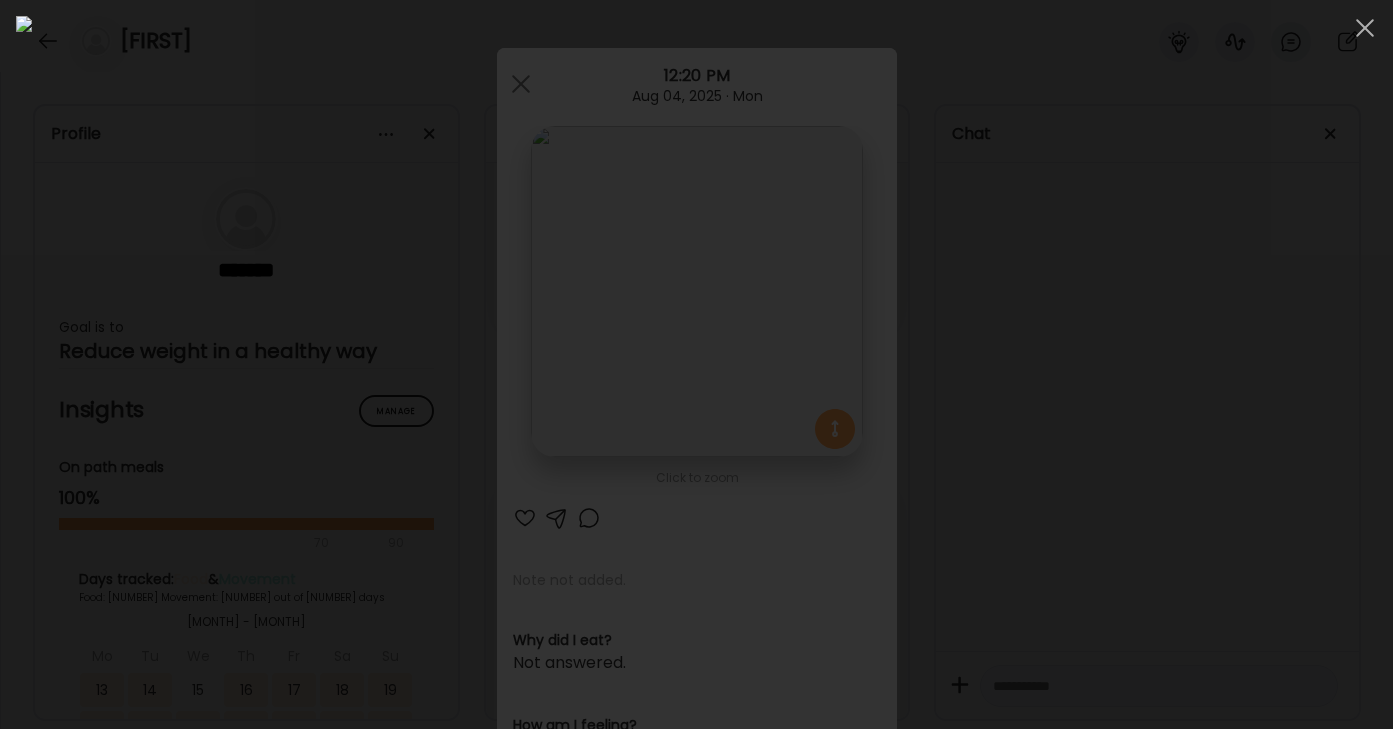 click at bounding box center [696, 364] 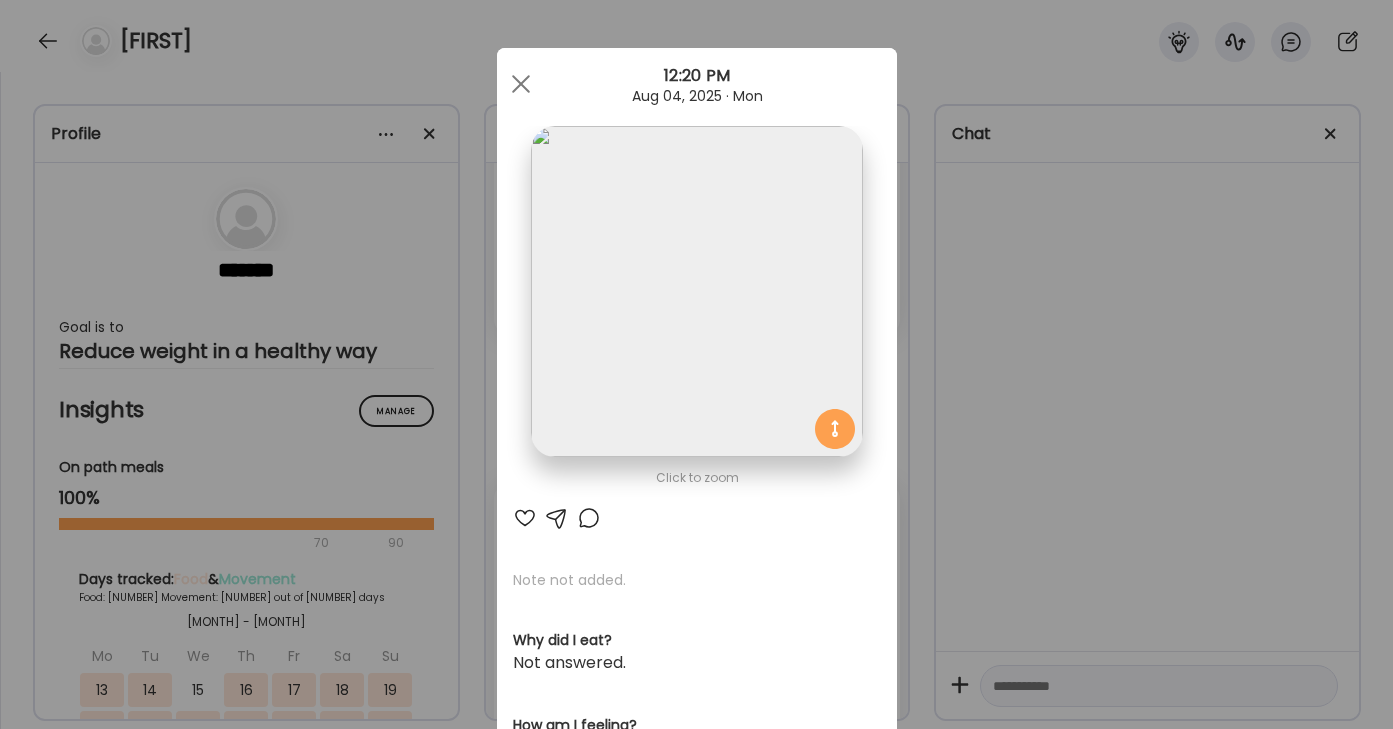 click on "[BRAND] [PRODUCT] Dashboard
Wahoo! It’s official
Take a moment to set up your Coach Profile to give your clients a smooth onboarding experience.
Skip Set up coach profile
[BRAND] [PRODUCT] Dashboard
1 Image 2 Message 3 Invite
Let’s get you quickly set up
Add a headshot or company logo for client recognition
Skip Next
[BRAND] [PRODUCT] Dashboard
1 Image 2 Message 3 Invite
Customize your welcome message
This page will be the first thing your clients will see. Add a welcome message to personalize their experience.
Header 32" at bounding box center [696, 364] 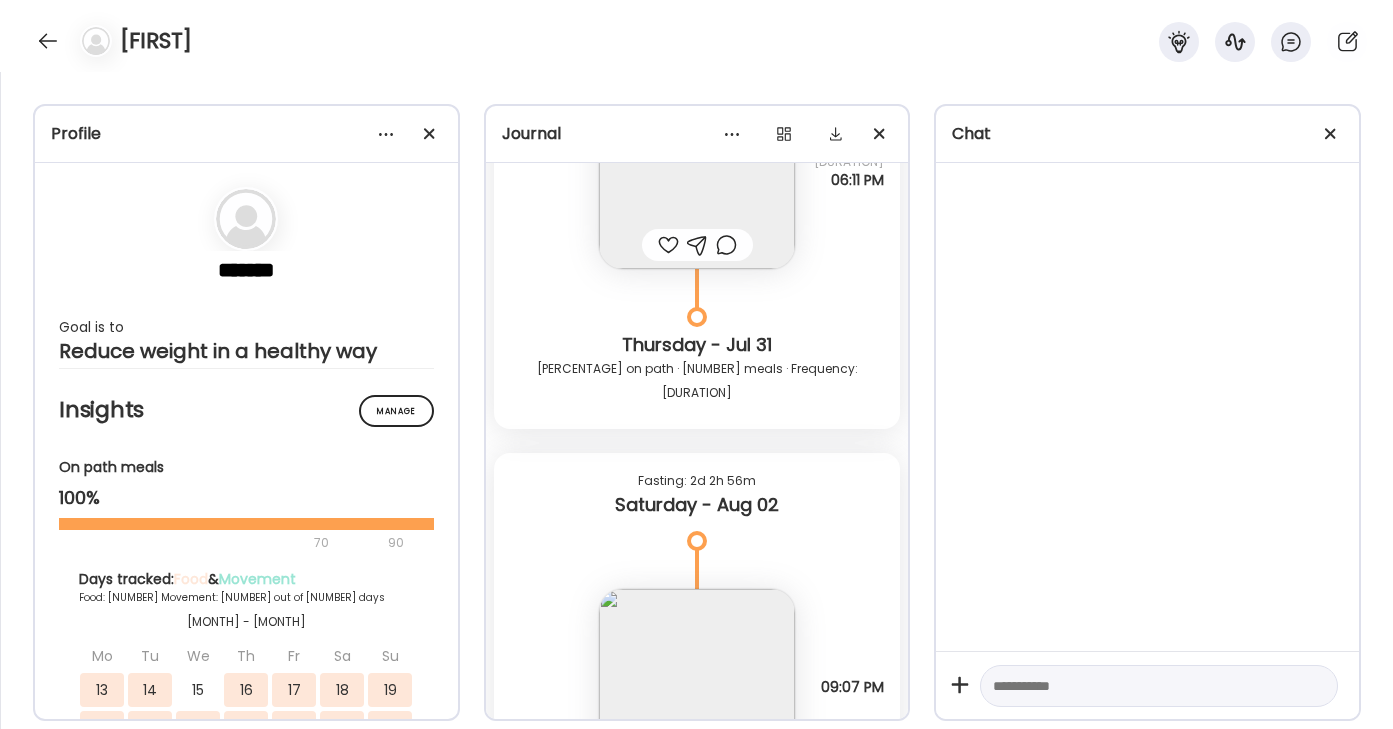 scroll, scrollTop: 19973, scrollLeft: 0, axis: vertical 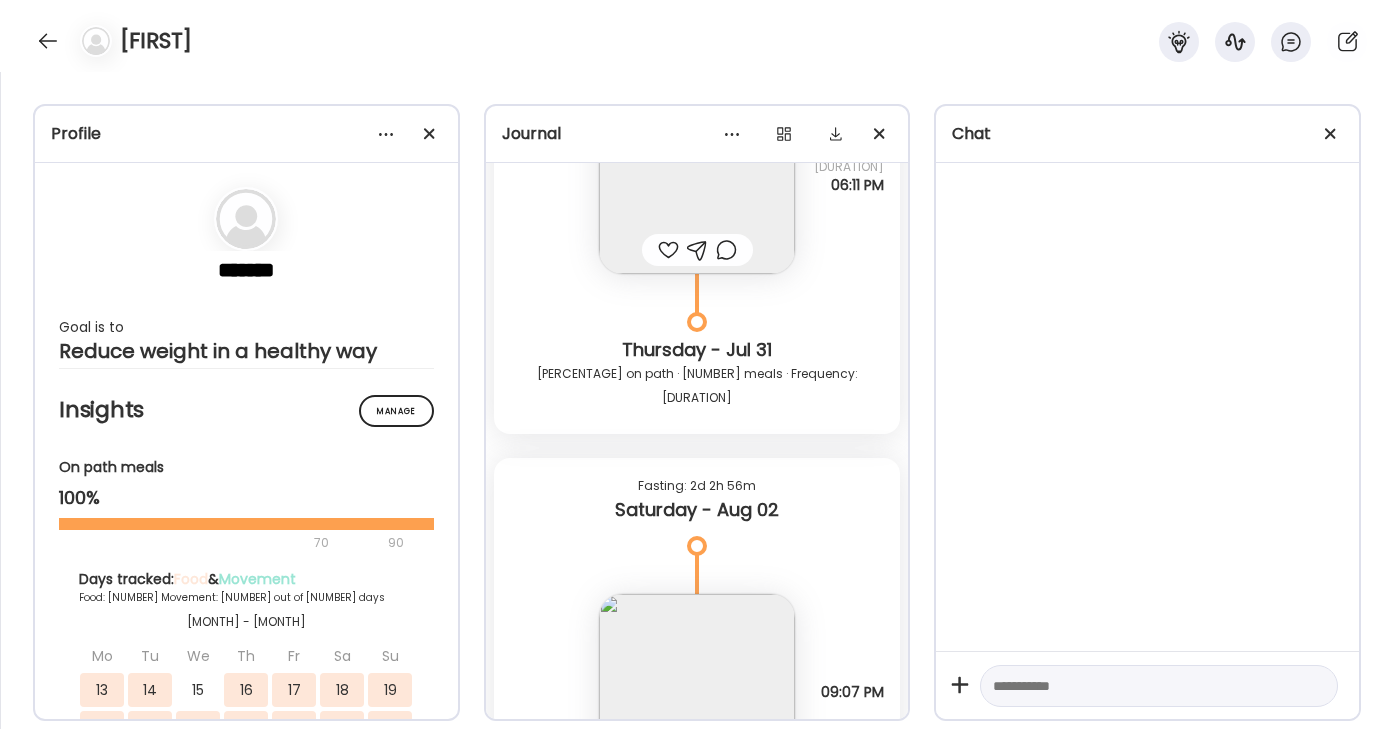 click at bounding box center [697, 692] 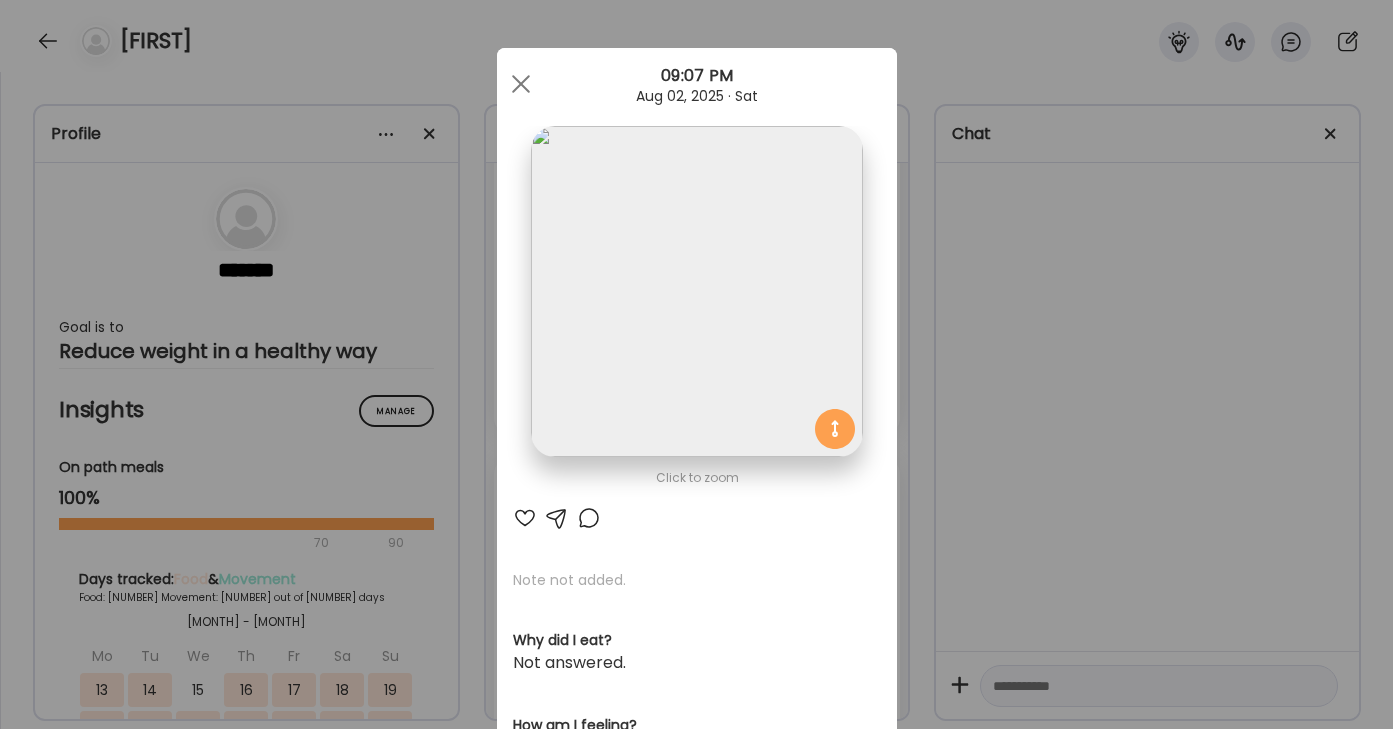 click at bounding box center (696, 291) 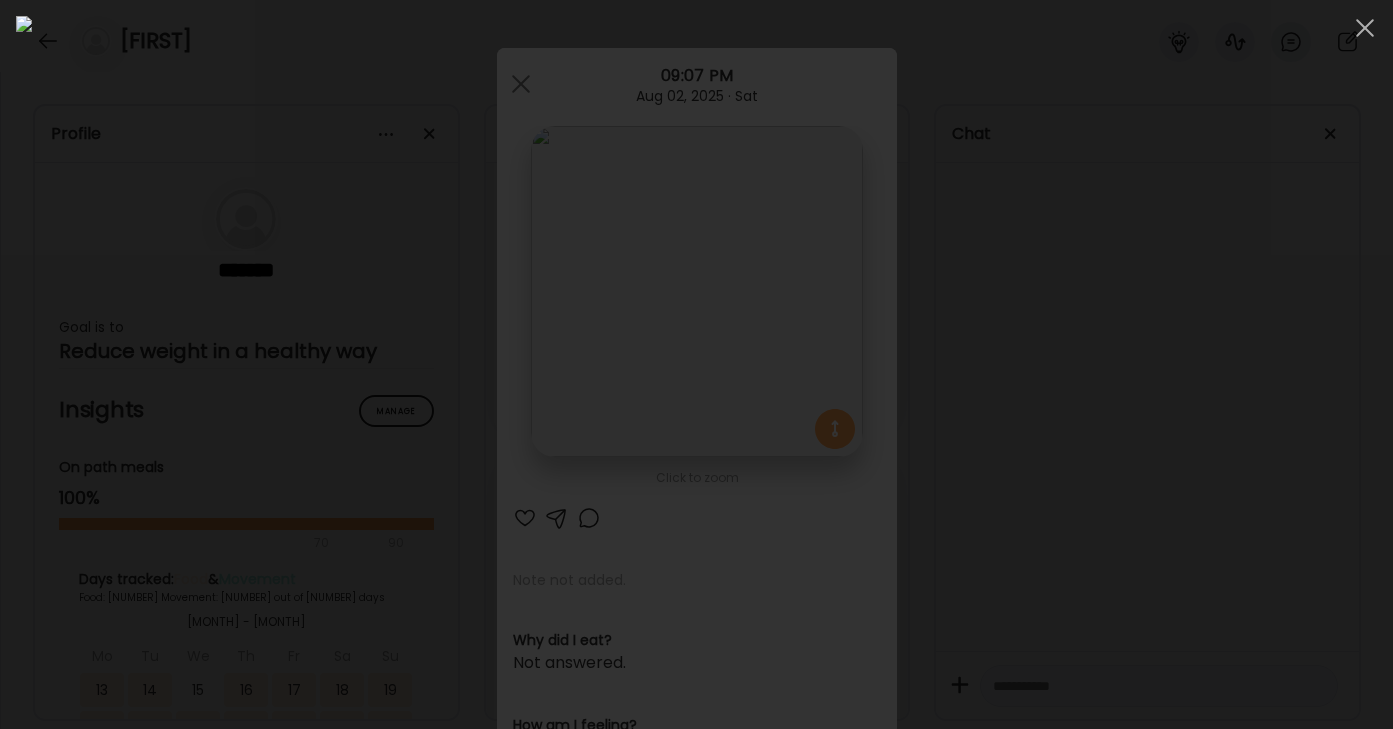 click at bounding box center [696, 364] 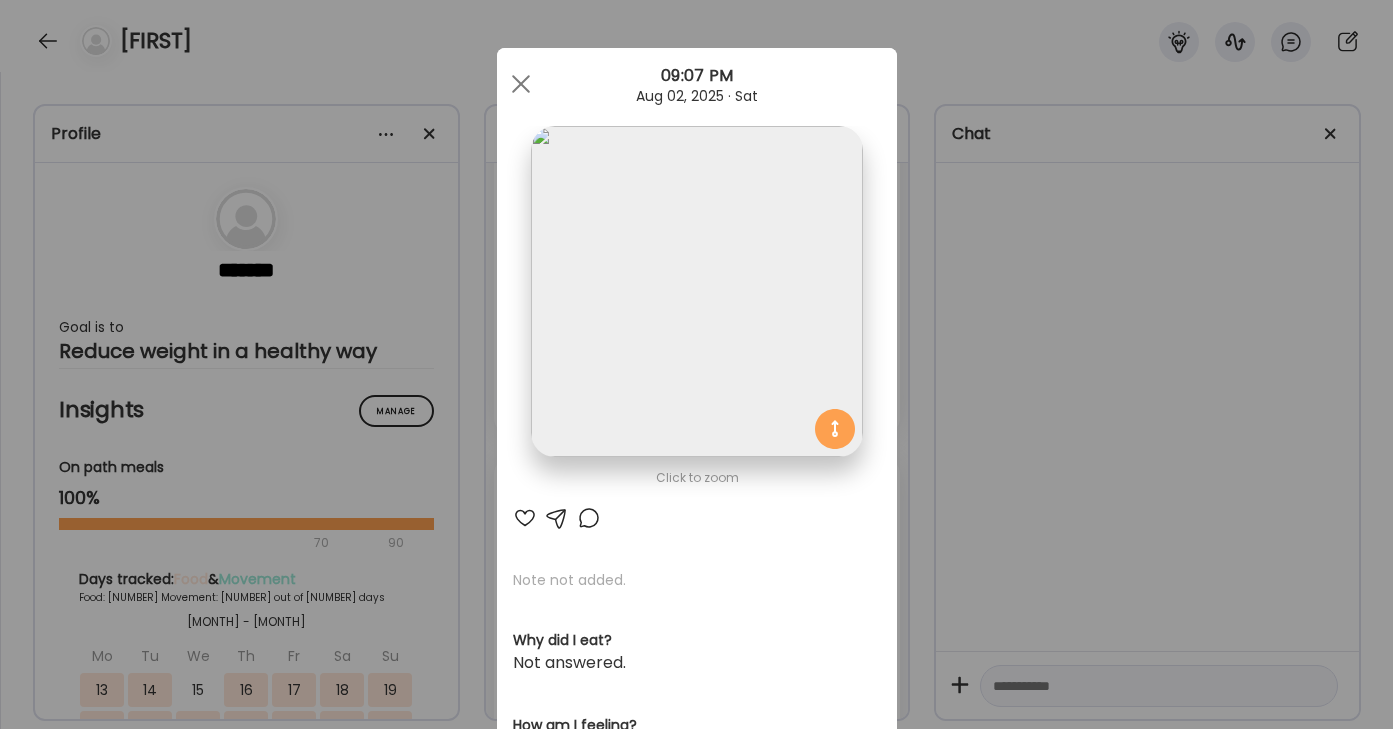 click on "[BRAND] [PRODUCT] Dashboard
Wahoo! It’s official
Take a moment to set up your Coach Profile to give your clients a smooth onboarding experience.
Skip Set up coach profile
[BRAND] [PRODUCT] Dashboard
1 Image 2 Message 3 Invite
Let’s get you quickly set up
Add a headshot or company logo for client recognition
Skip Next
[BRAND] [PRODUCT] Dashboard
1 Image 2 Message 3 Invite
Customize your welcome message
This page will be the first thing your clients will see. Add a welcome message to personalize their experience.
Header 32" at bounding box center (696, 364) 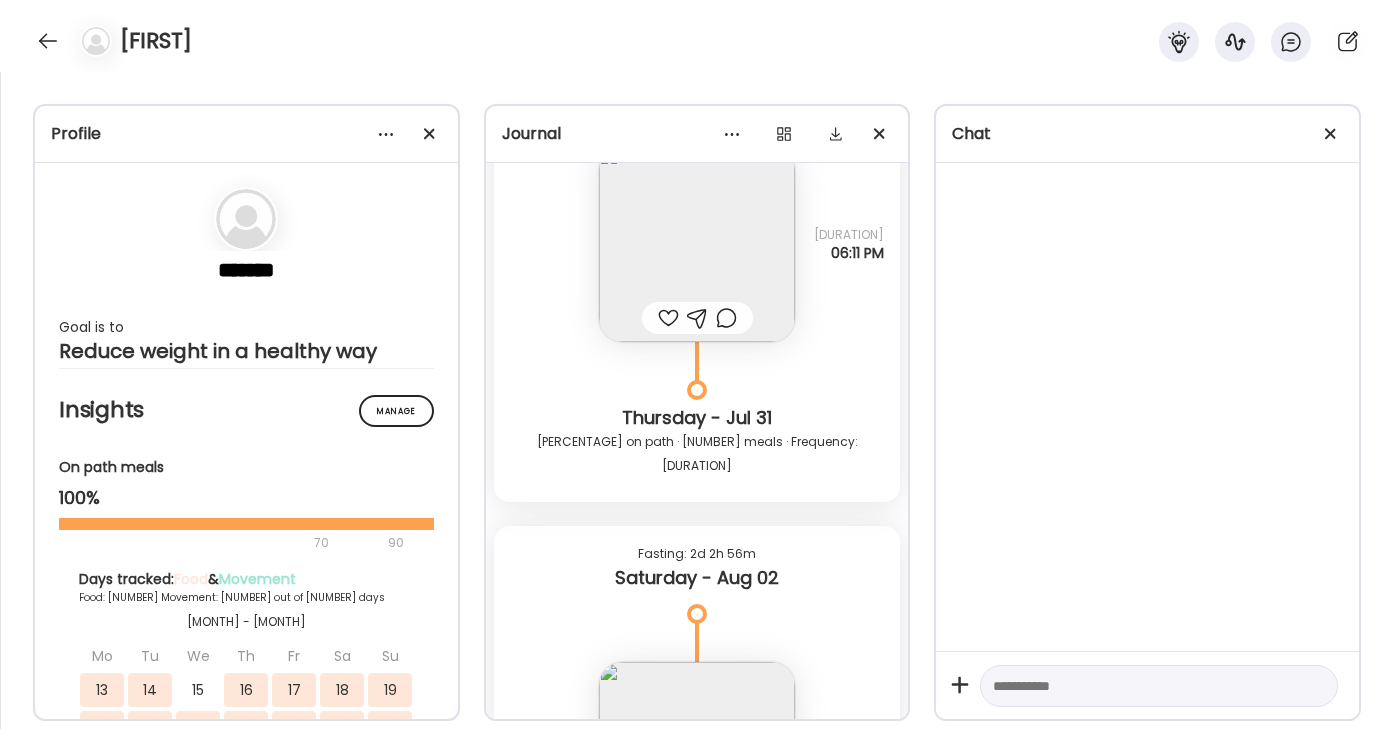 scroll, scrollTop: 19906, scrollLeft: 0, axis: vertical 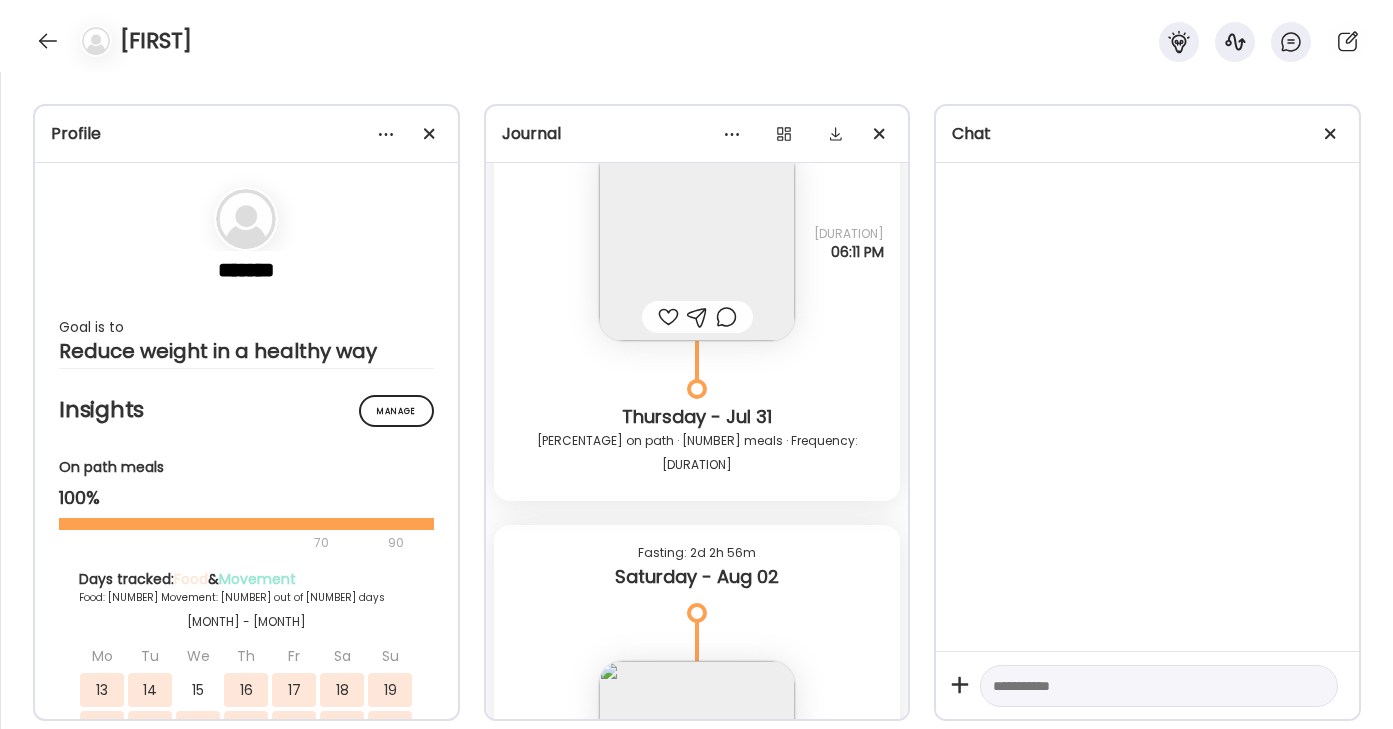 click at bounding box center (697, 759) 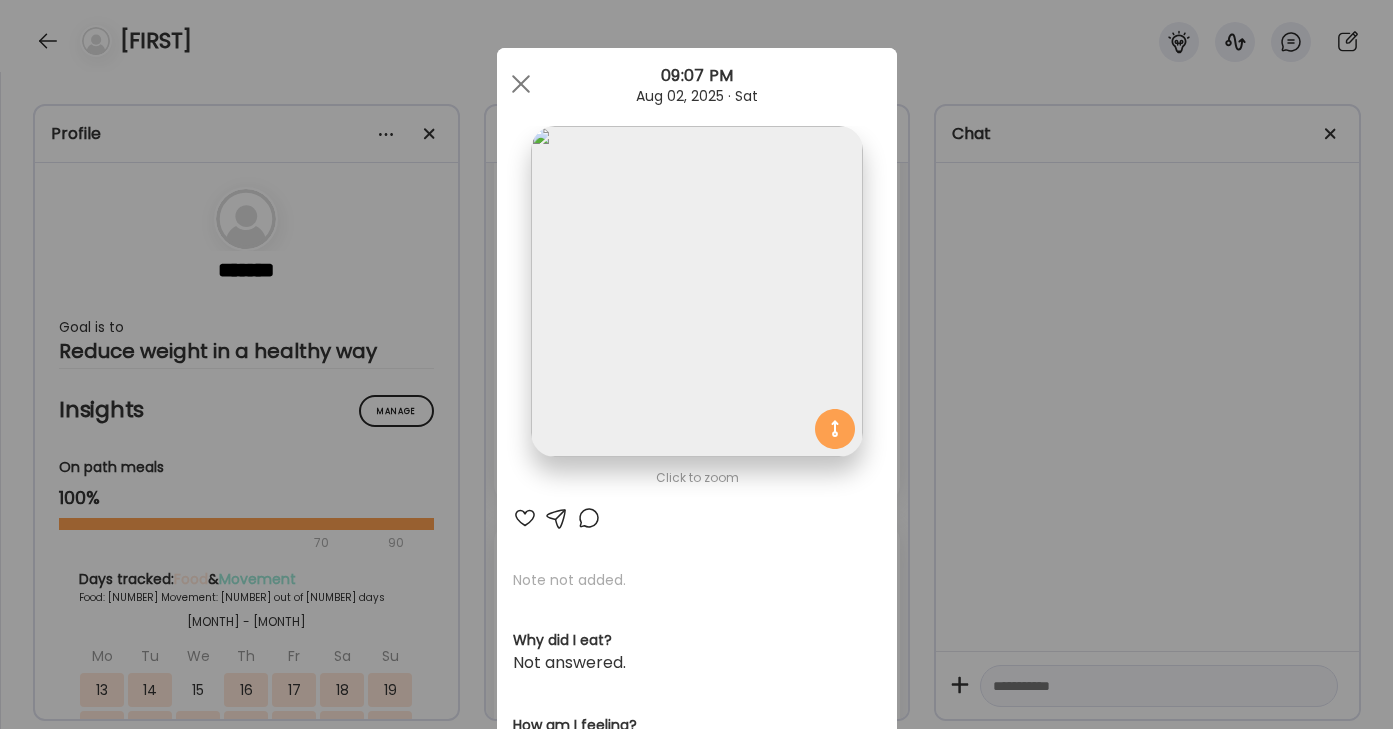 click on "[BRAND] [PRODUCT] Dashboard
Wahoo! It’s official
Take a moment to set up your Coach Profile to give your clients a smooth onboarding experience.
Skip Set up coach profile
[BRAND] [PRODUCT] Dashboard
1 Image 2 Message 3 Invite
Let’s get you quickly set up
Add a headshot or company logo for client recognition
Skip Next
[BRAND] [PRODUCT] Dashboard
1 Image 2 Message 3 Invite
Customize your welcome message
This page will be the first thing your clients will see. Add a welcome message to personalize their experience.
Header 32" at bounding box center [696, 364] 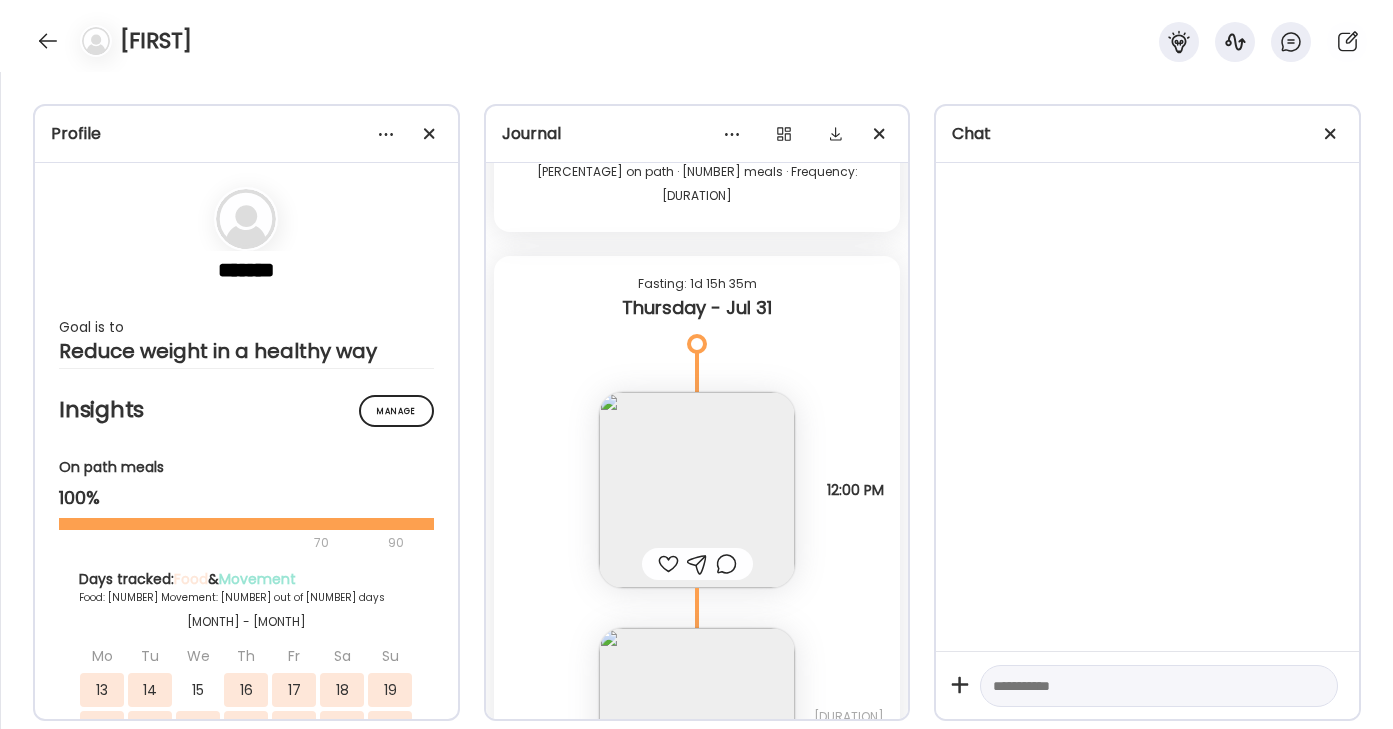 scroll, scrollTop: 19478, scrollLeft: 0, axis: vertical 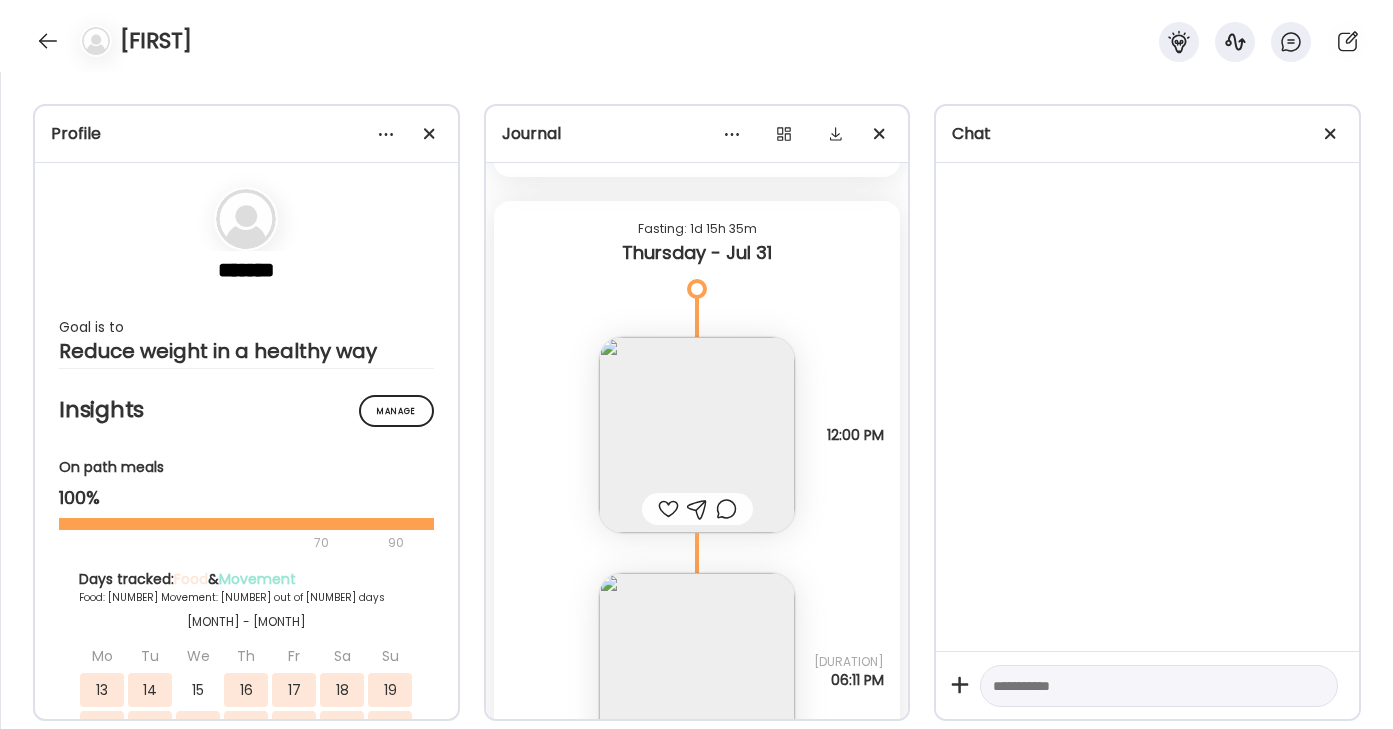 click at bounding box center (697, 671) 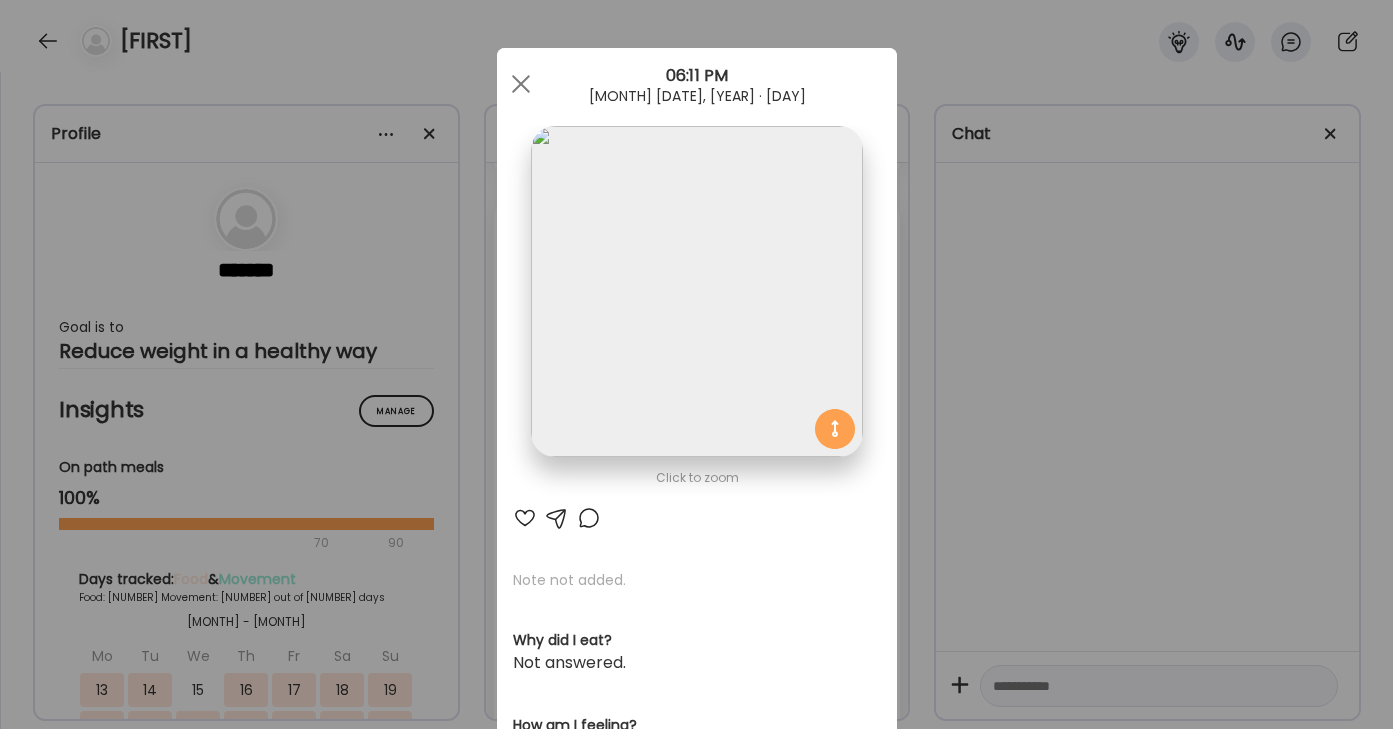 click on "[BRAND] [PRODUCT] Dashboard
Wahoo! It’s official
Take a moment to set up your Coach Profile to give your clients a smooth onboarding experience.
Skip Set up coach profile
[BRAND] [PRODUCT] Dashboard
1 Image 2 Message 3 Invite
Let’s get you quickly set up
Add a headshot or company logo for client recognition
Skip Next
[BRAND] [PRODUCT] Dashboard
1 Image 2 Message 3 Invite
Customize your welcome message
This page will be the first thing your clients will see. Add a welcome message to personalize their experience.
Header 32" at bounding box center (696, 364) 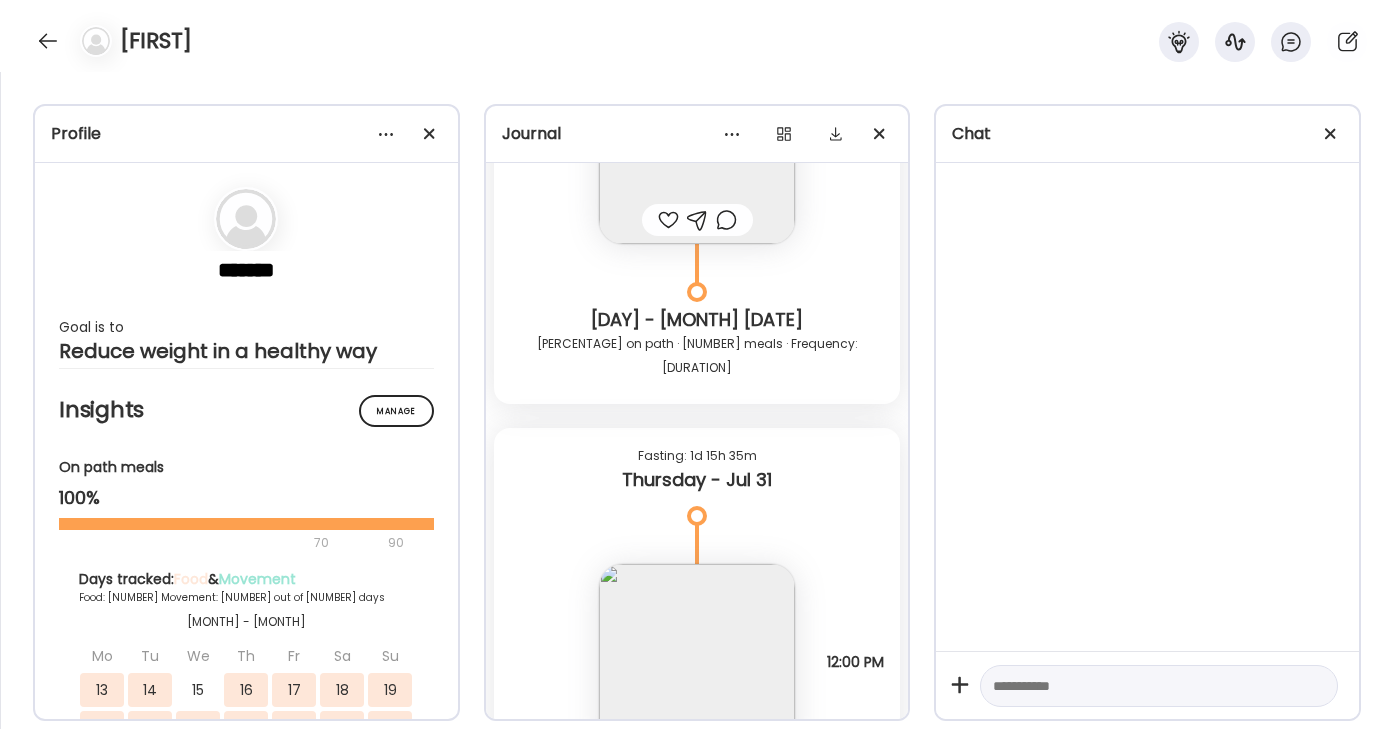 scroll, scrollTop: 19250, scrollLeft: 0, axis: vertical 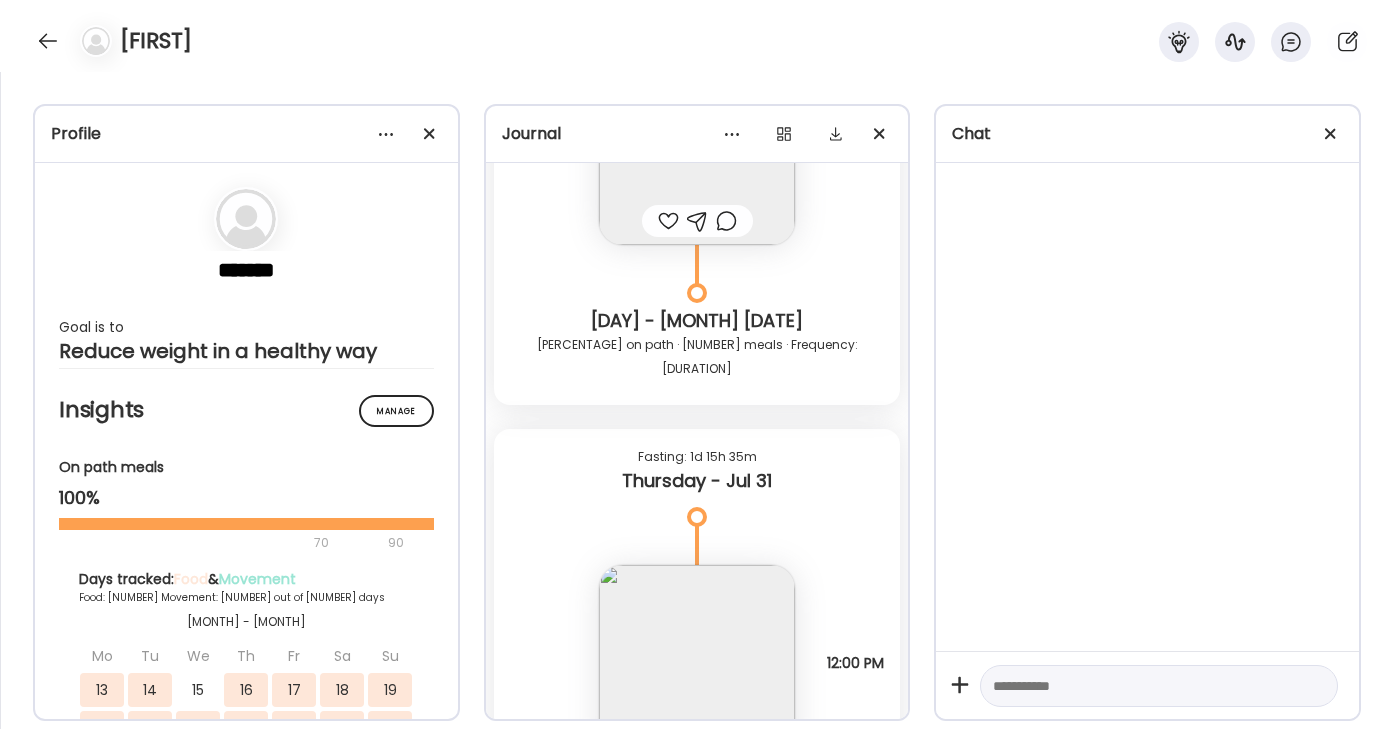 click at bounding box center (697, 663) 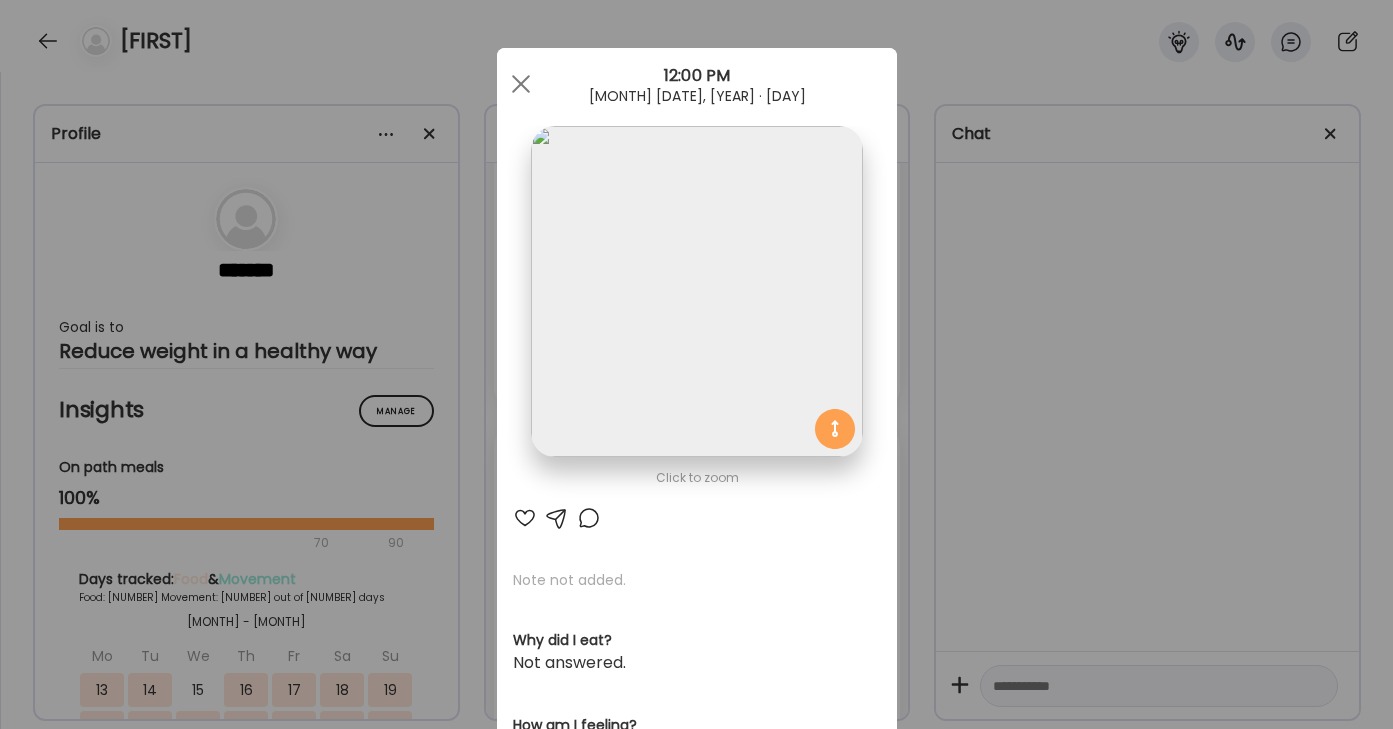 click at bounding box center [696, 291] 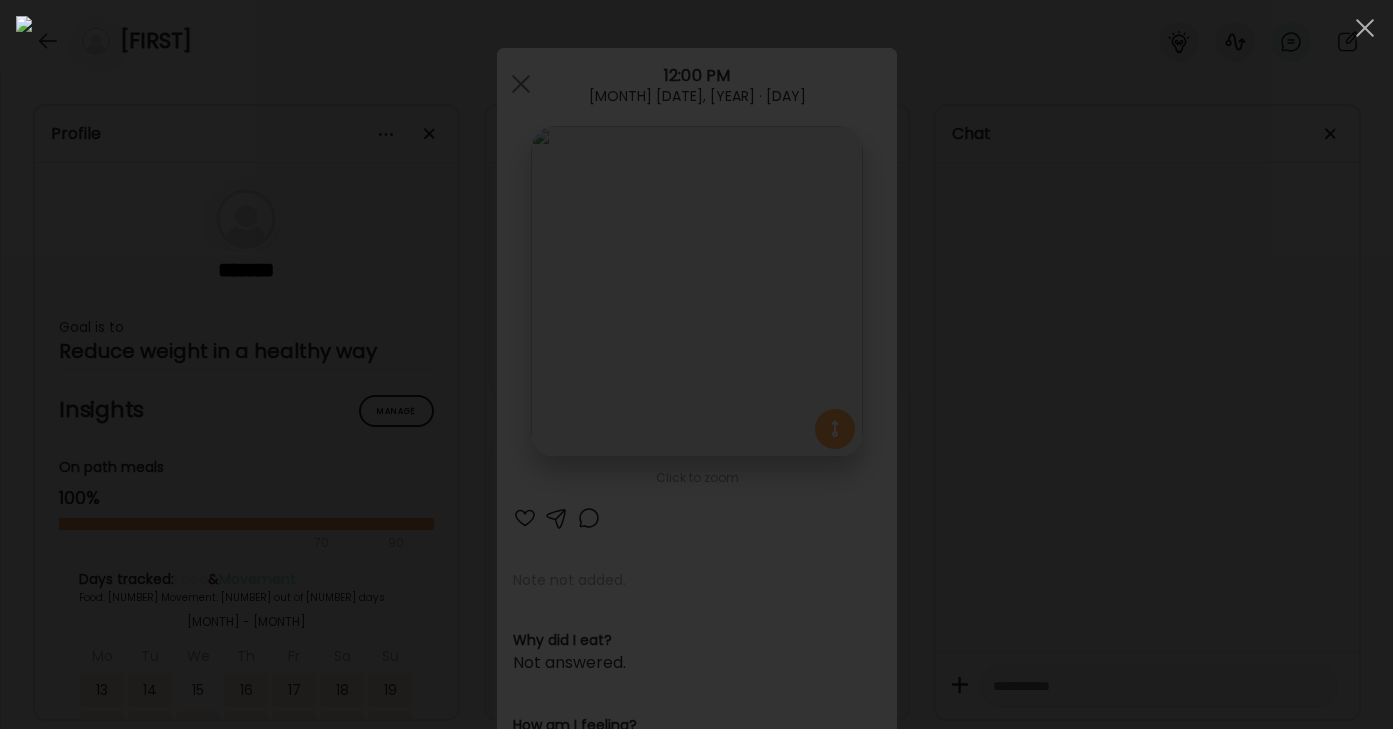 click at bounding box center (696, 364) 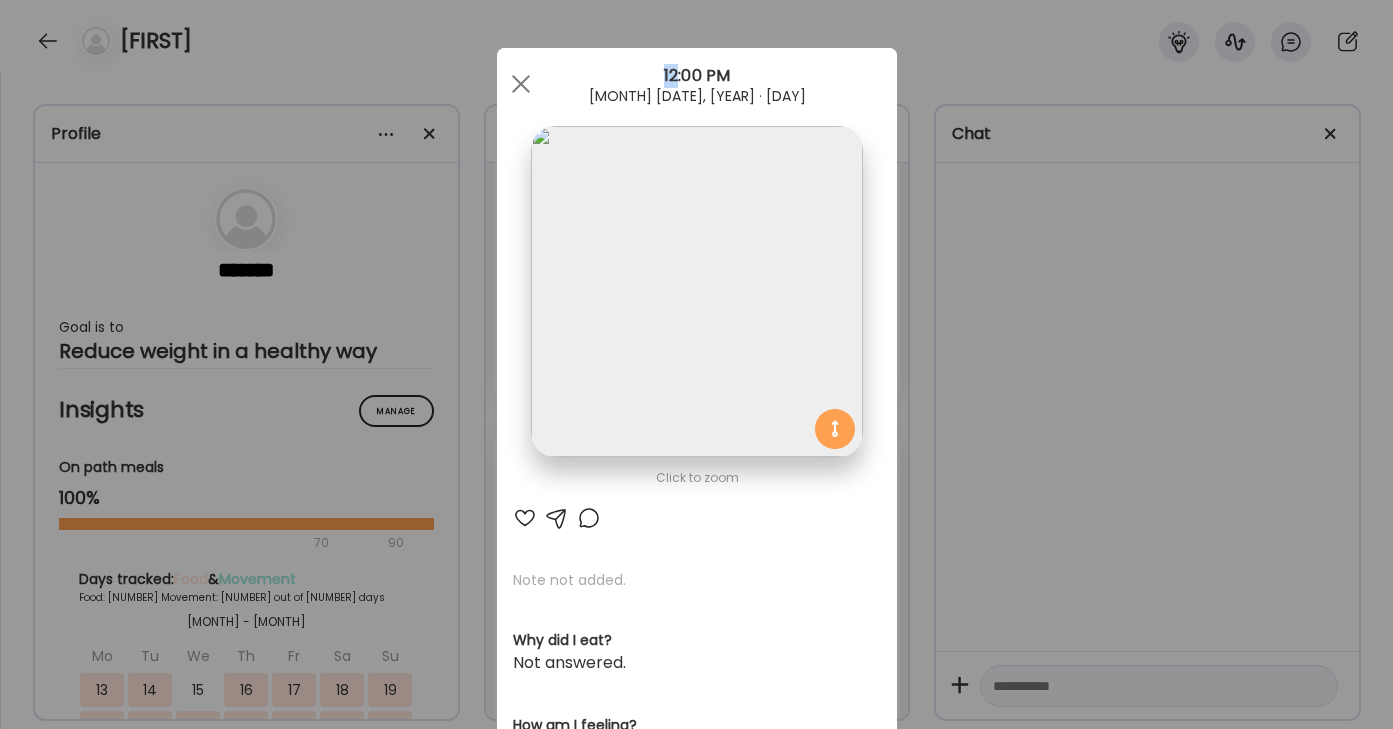 click on "[BRAND] [PRODUCT] Dashboard
Wahoo! It’s official
Take a moment to set up your Coach Profile to give your clients a smooth onboarding experience.
Skip Set up coach profile
[BRAND] [PRODUCT] Dashboard
1 Image 2 Message 3 Invite
Let’s get you quickly set up
Add a headshot or company logo for client recognition
Skip Next
[BRAND] [PRODUCT] Dashboard
1 Image 2 Message 3 Invite
Customize your welcome message
This page will be the first thing your clients will see. Add a welcome message to personalize their experience.
Header 32" at bounding box center [696, 364] 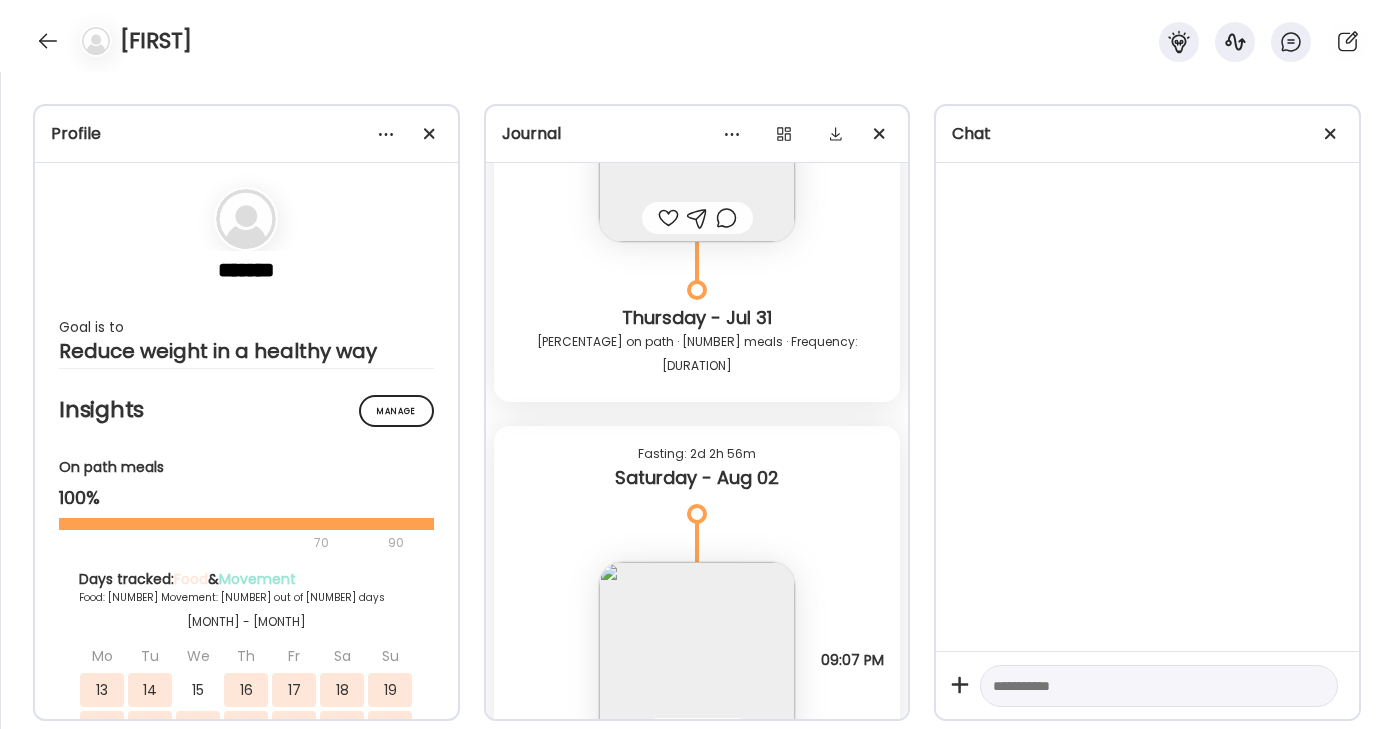 scroll, scrollTop: 20006, scrollLeft: 0, axis: vertical 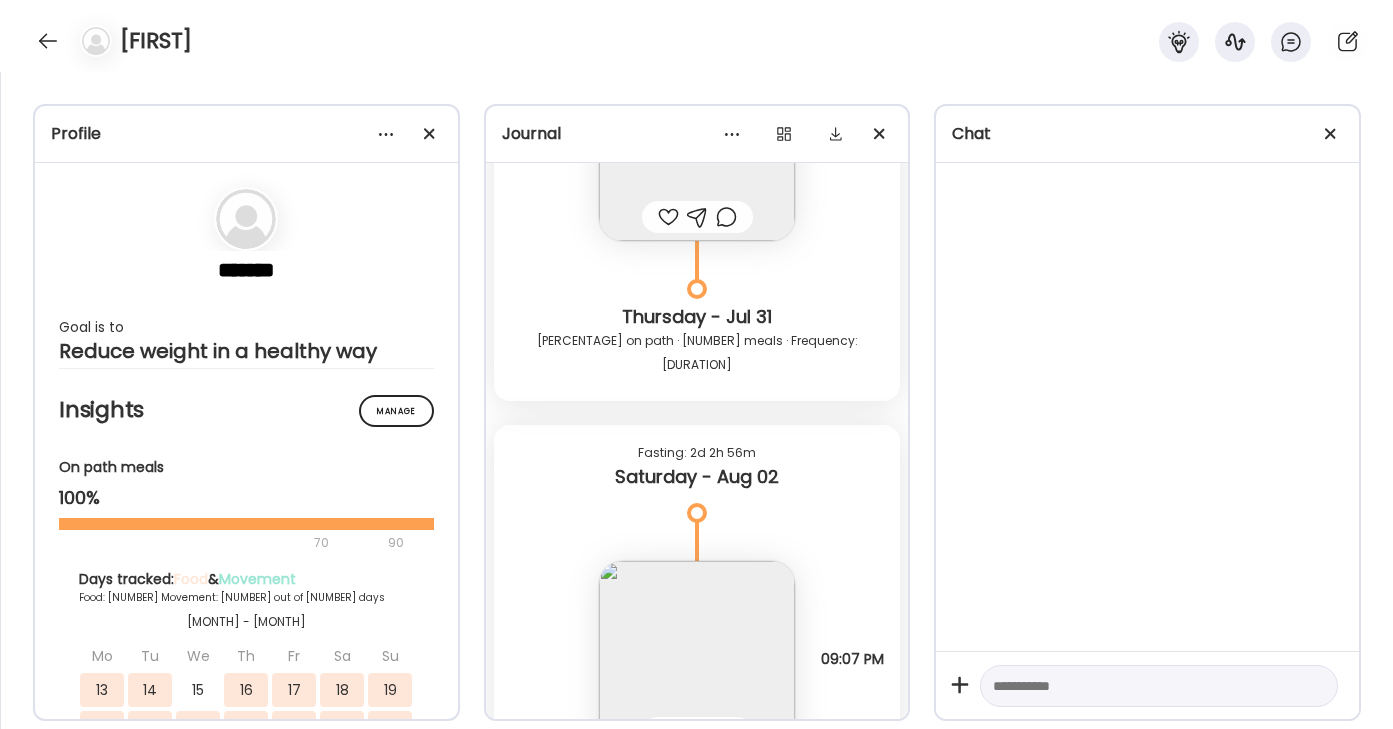click at bounding box center (697, 659) 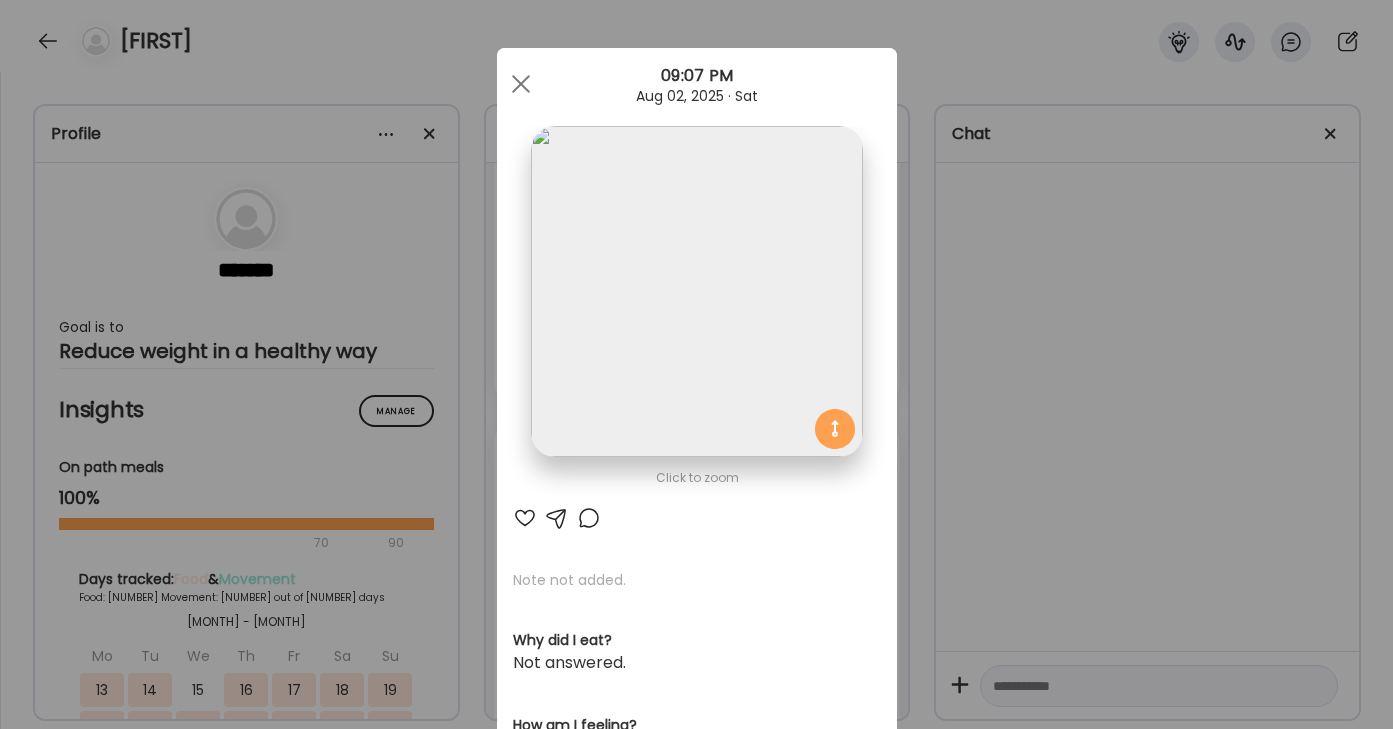 click at bounding box center (696, 291) 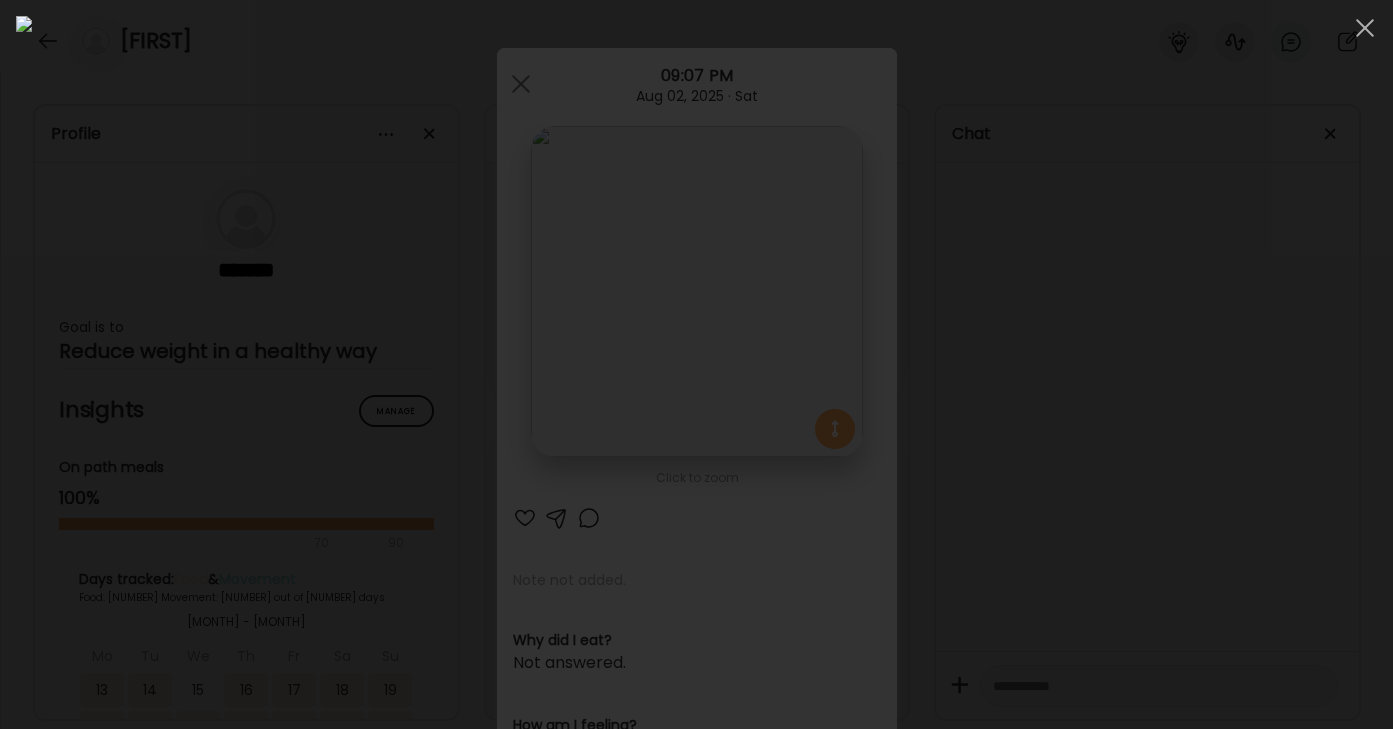 click at bounding box center (696, 364) 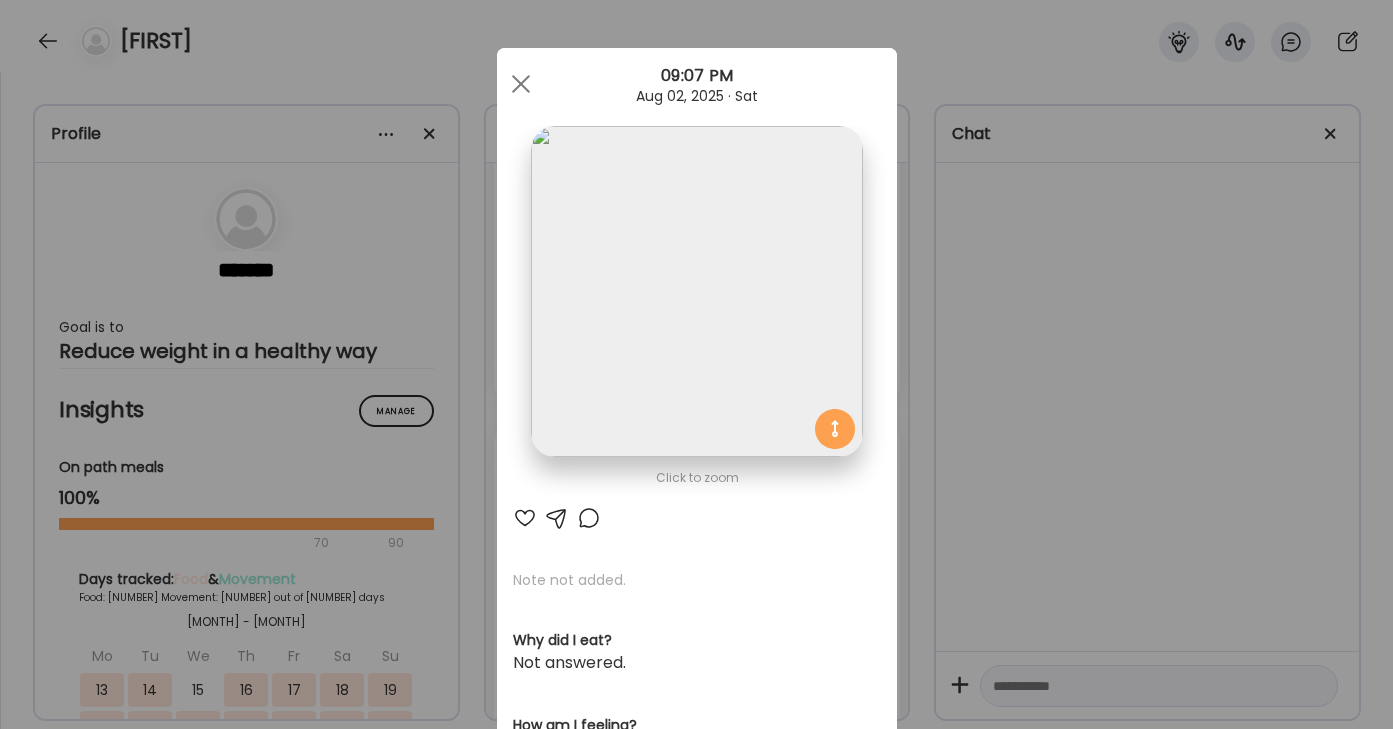 click on "[BRAND] [PRODUCT] Dashboard
Wahoo! It’s official
Take a moment to set up your Coach Profile to give your clients a smooth onboarding experience.
Skip Set up coach profile
[BRAND] [PRODUCT] Dashboard
1 Image 2 Message 3 Invite
Let’s get you quickly set up
Add a headshot or company logo for client recognition
Skip Next
[BRAND] [PRODUCT] Dashboard
1 Image 2 Message 3 Invite
Customize your welcome message
This page will be the first thing your clients will see. Add a welcome message to personalize their experience.
Header 32" at bounding box center [696, 364] 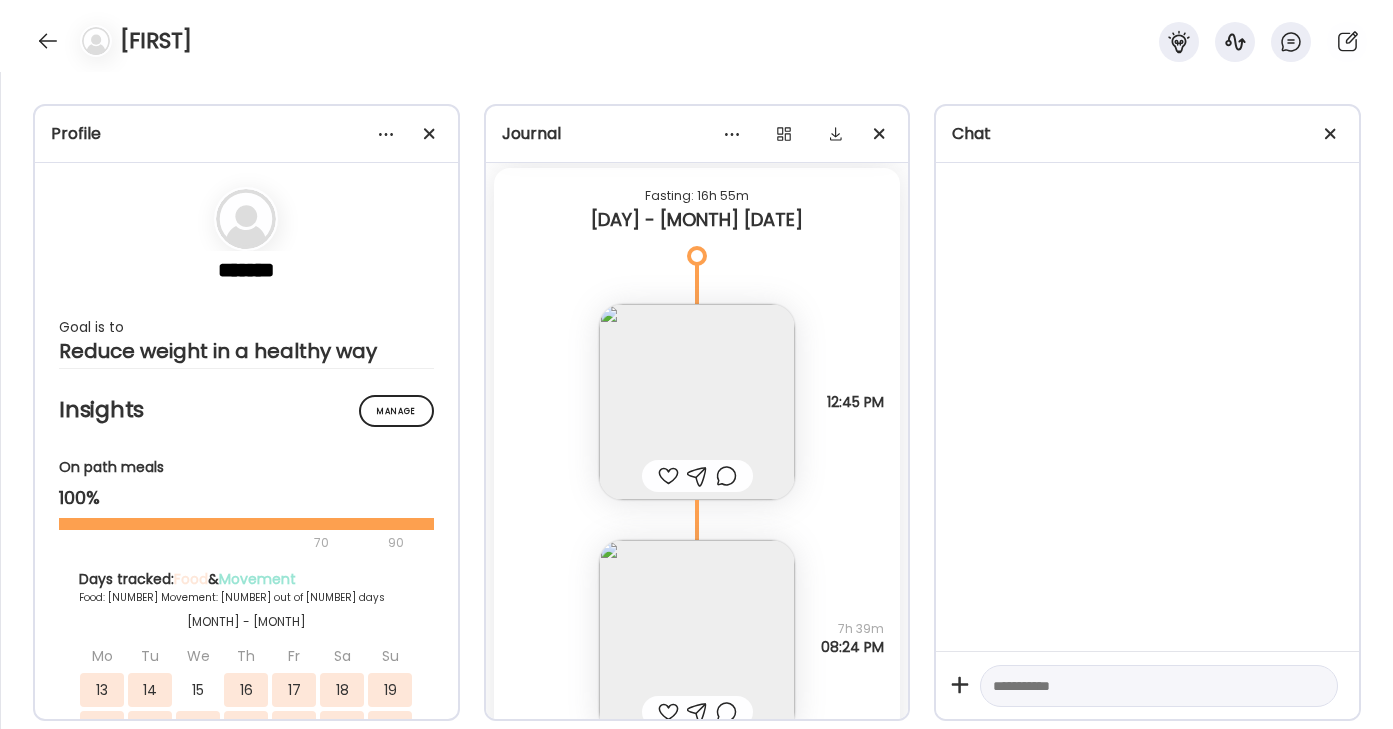 scroll, scrollTop: 18754, scrollLeft: 0, axis: vertical 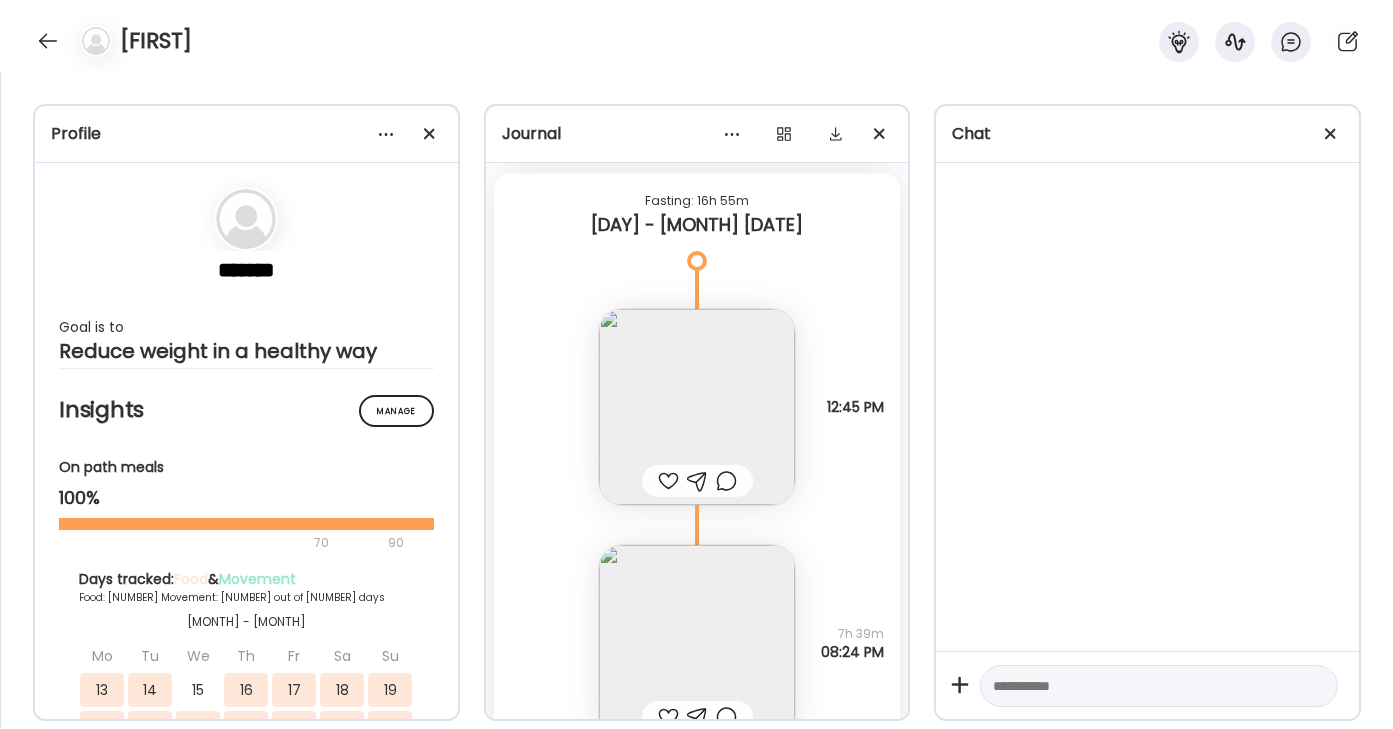 click at bounding box center [697, 643] 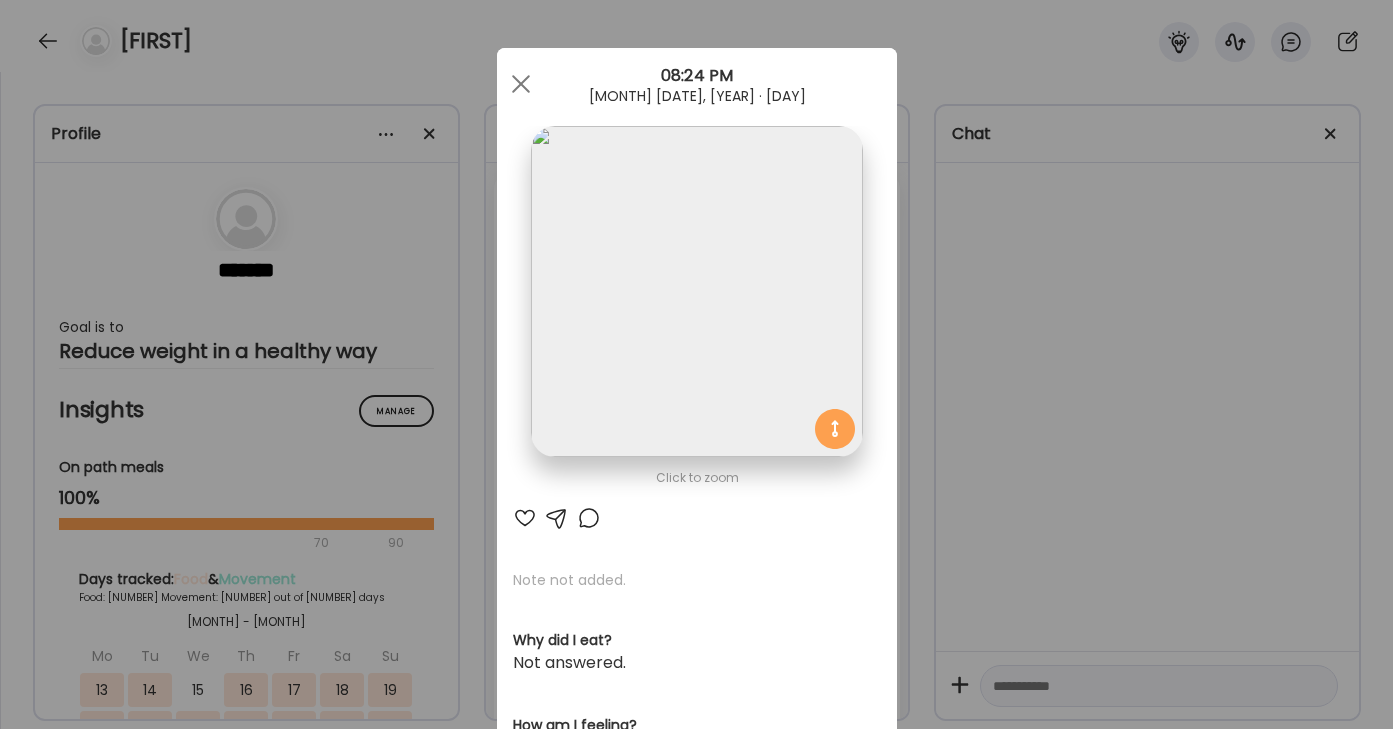 click at bounding box center (696, 291) 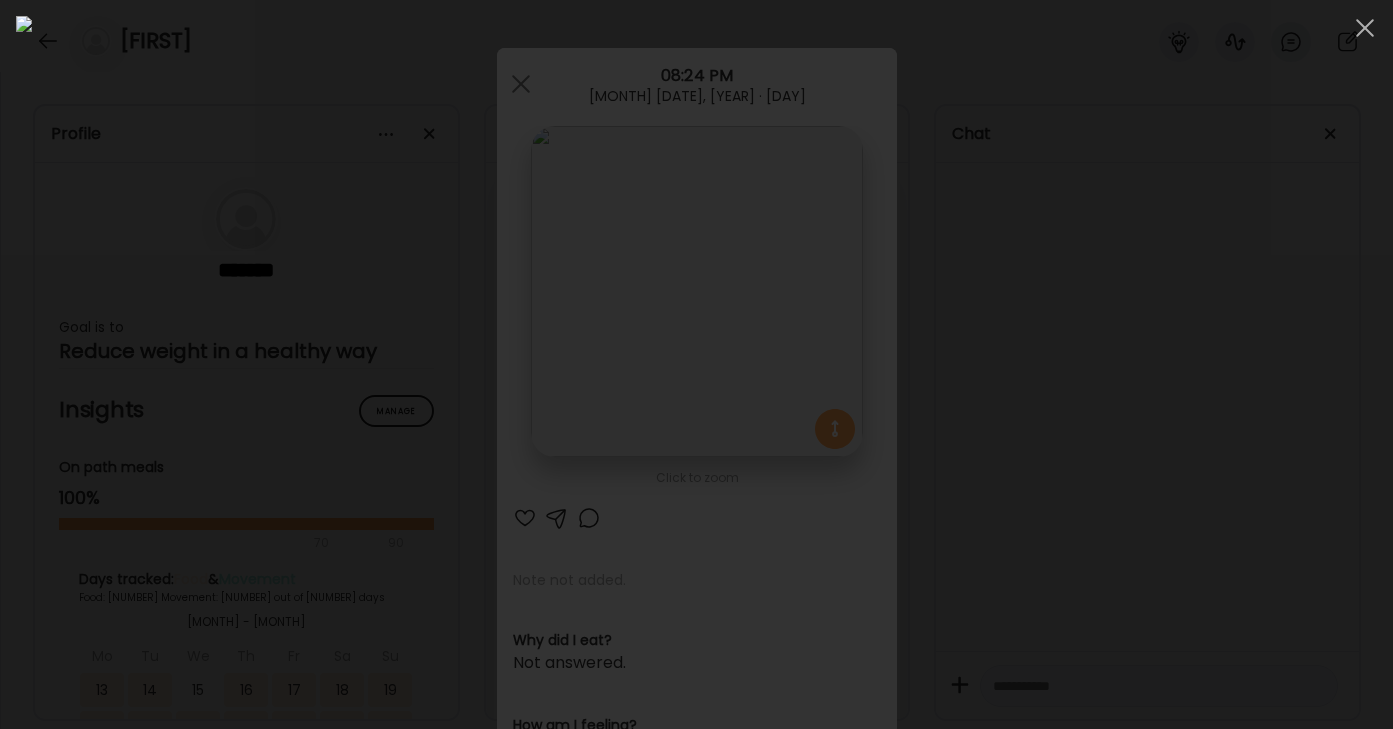 click at bounding box center [696, 364] 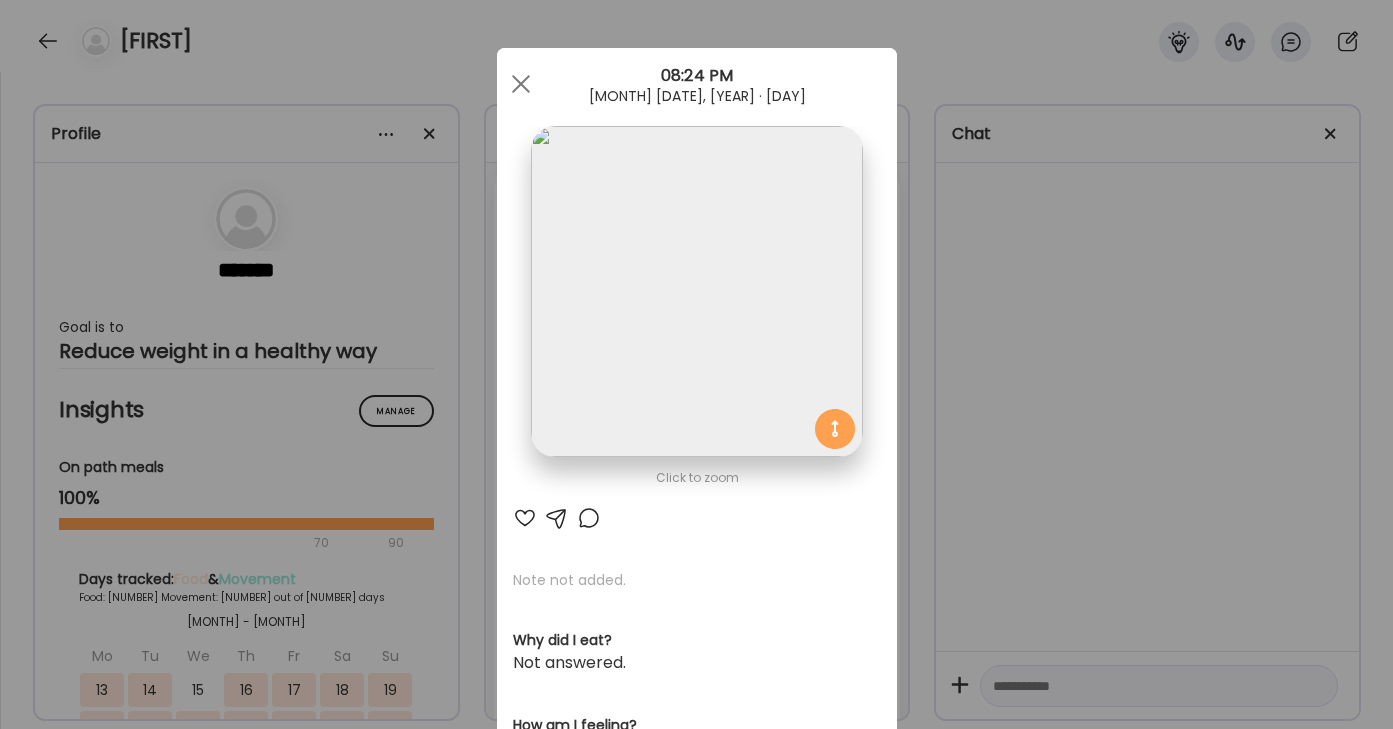 click on "[BRAND] [PRODUCT] Dashboard
Wahoo! It’s official
Take a moment to set up your Coach Profile to give your clients a smooth onboarding experience.
Skip Set up coach profile
[BRAND] [PRODUCT] Dashboard
1 Image 2 Message 3 Invite
Let’s get you quickly set up
Add a headshot or company logo for client recognition
Skip Next
[BRAND] [PRODUCT] Dashboard
1 Image 2 Message 3 Invite
Customize your welcome message
This page will be the first thing your clients will see. Add a welcome message to personalize their experience.
Header 32" at bounding box center (696, 364) 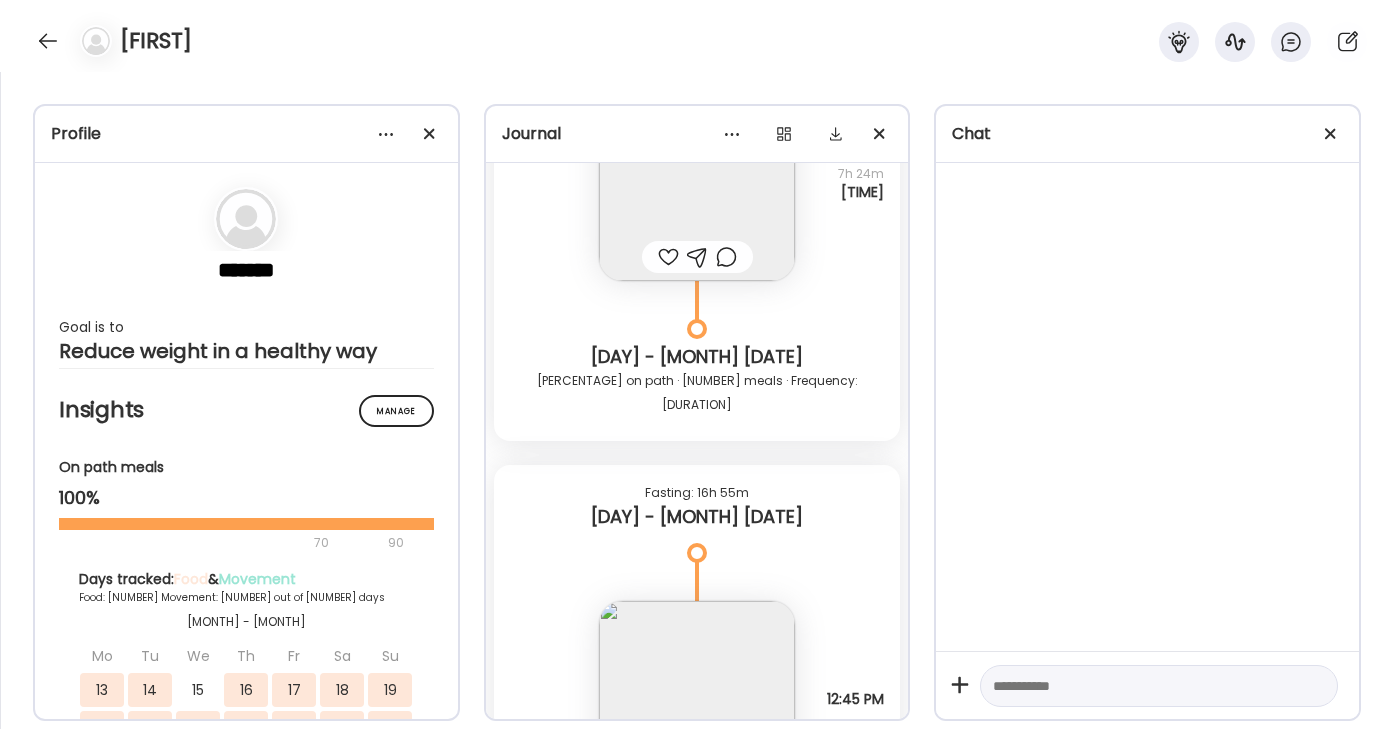 scroll, scrollTop: 18460, scrollLeft: 0, axis: vertical 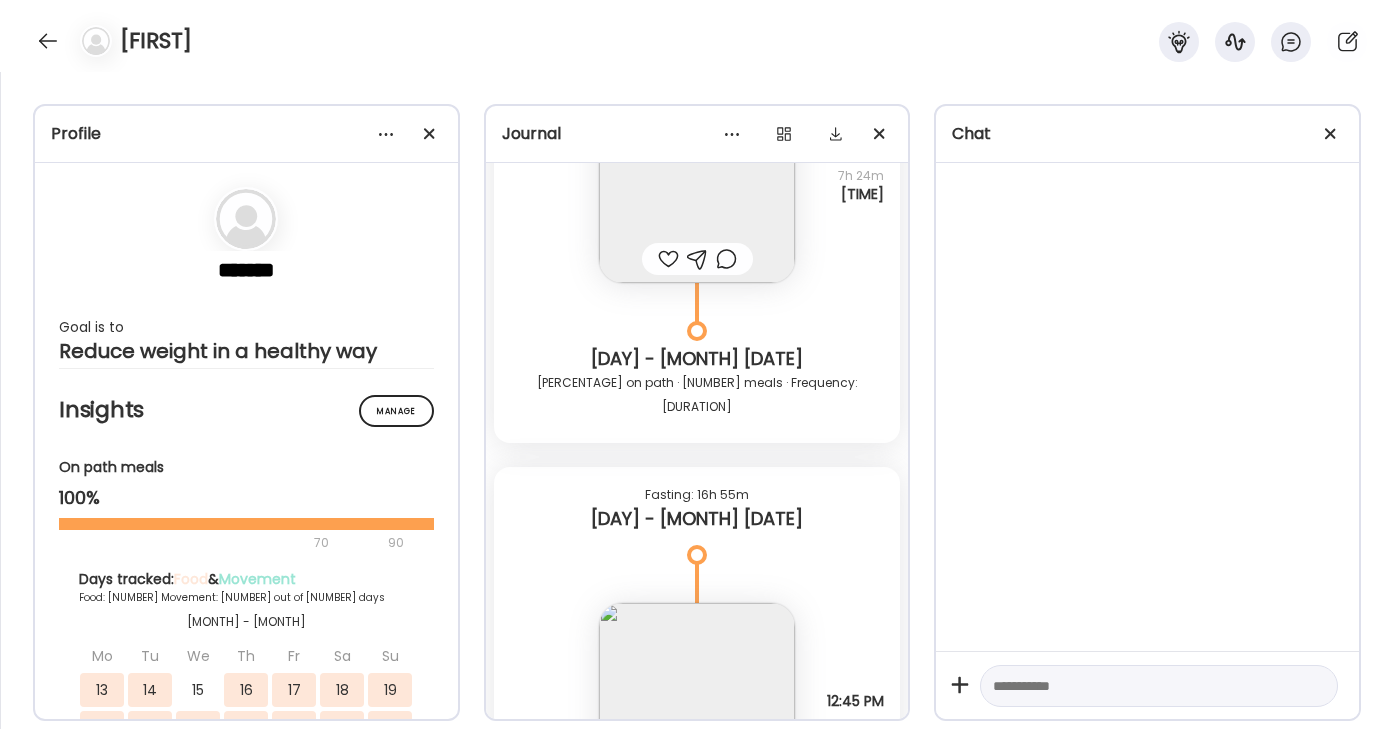 click at bounding box center (697, 701) 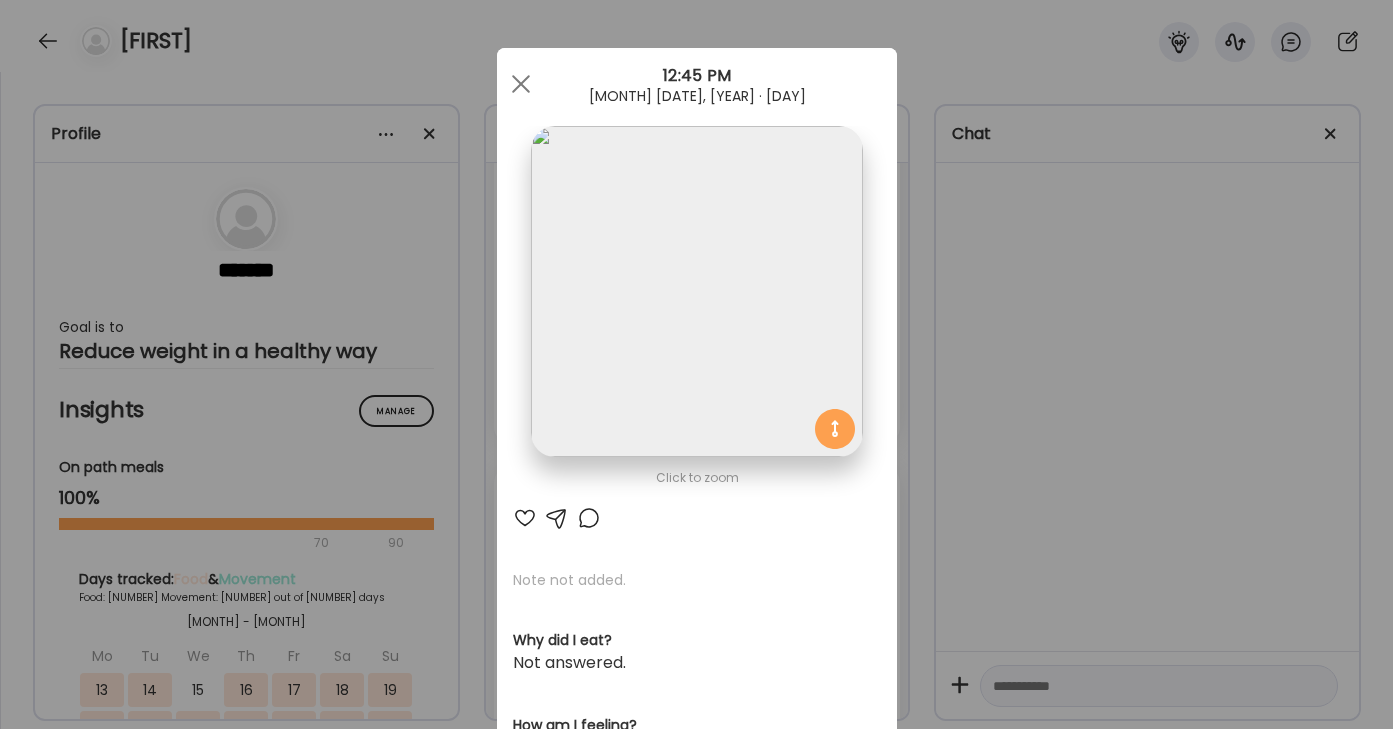 click at bounding box center [696, 291] 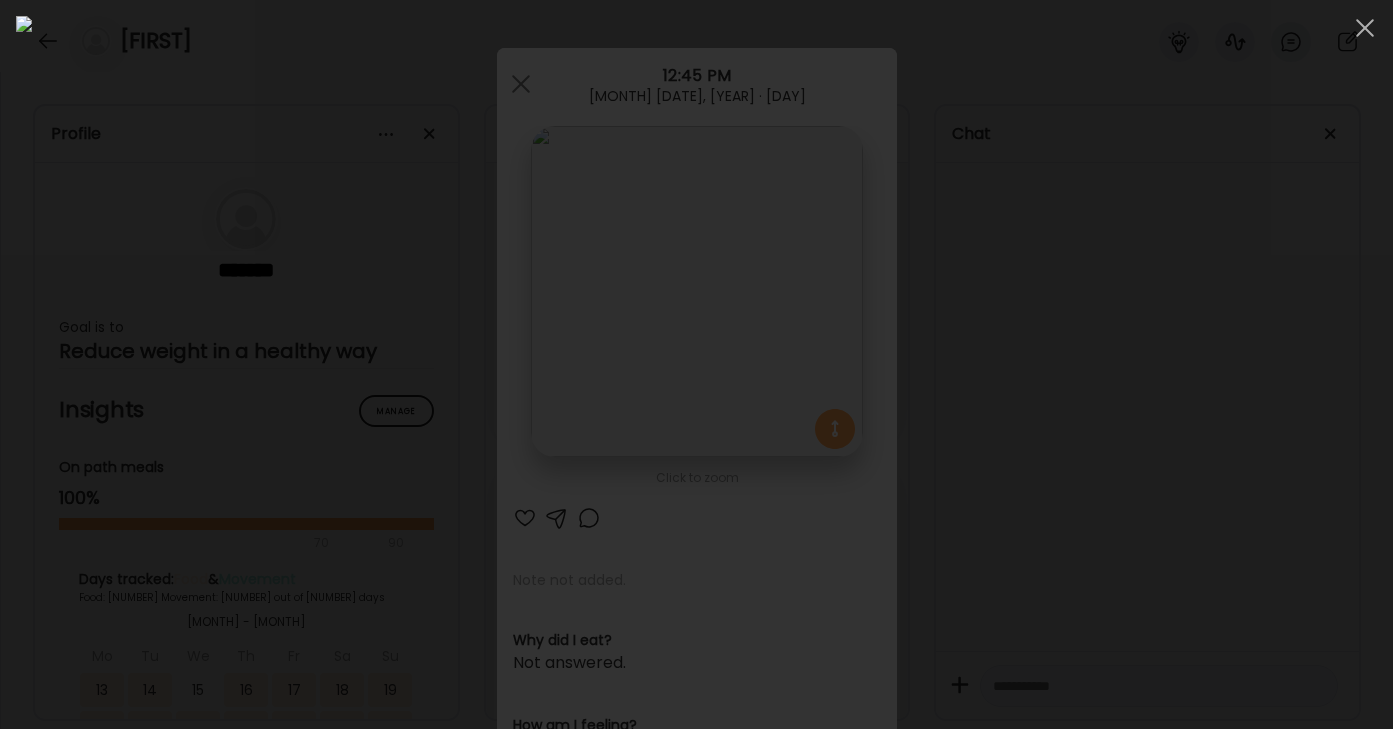 click at bounding box center [696, 364] 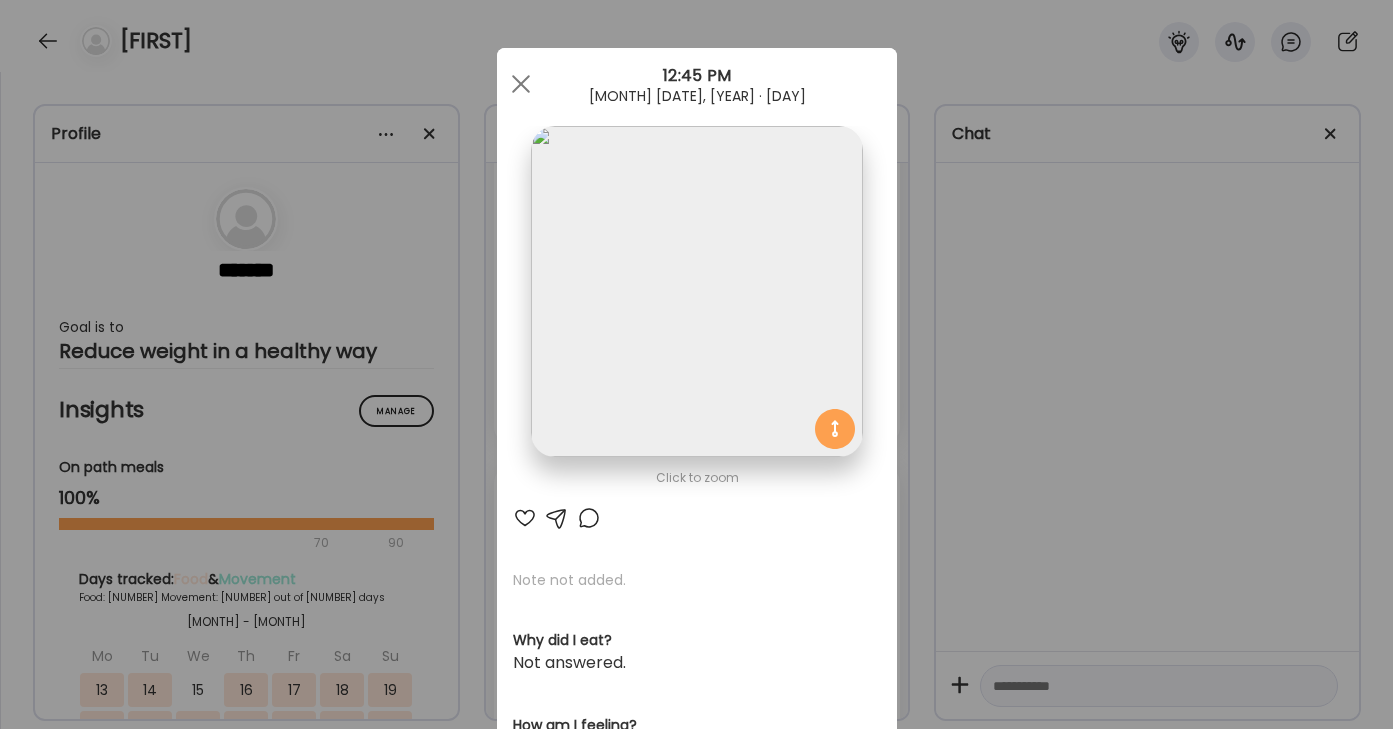 click at bounding box center (696, 291) 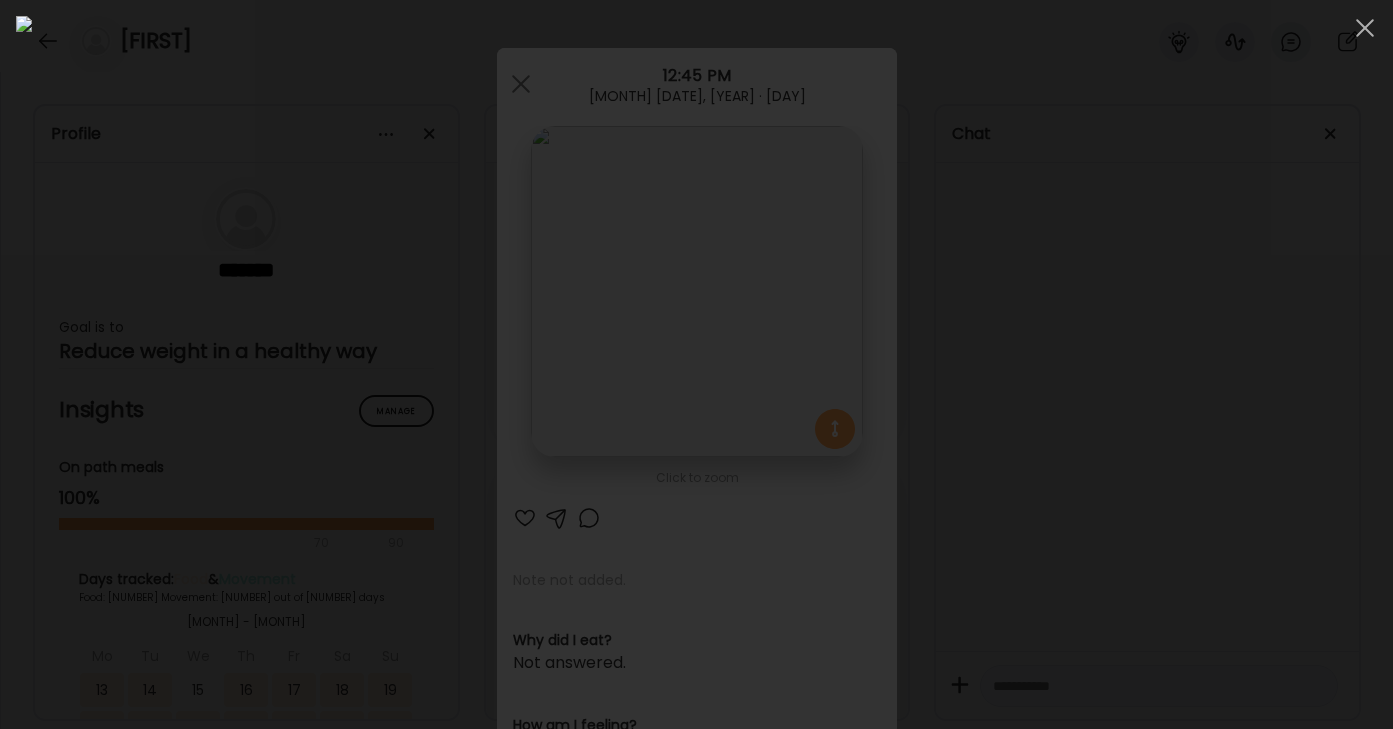 click at bounding box center [696, 364] 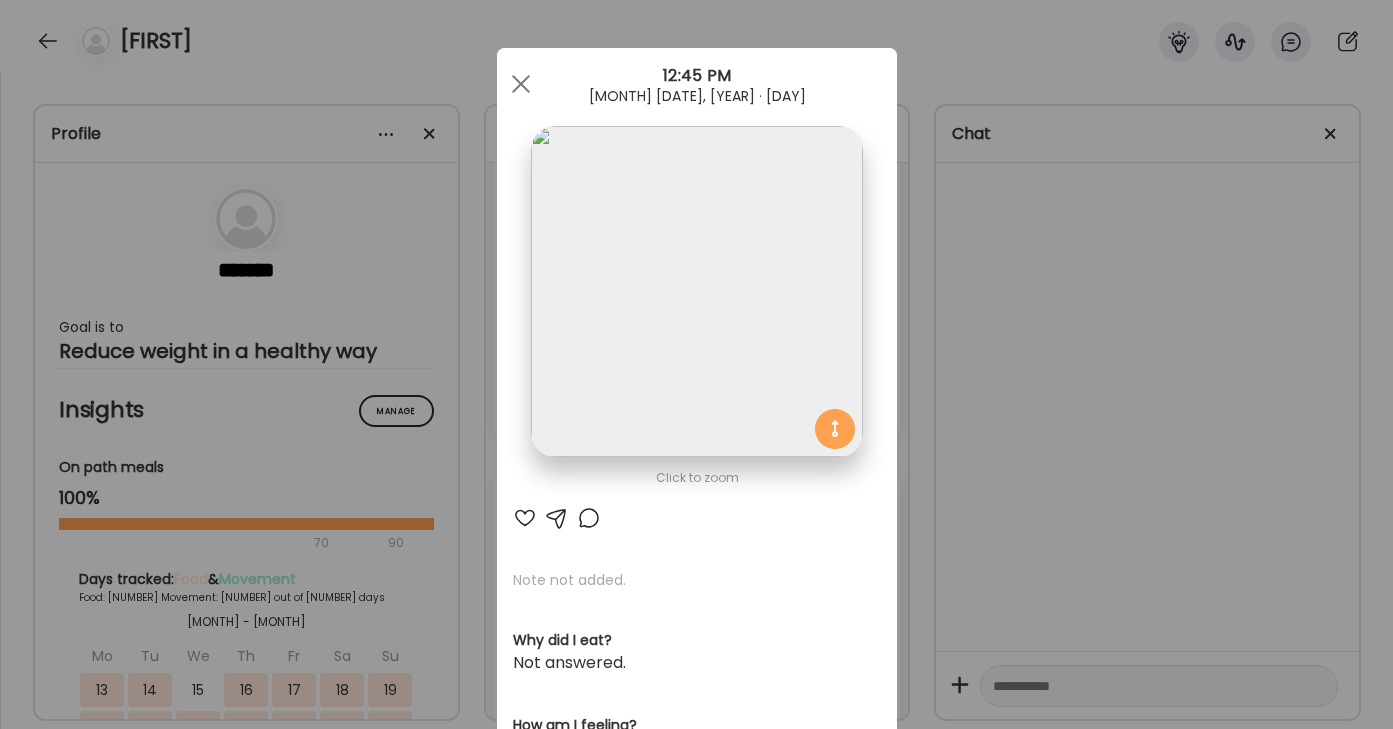 click at bounding box center (696, 291) 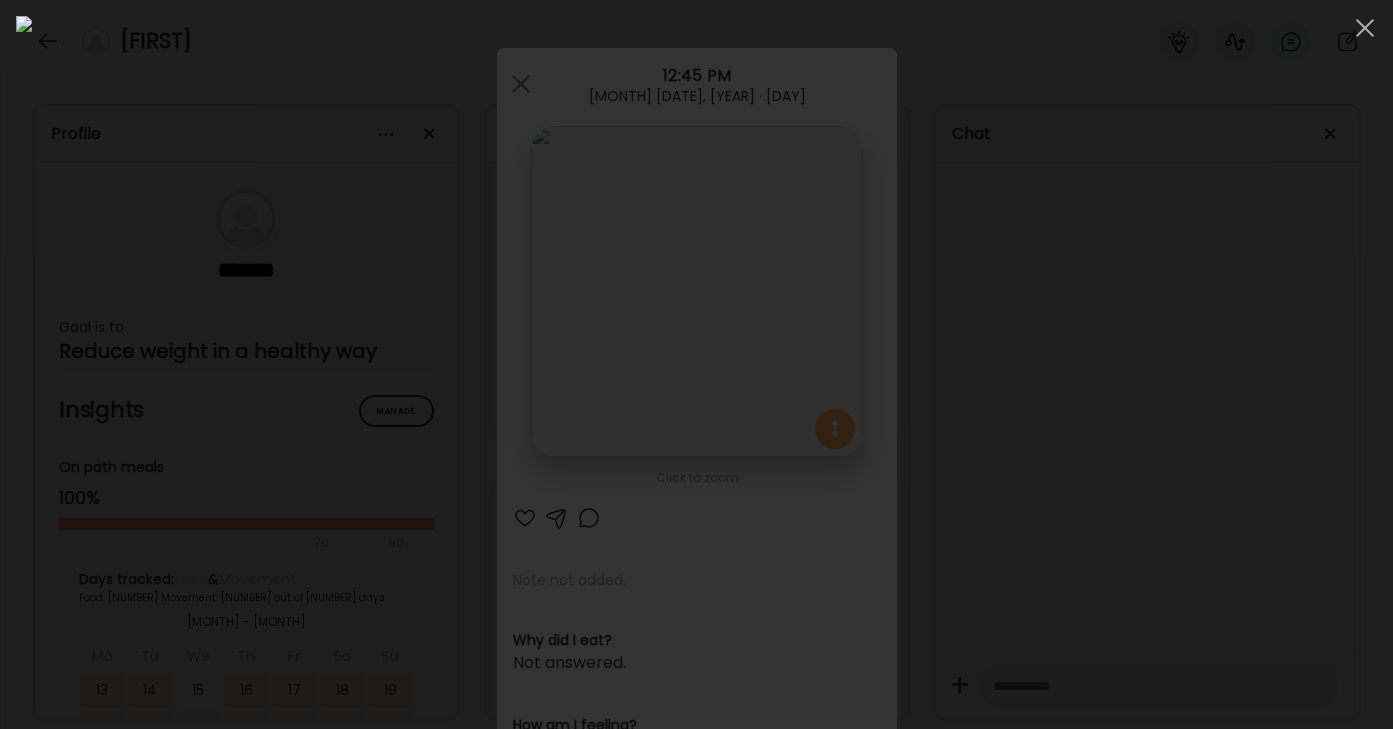 click at bounding box center (696, 364) 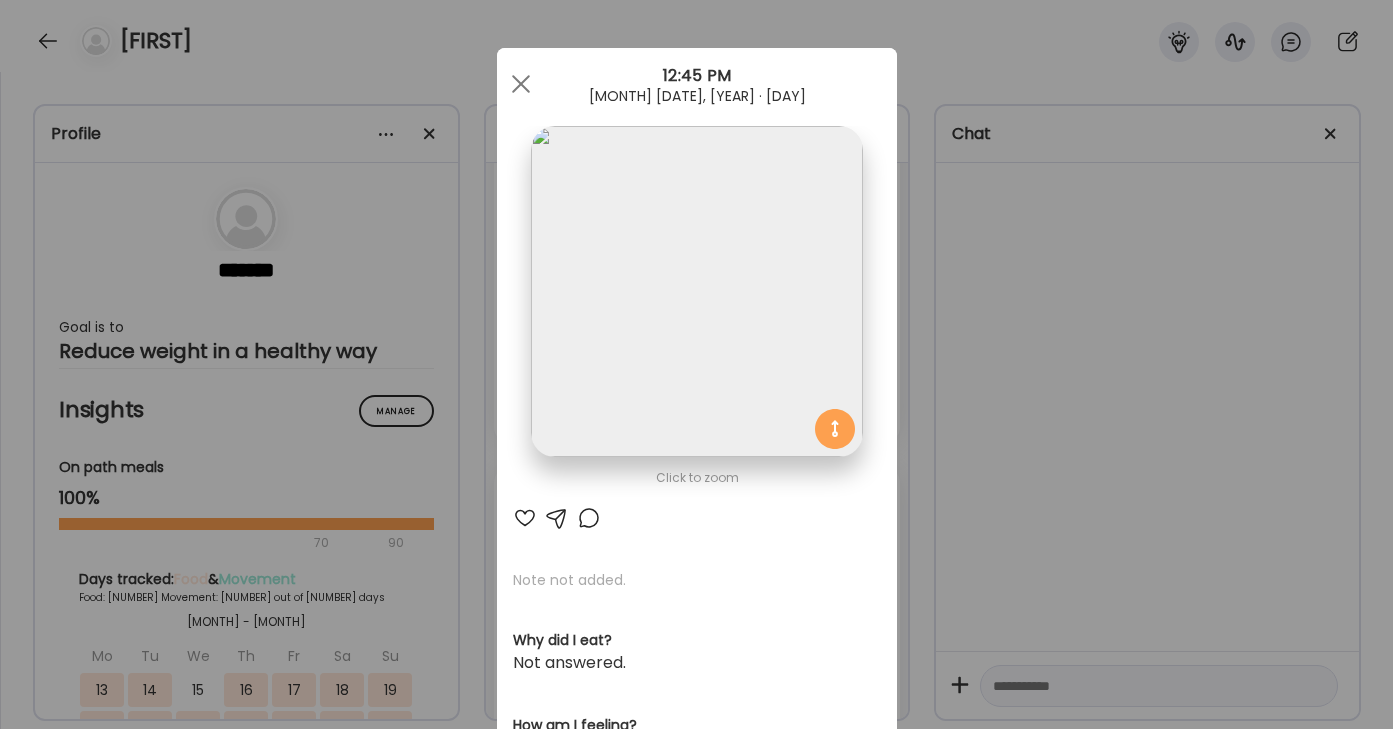click on "[BRAND] [PRODUCT] Dashboard
Wahoo! It’s official
Take a moment to set up your Coach Profile to give your clients a smooth onboarding experience.
Skip Set up coach profile
[BRAND] [PRODUCT] Dashboard
1 Image 2 Message 3 Invite
Let’s get you quickly set up
Add a headshot or company logo for client recognition
Skip Next
[BRAND] [PRODUCT] Dashboard
1 Image 2 Message 3 Invite
Customize your welcome message
This page will be the first thing your clients will see. Add a welcome message to personalize their experience.
Header 32" at bounding box center (696, 364) 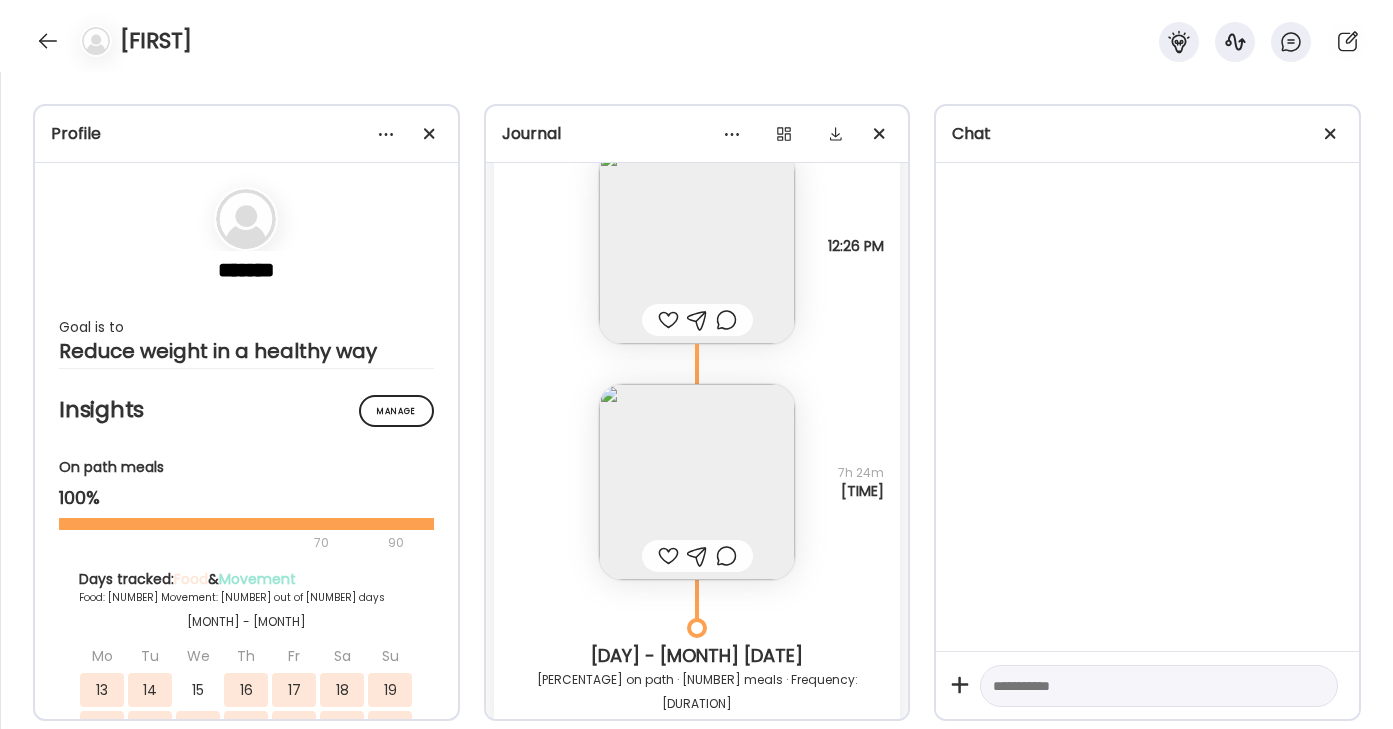 scroll, scrollTop: 17965, scrollLeft: 0, axis: vertical 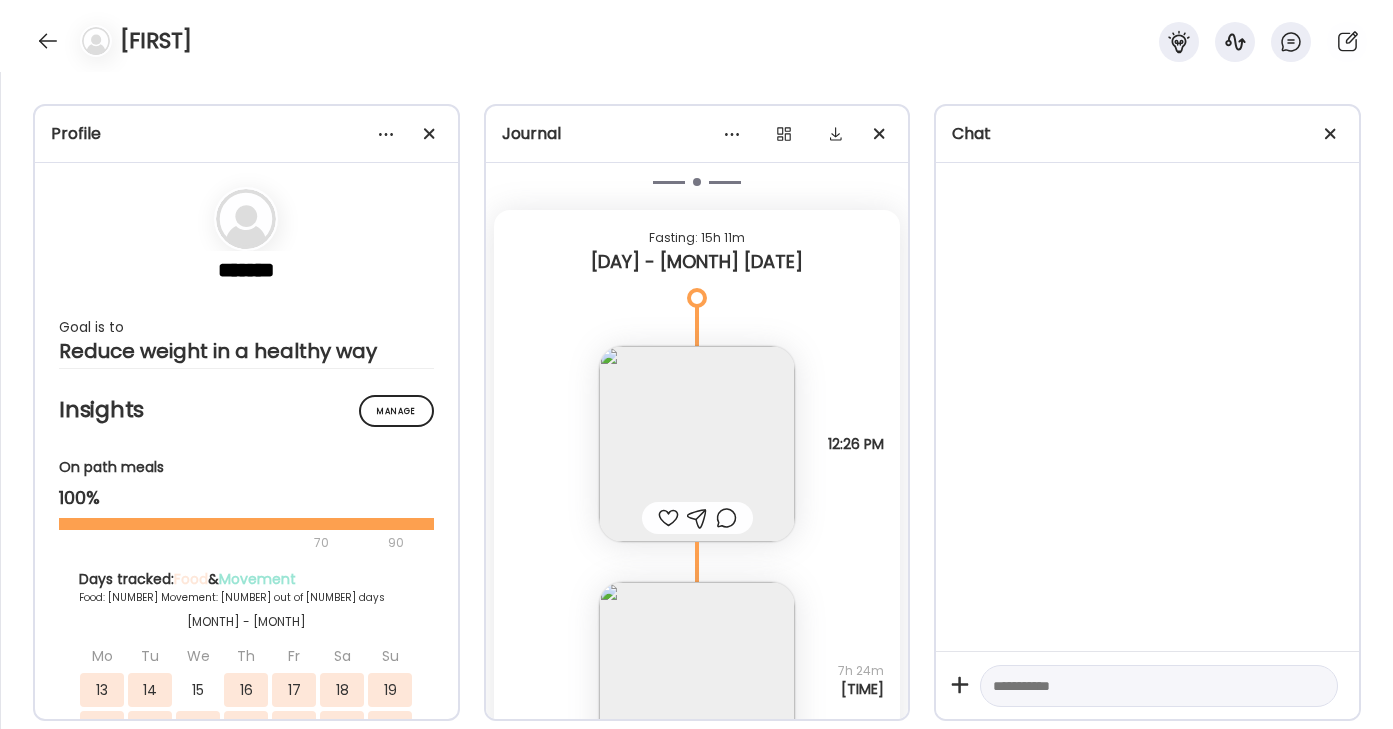 click at bounding box center [697, 680] 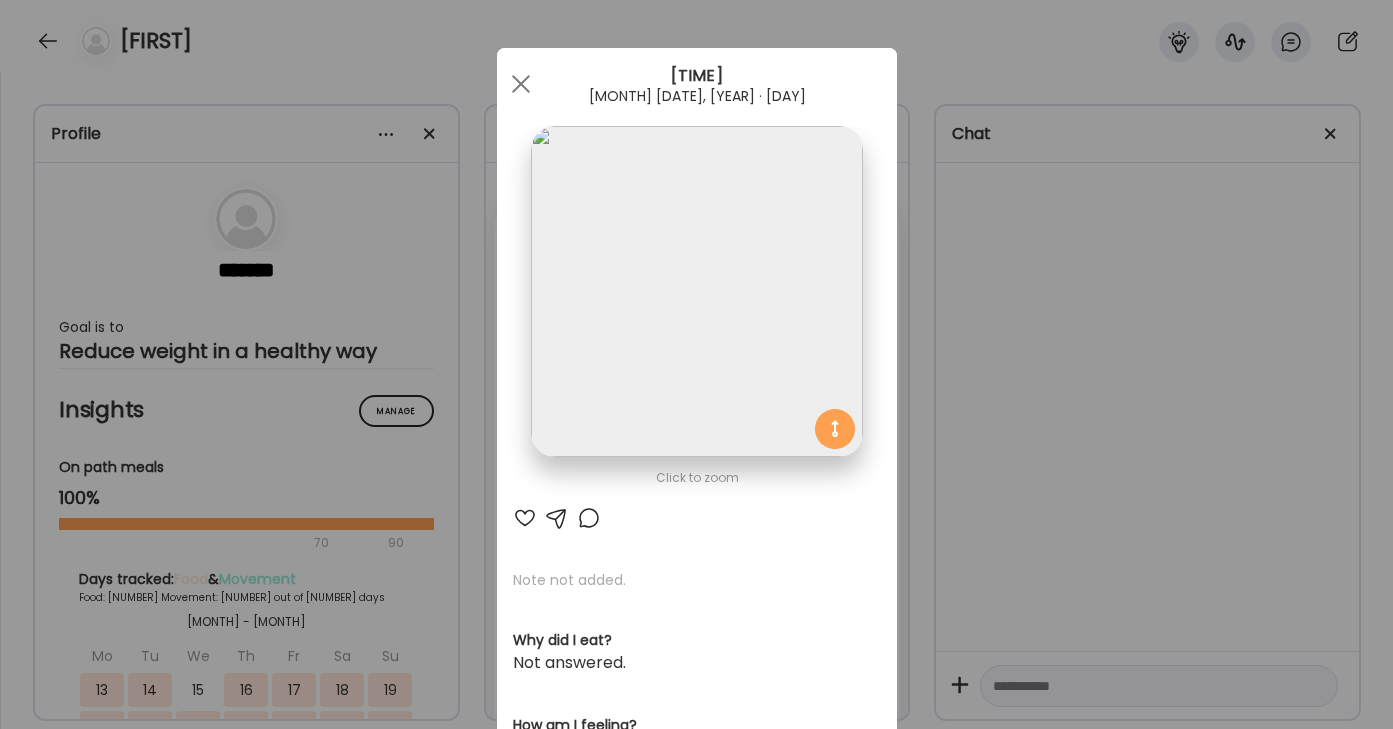 click on "[BRAND] [PRODUCT] Dashboard
Wahoo! It’s official
Take a moment to set up your Coach Profile to give your clients a smooth onboarding experience.
Skip Set up coach profile
[BRAND] [PRODUCT] Dashboard
1 Image 2 Message 3 Invite
Let’s get you quickly set up
Add a headshot or company logo for client recognition
Skip Next
[BRAND] [PRODUCT] Dashboard
1 Image 2 Message 3 Invite
Customize your welcome message
This page will be the first thing your clients will see. Add a welcome message to personalize their experience.
Header 32" at bounding box center [696, 364] 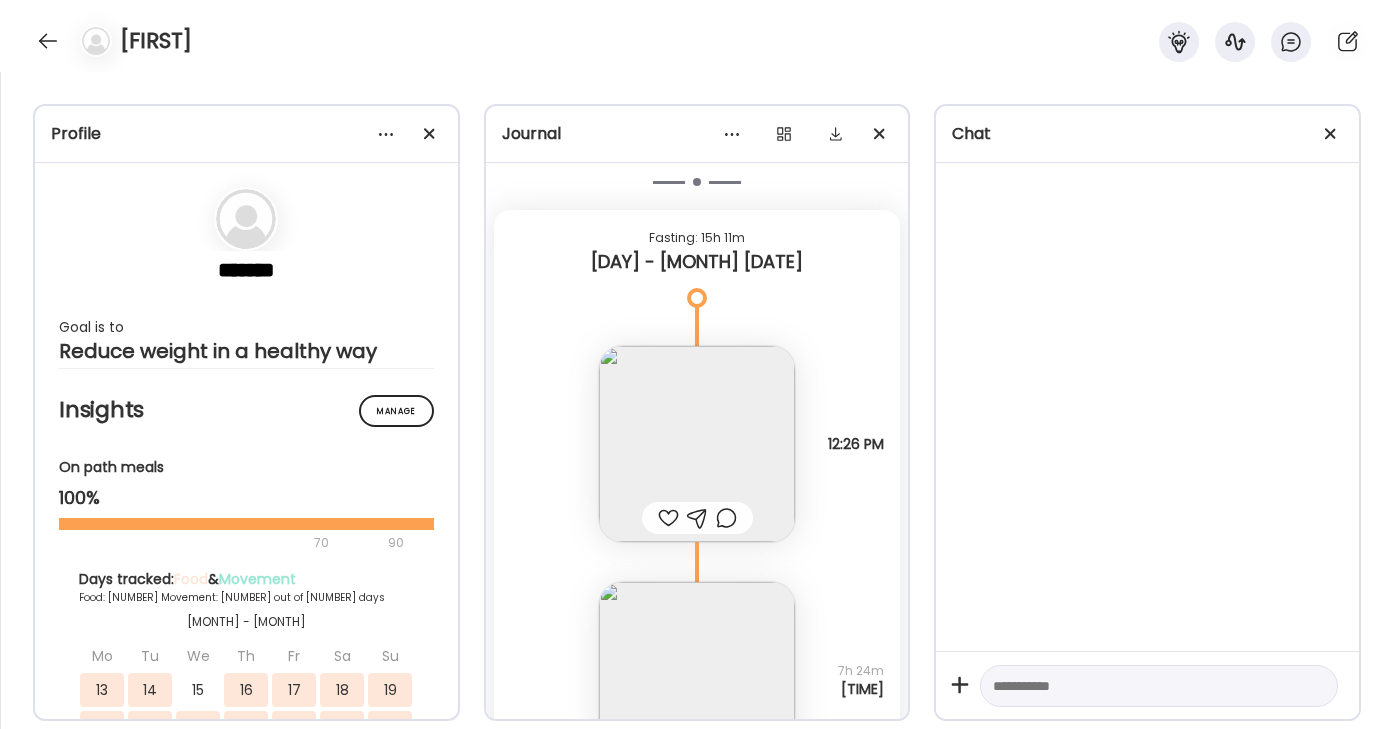 scroll, scrollTop: 17869, scrollLeft: 0, axis: vertical 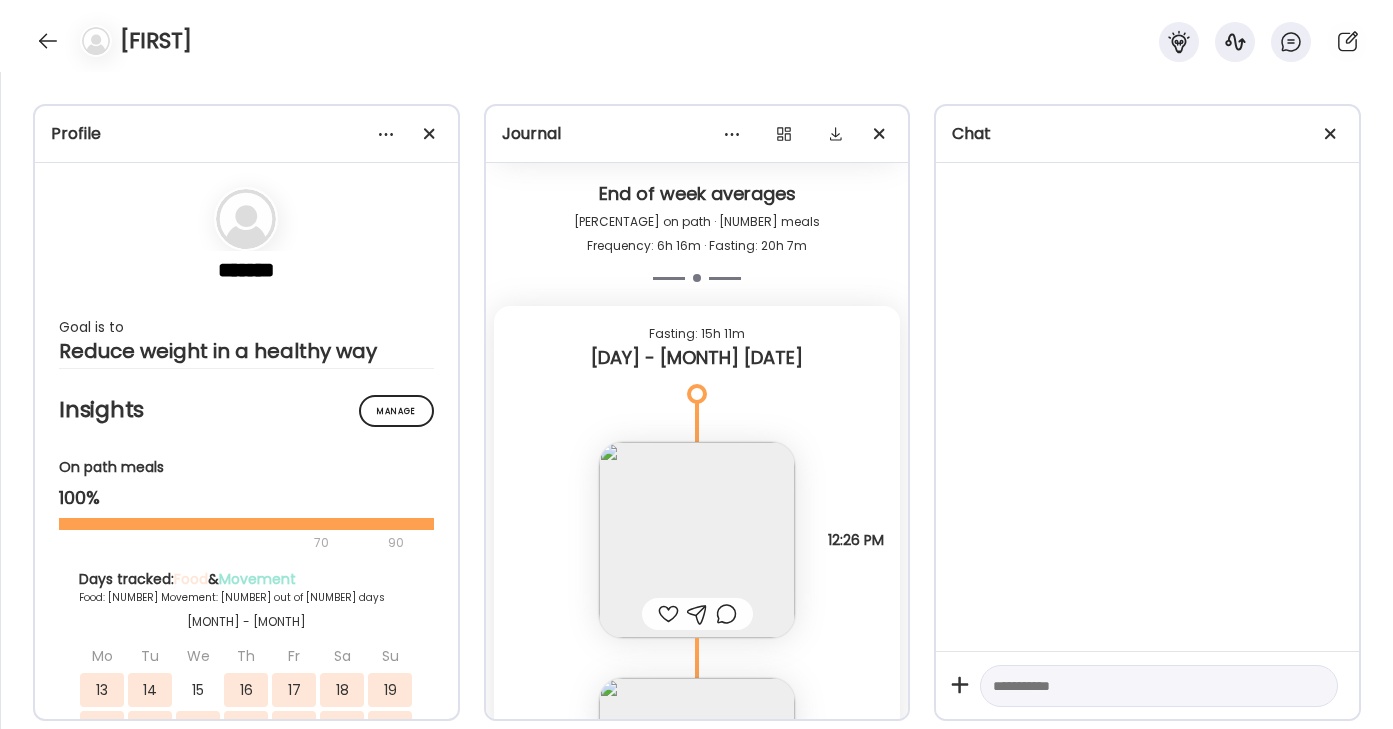 click at bounding box center (697, 540) 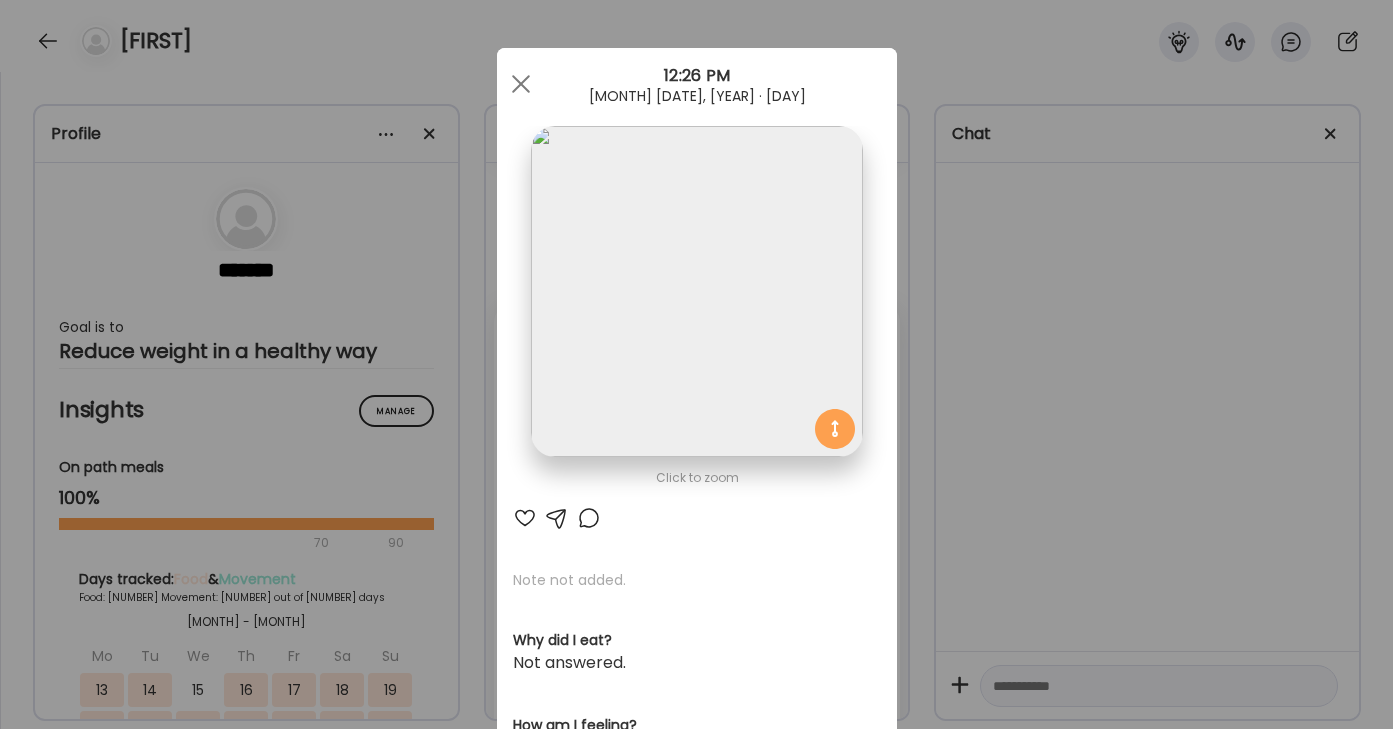 click on "[BRAND] [PRODUCT] Dashboard
Wahoo! It’s official
Take a moment to set up your Coach Profile to give your clients a smooth onboarding experience.
Skip Set up coach profile
[BRAND] [PRODUCT] Dashboard
1 Image 2 Message 3 Invite
Let’s get you quickly set up
Add a headshot or company logo for client recognition
Skip Next
[BRAND] [PRODUCT] Dashboard
1 Image 2 Message 3 Invite
Customize your welcome message
This page will be the first thing your clients will see. Add a welcome message to personalize their experience.
Header 32" at bounding box center (696, 364) 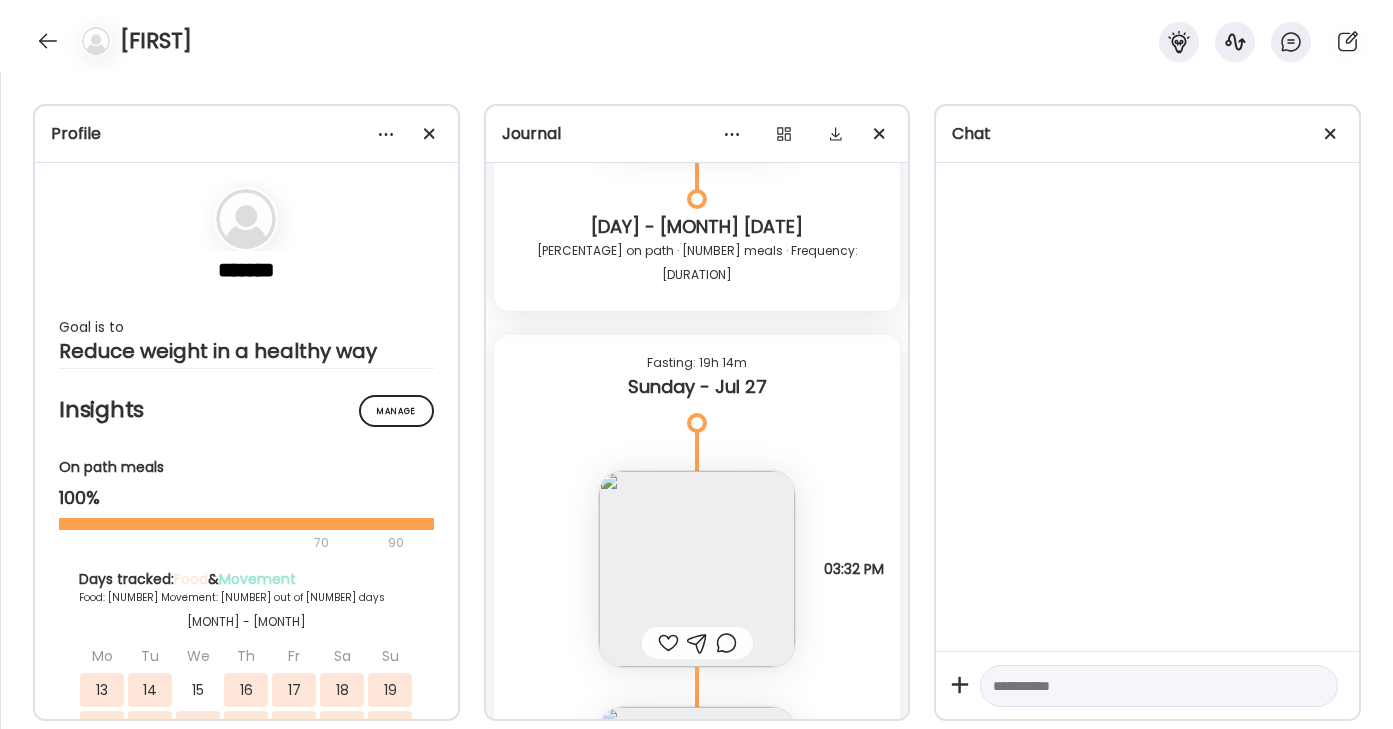 scroll, scrollTop: 16961, scrollLeft: 0, axis: vertical 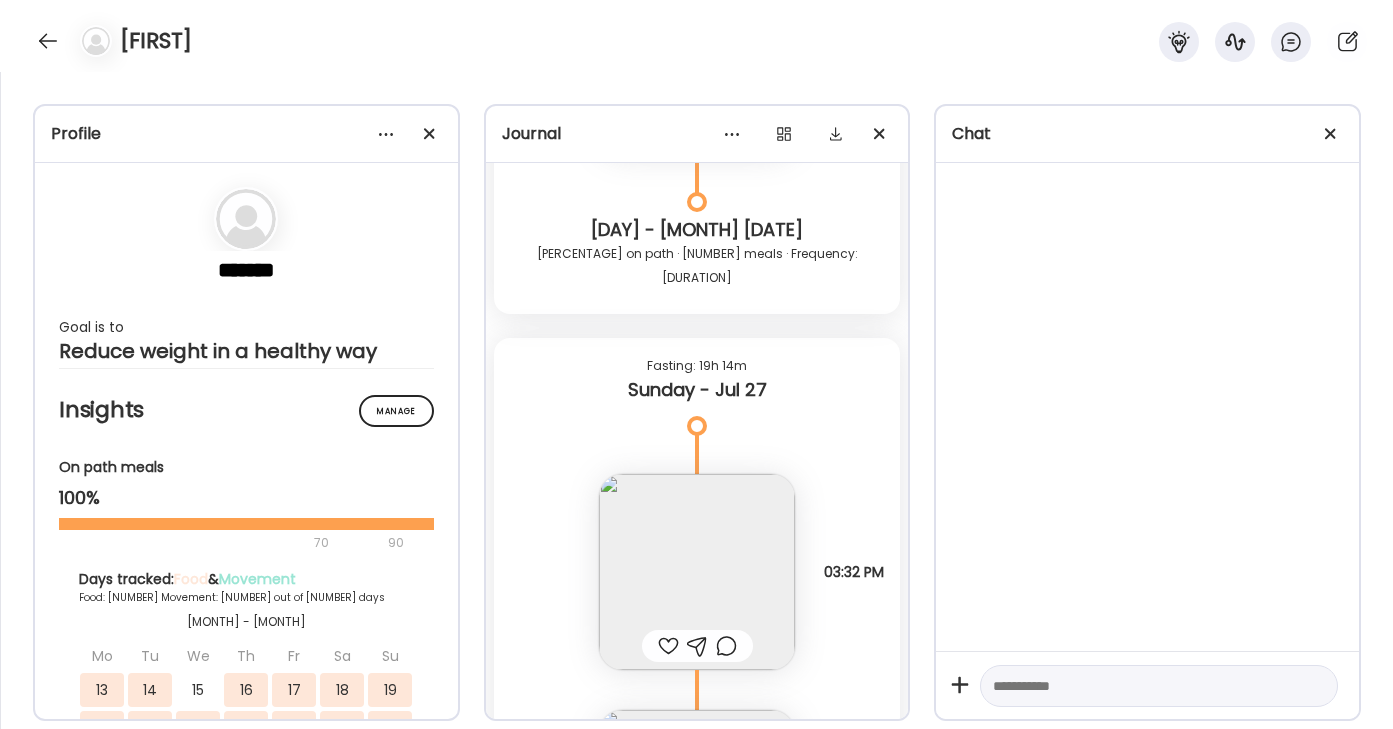 click at bounding box center (697, 572) 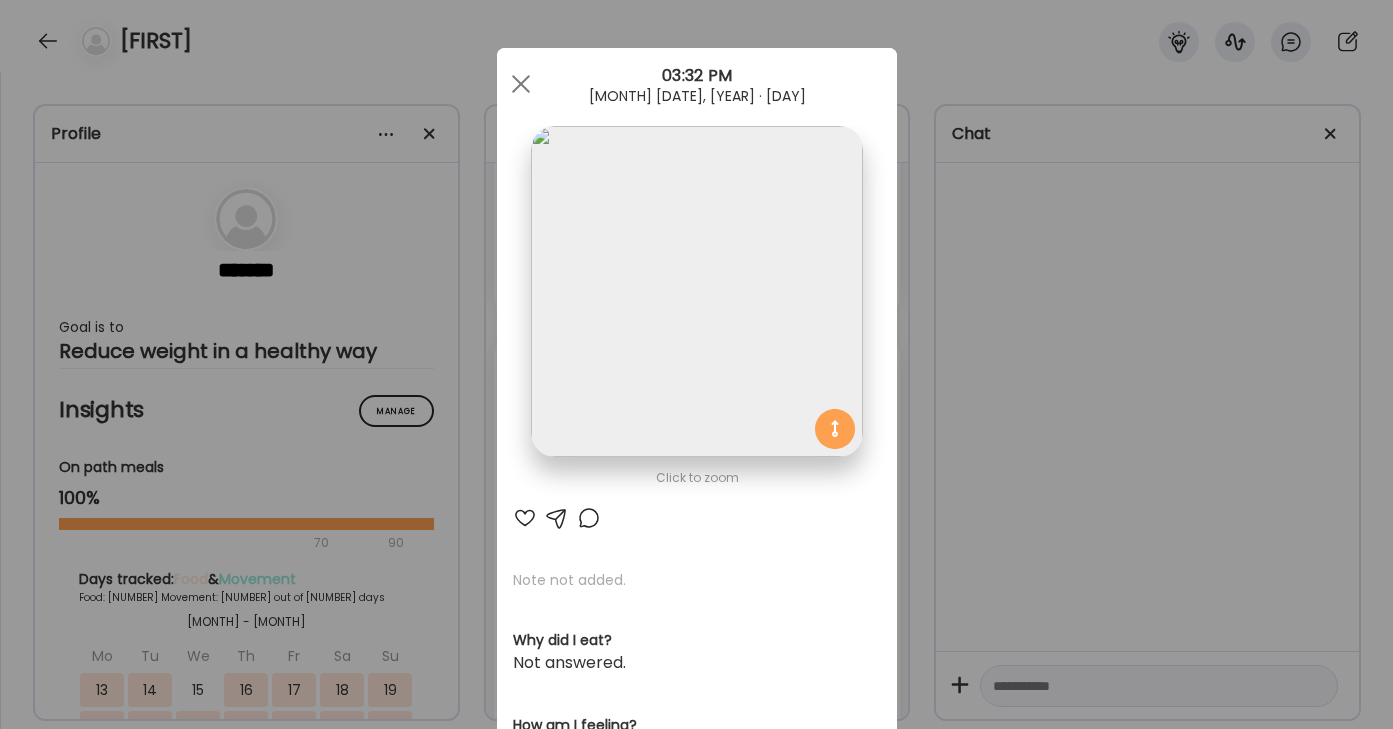 click on "[BRAND] [PRODUCT] Dashboard
Wahoo! It’s official
Take a moment to set up your Coach Profile to give your clients a smooth onboarding experience.
Skip Set up coach profile
[BRAND] [PRODUCT] Dashboard
1 Image 2 Message 3 Invite
Let’s get you quickly set up
Add a headshot or company logo for client recognition
Skip Next
[BRAND] [PRODUCT] Dashboard
1 Image 2 Message 3 Invite
Customize your welcome message
This page will be the first thing your clients will see. Add a welcome message to personalize their experience.
Header 32" at bounding box center (696, 364) 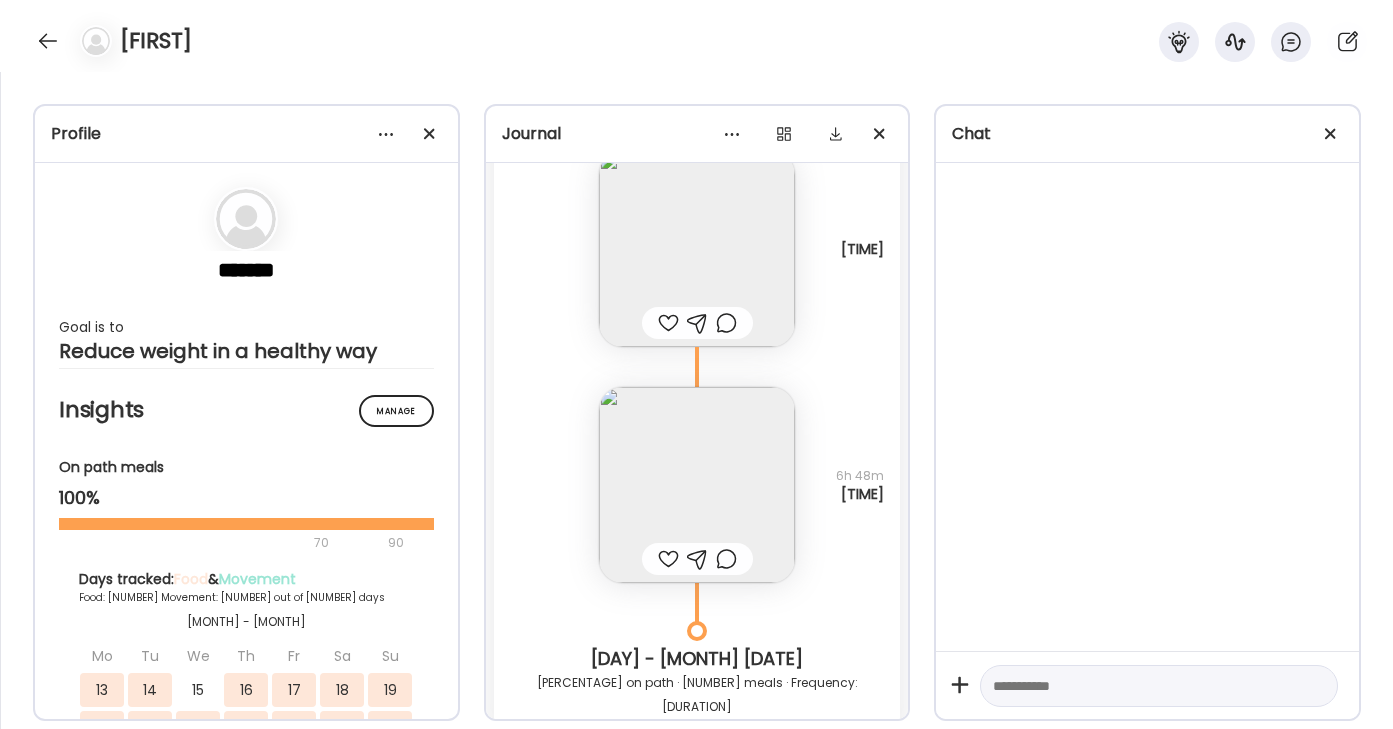 scroll, scrollTop: 16526, scrollLeft: 0, axis: vertical 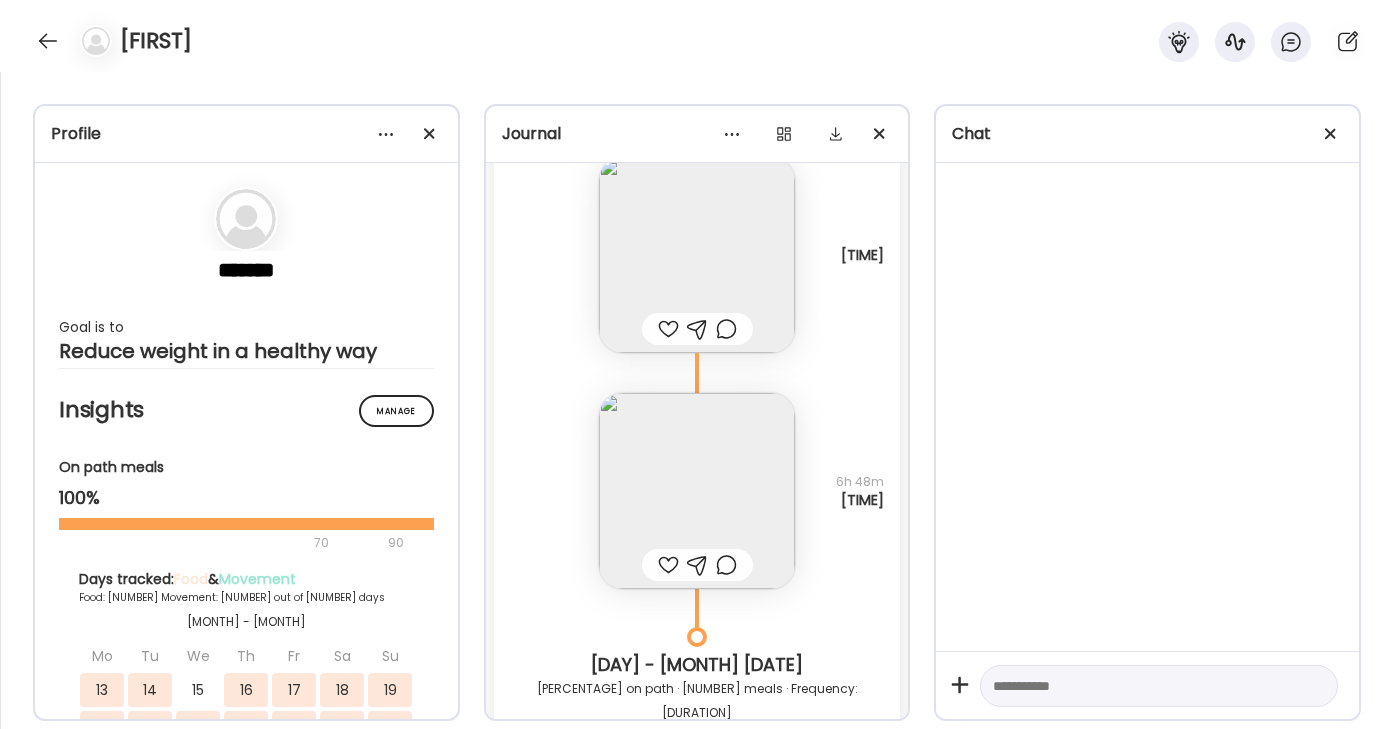 click at bounding box center (697, 491) 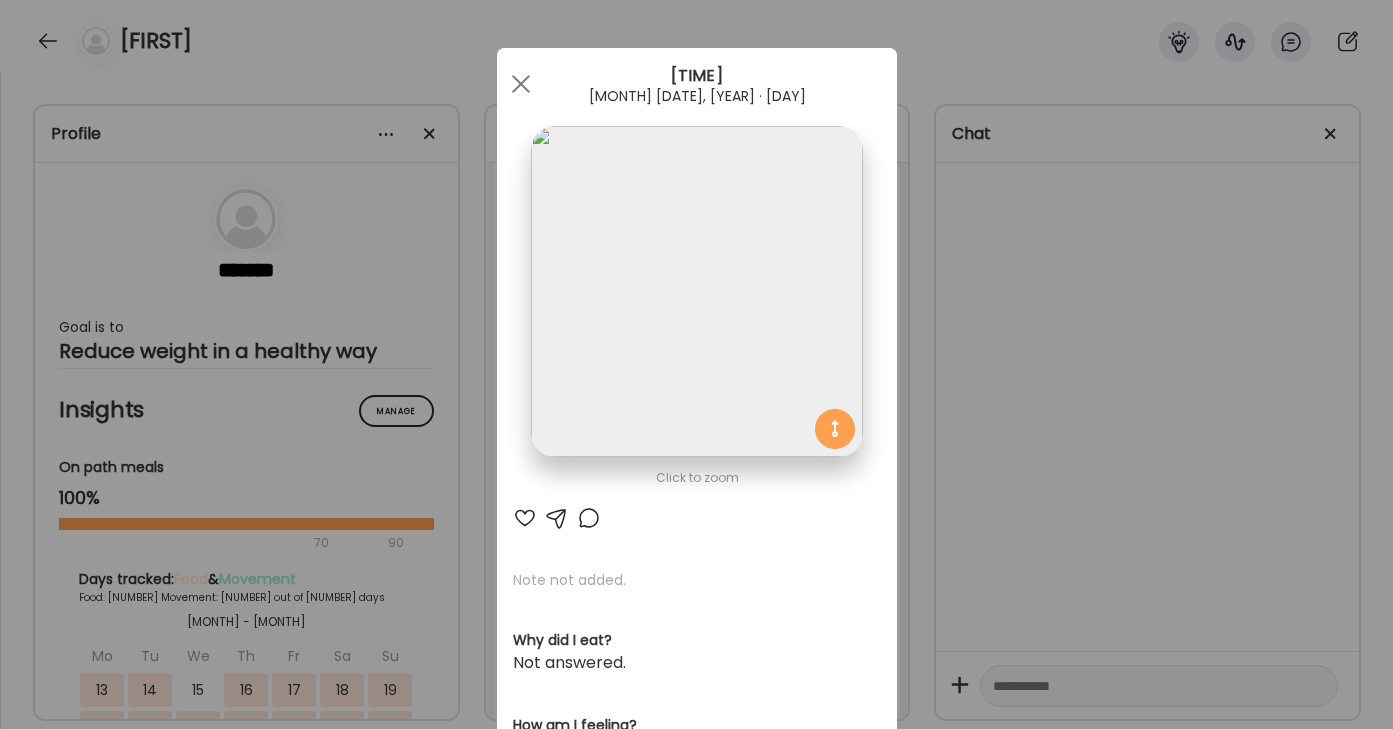 click on "[BRAND] [PRODUCT] Dashboard
Wahoo! It’s official
Take a moment to set up your Coach Profile to give your clients a smooth onboarding experience.
Skip Set up coach profile
[BRAND] [PRODUCT] Dashboard
1 Image 2 Message 3 Invite
Let’s get you quickly set up
Add a headshot or company logo for client recognition
Skip Next
[BRAND] [PRODUCT] Dashboard
1 Image 2 Message 3 Invite
Customize your welcome message
This page will be the first thing your clients will see. Add a welcome message to personalize their experience.
Header 32" at bounding box center [696, 364] 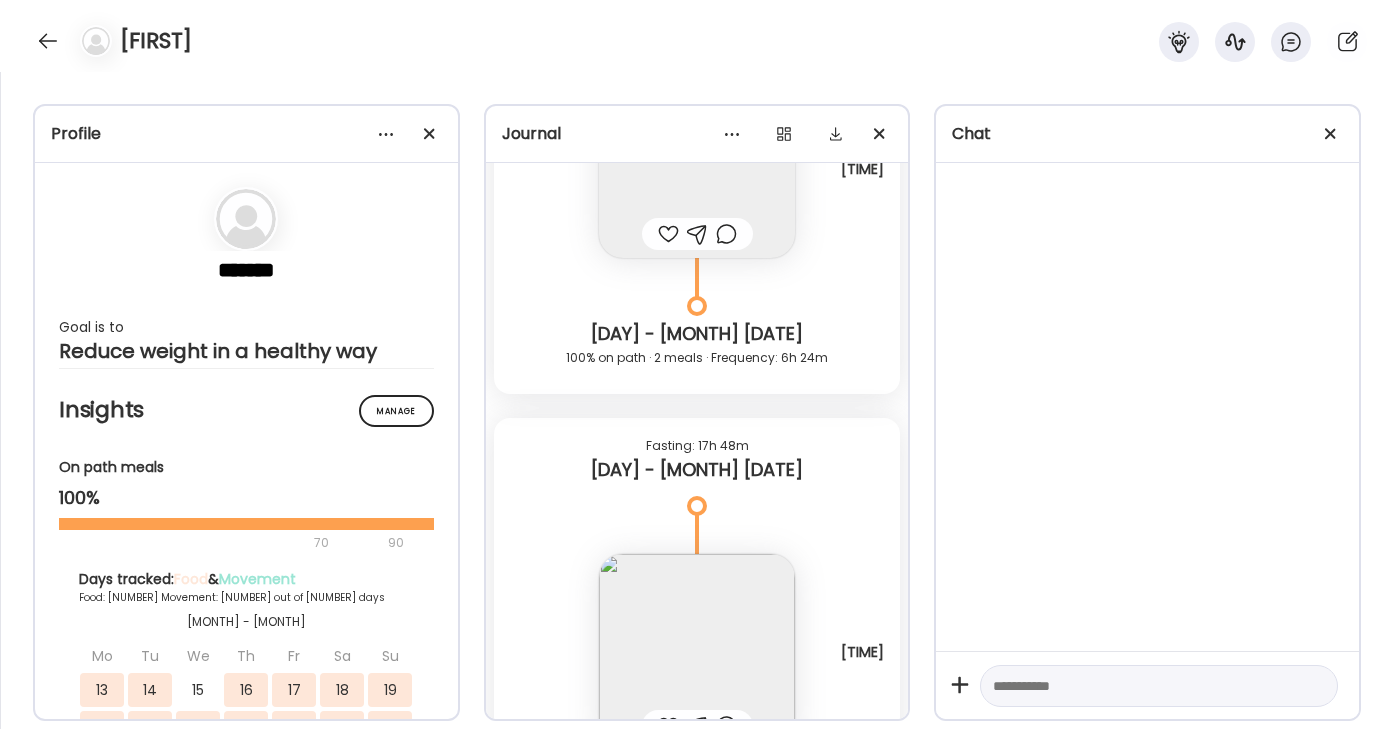 scroll, scrollTop: 16130, scrollLeft: 0, axis: vertical 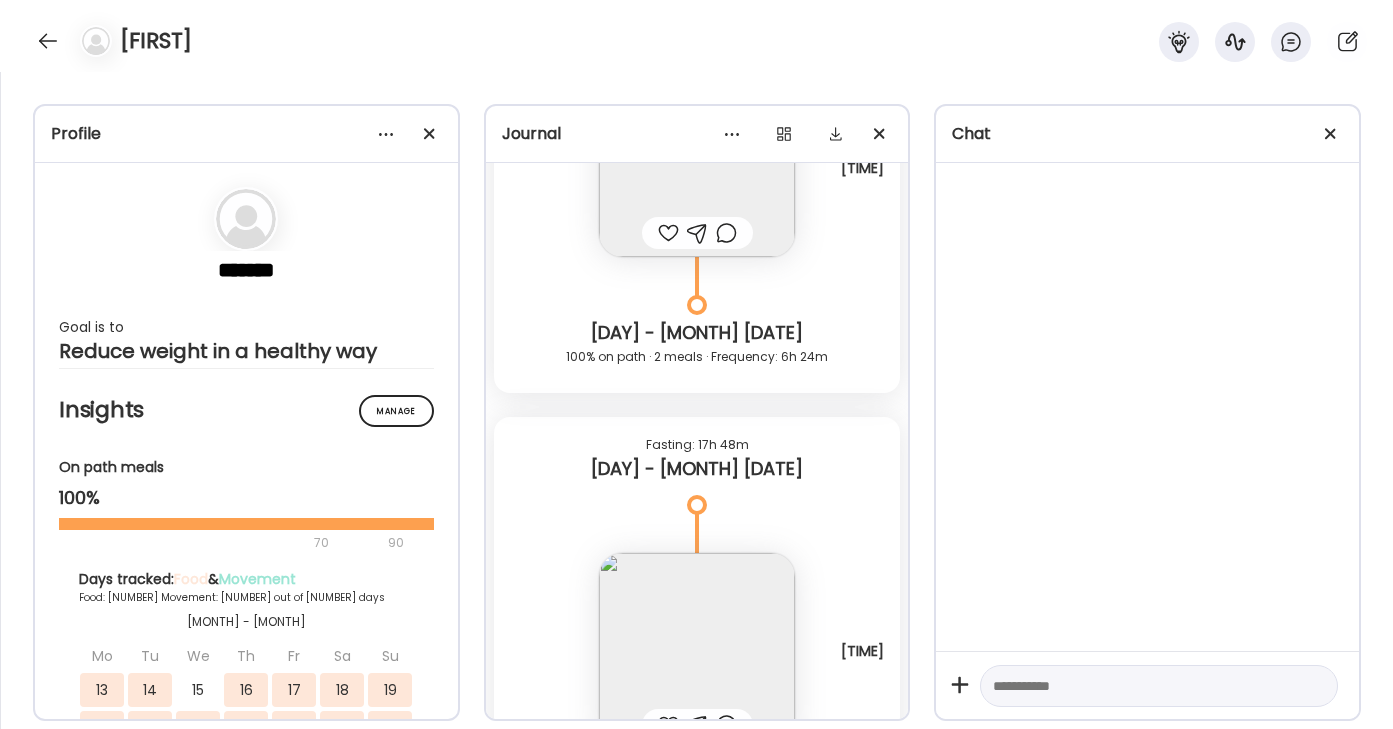 click at bounding box center (697, 651) 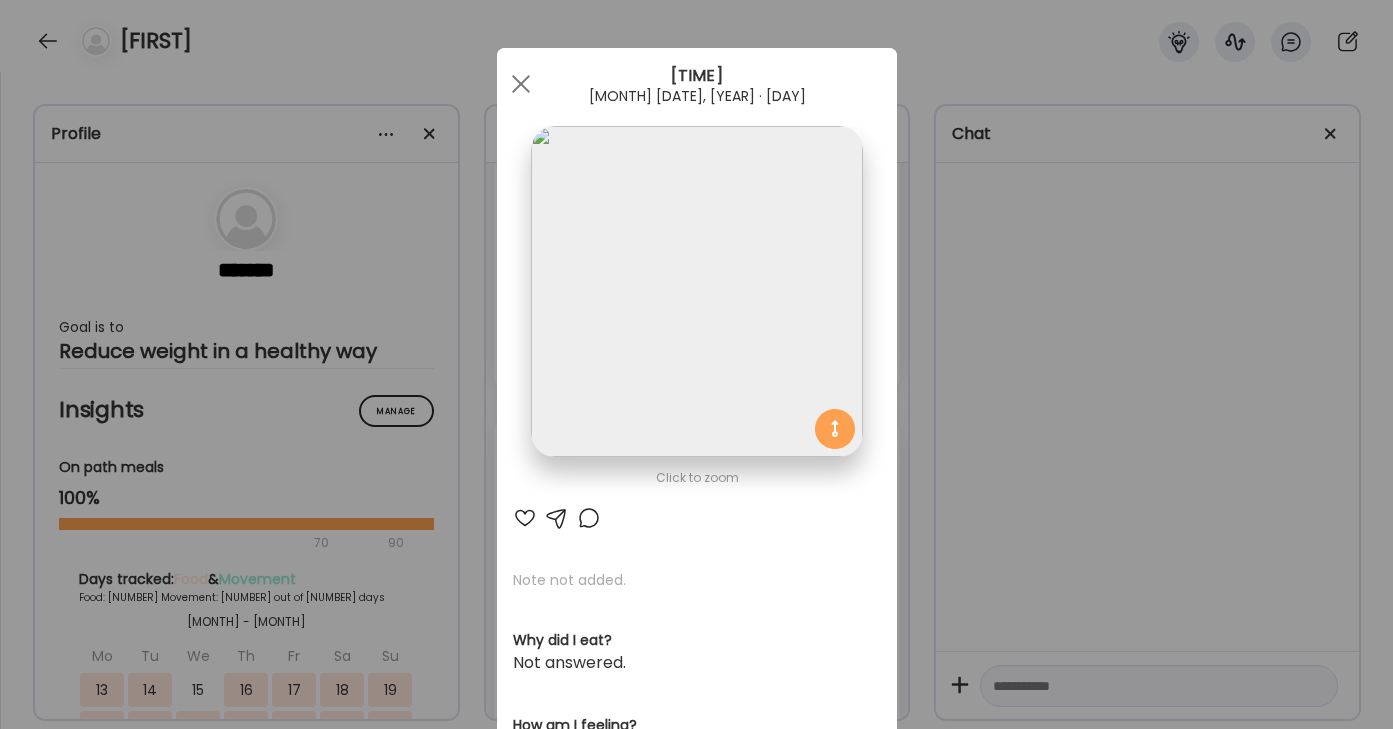 click at bounding box center (696, 291) 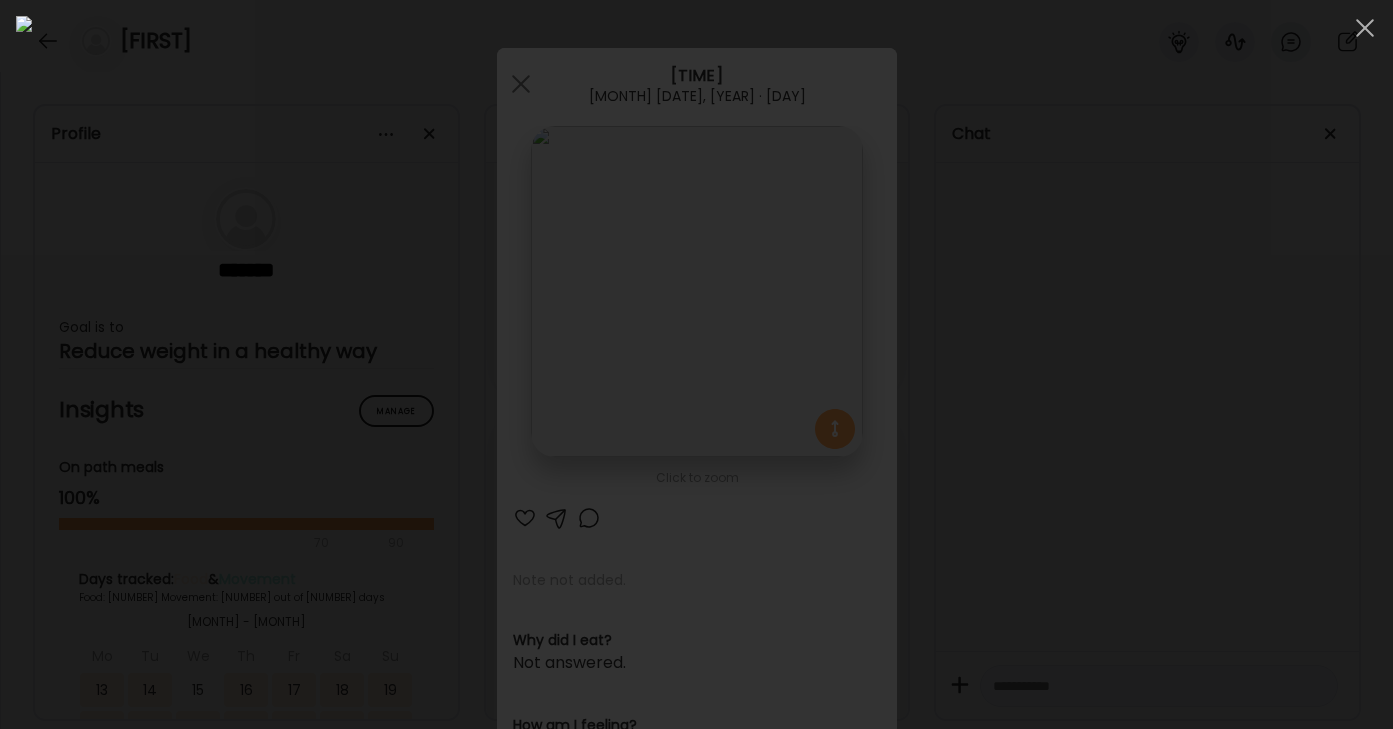 click at bounding box center (696, 364) 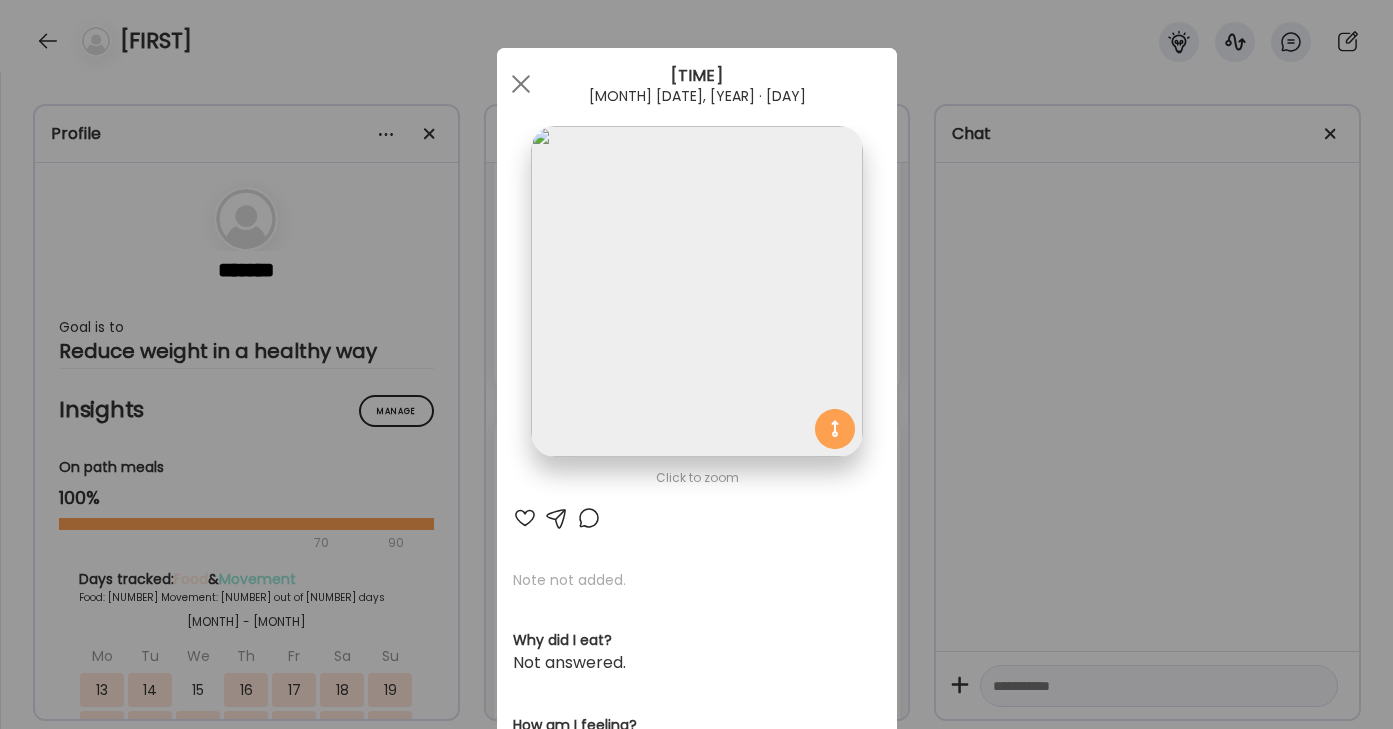 click at bounding box center (696, 291) 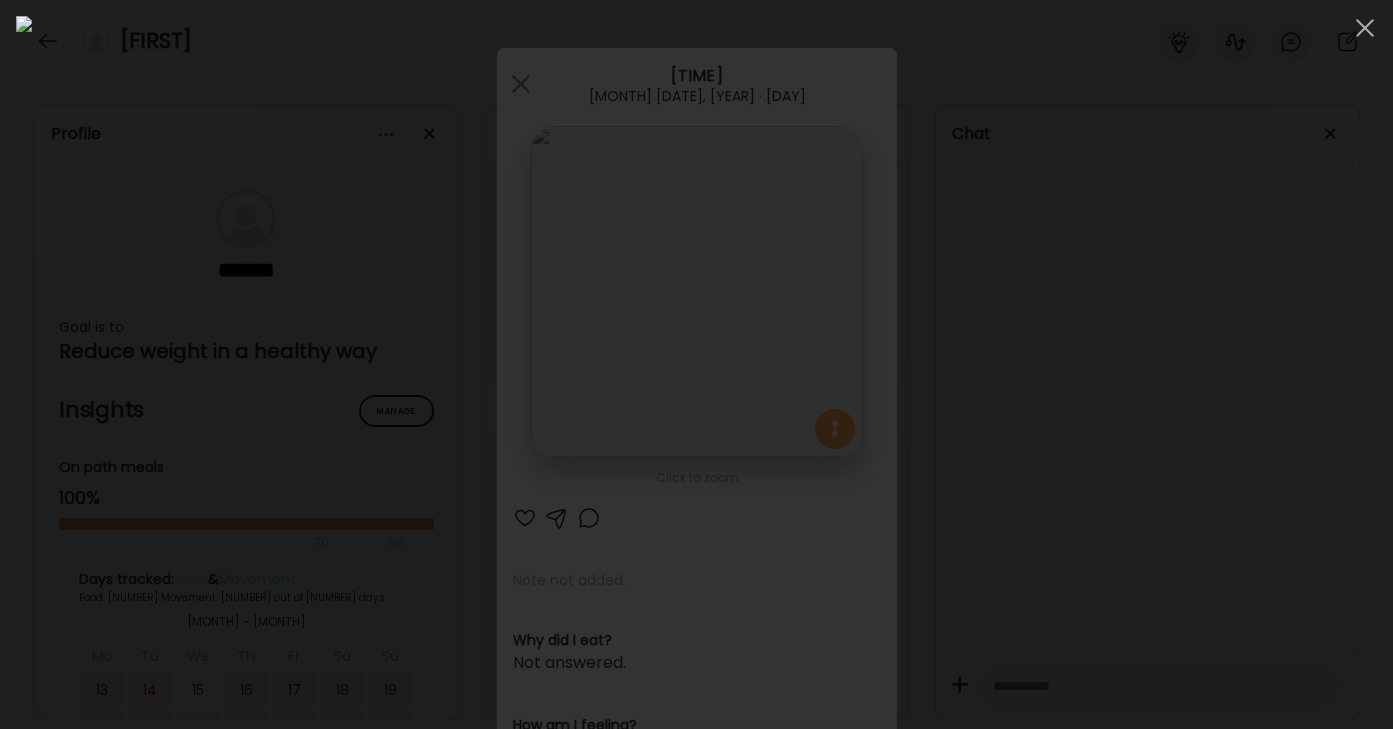 click at bounding box center (696, 364) 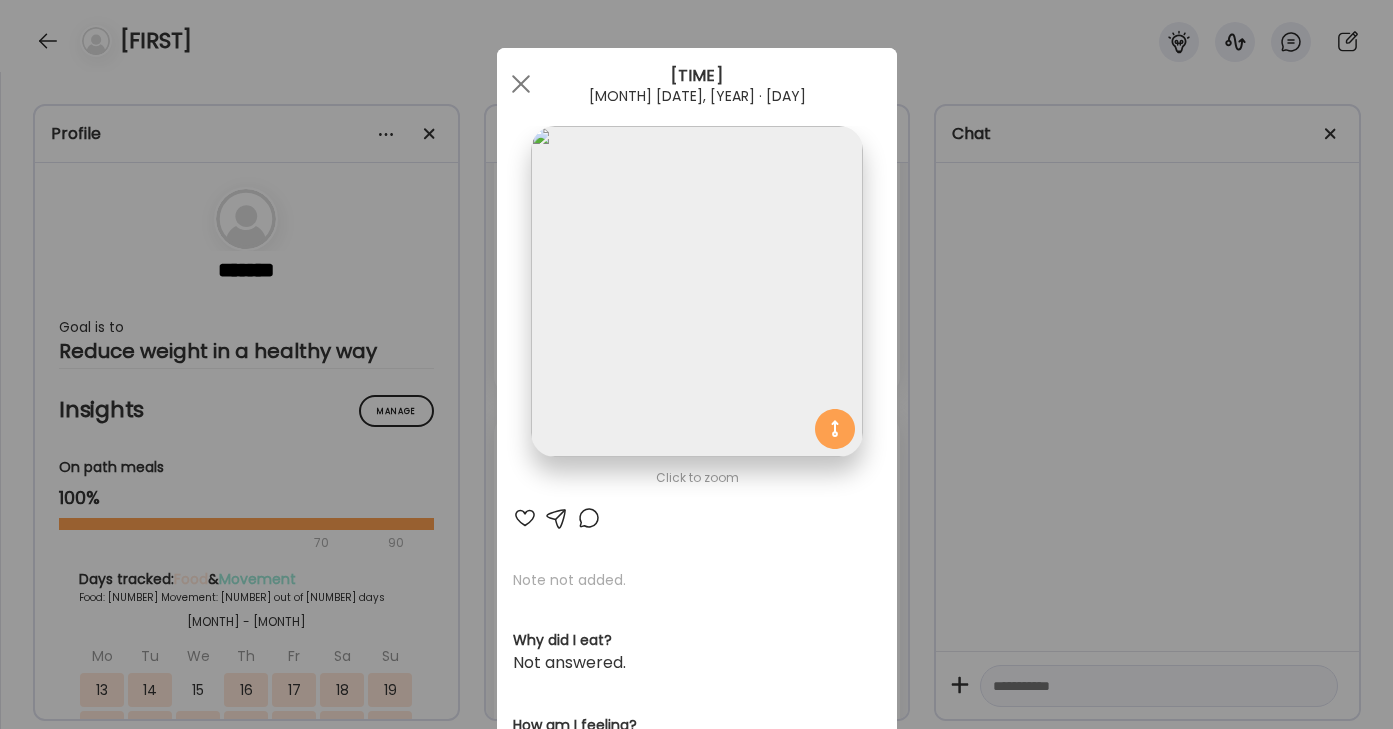 click on "[BRAND] [PRODUCT] Dashboard
Wahoo! It’s official
Take a moment to set up your Coach Profile to give your clients a smooth onboarding experience.
Skip Set up coach profile
[BRAND] [PRODUCT] Dashboard
1 Image 2 Message 3 Invite
Let’s get you quickly set up
Add a headshot or company logo for client recognition
Skip Next
[BRAND] [PRODUCT] Dashboard
1 Image 2 Message 3 Invite
Customize your welcome message
This page will be the first thing your clients will see. Add a welcome message to personalize their experience.
Header 32" at bounding box center (696, 364) 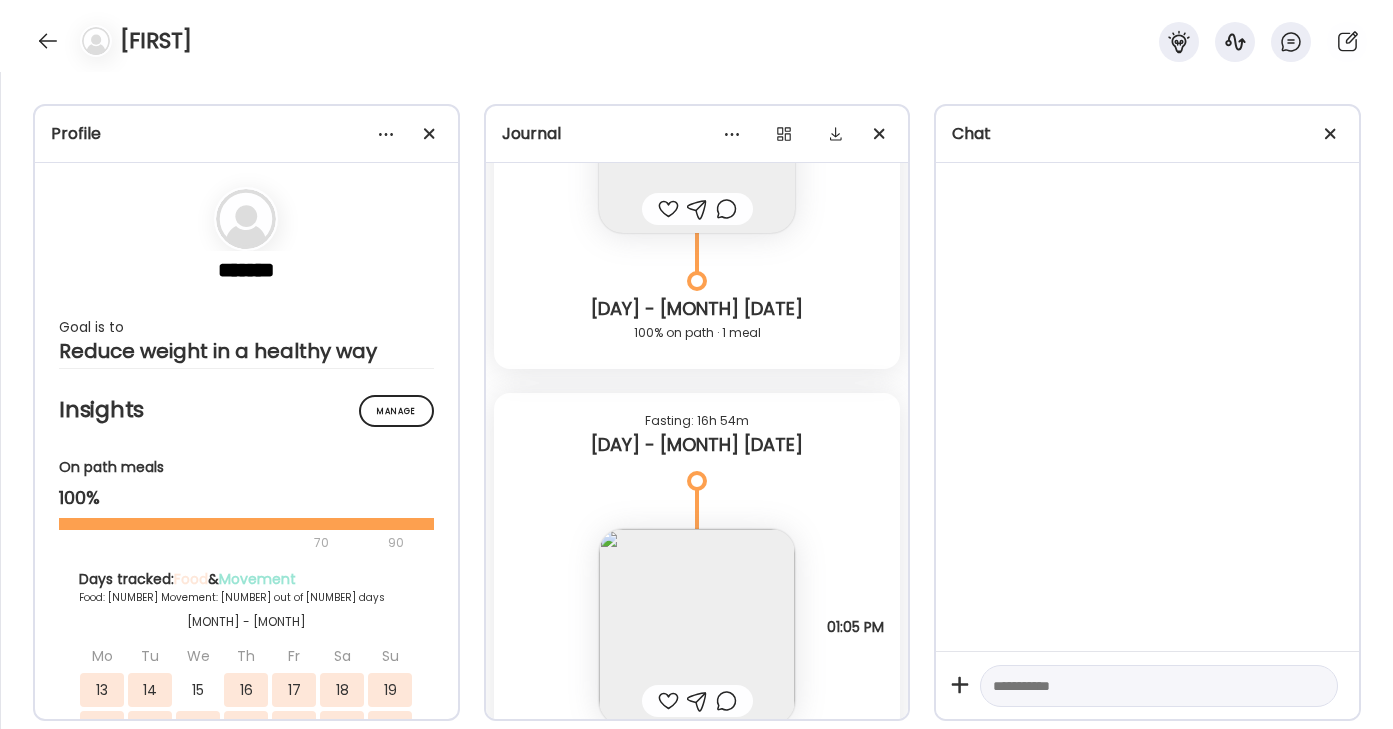 scroll, scrollTop: 14688, scrollLeft: 0, axis: vertical 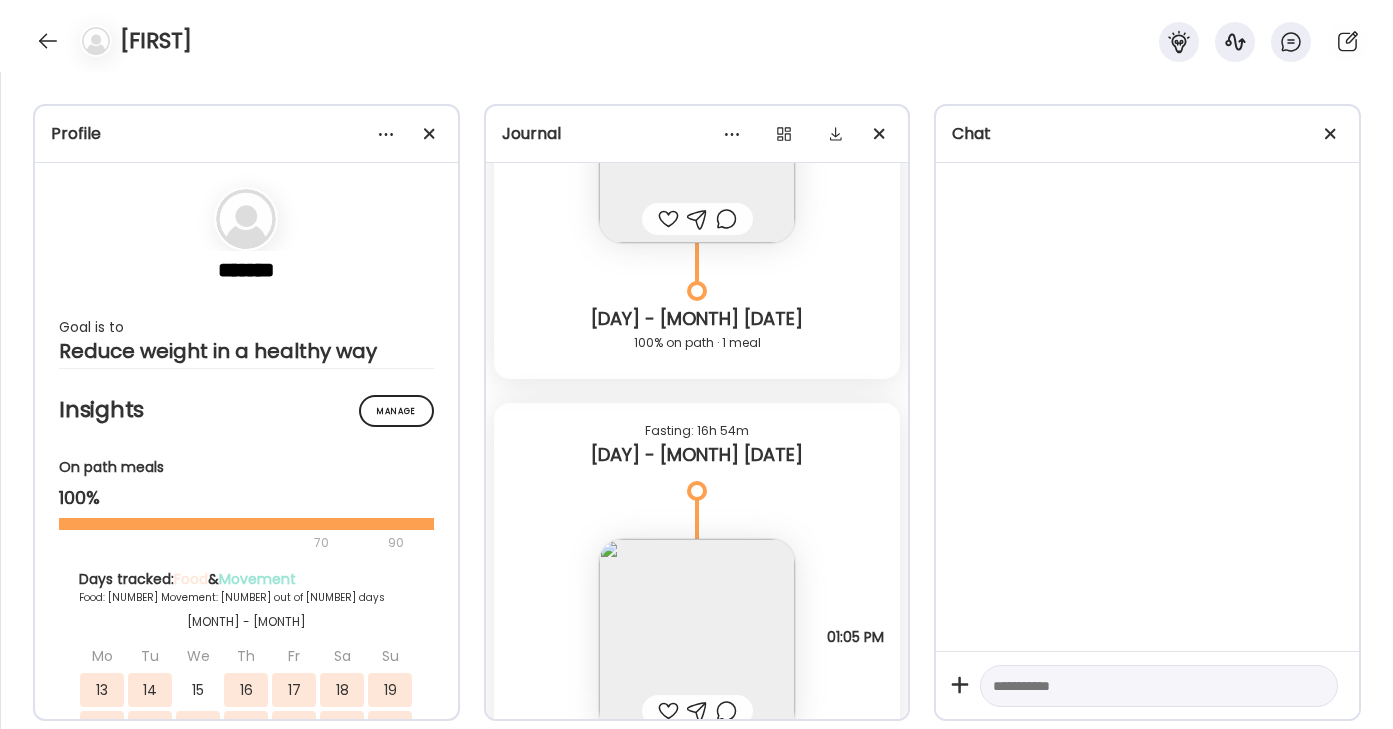 click at bounding box center [697, 637] 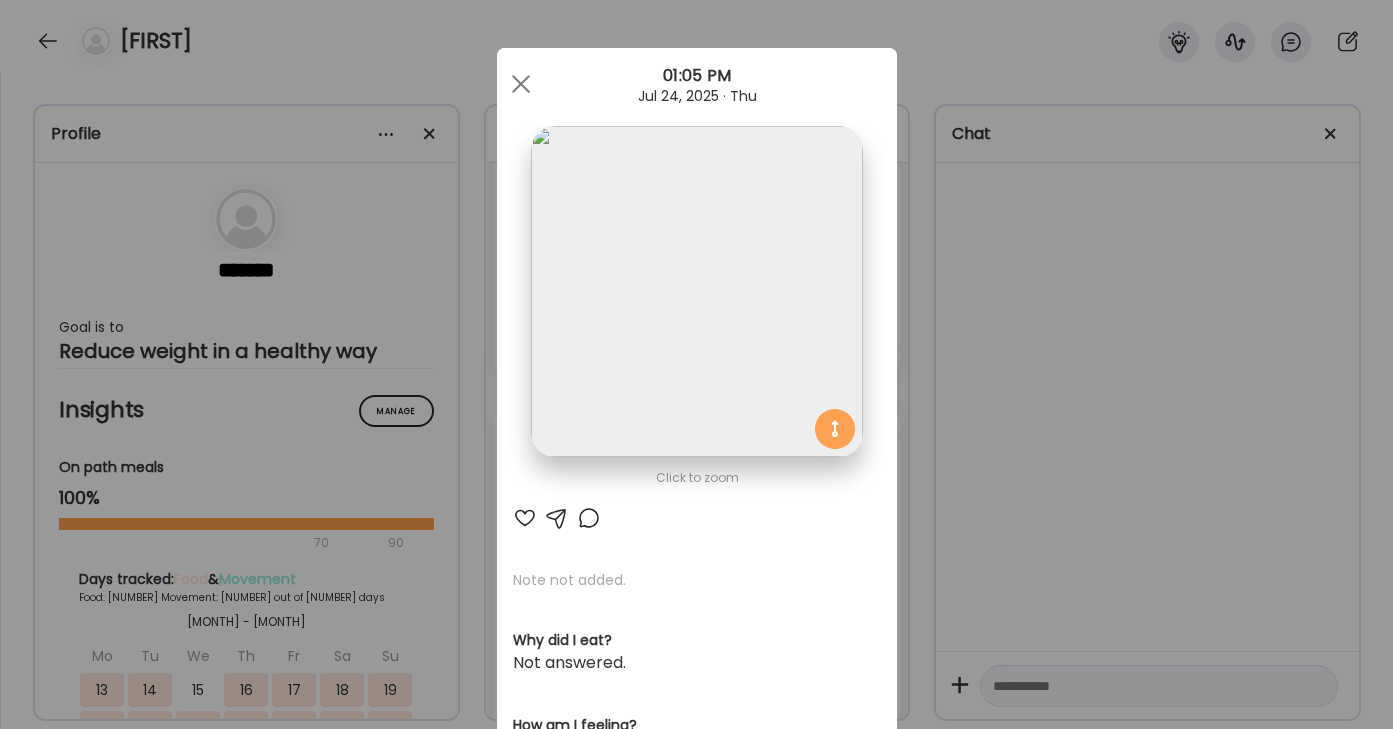 click on "[BRAND] [PRODUCT] Dashboard
Wahoo! It’s official
Take a moment to set up your Coach Profile to give your clients a smooth onboarding experience.
Skip Set up coach profile
[BRAND] [PRODUCT] Dashboard
1 Image 2 Message 3 Invite
Let’s get you quickly set up
Add a headshot or company logo for client recognition
Skip Next
[BRAND] [PRODUCT] Dashboard
1 Image 2 Message 3 Invite
Customize your welcome message
This page will be the first thing your clients will see. Add a welcome message to personalize their experience.
Header 32" at bounding box center [696, 364] 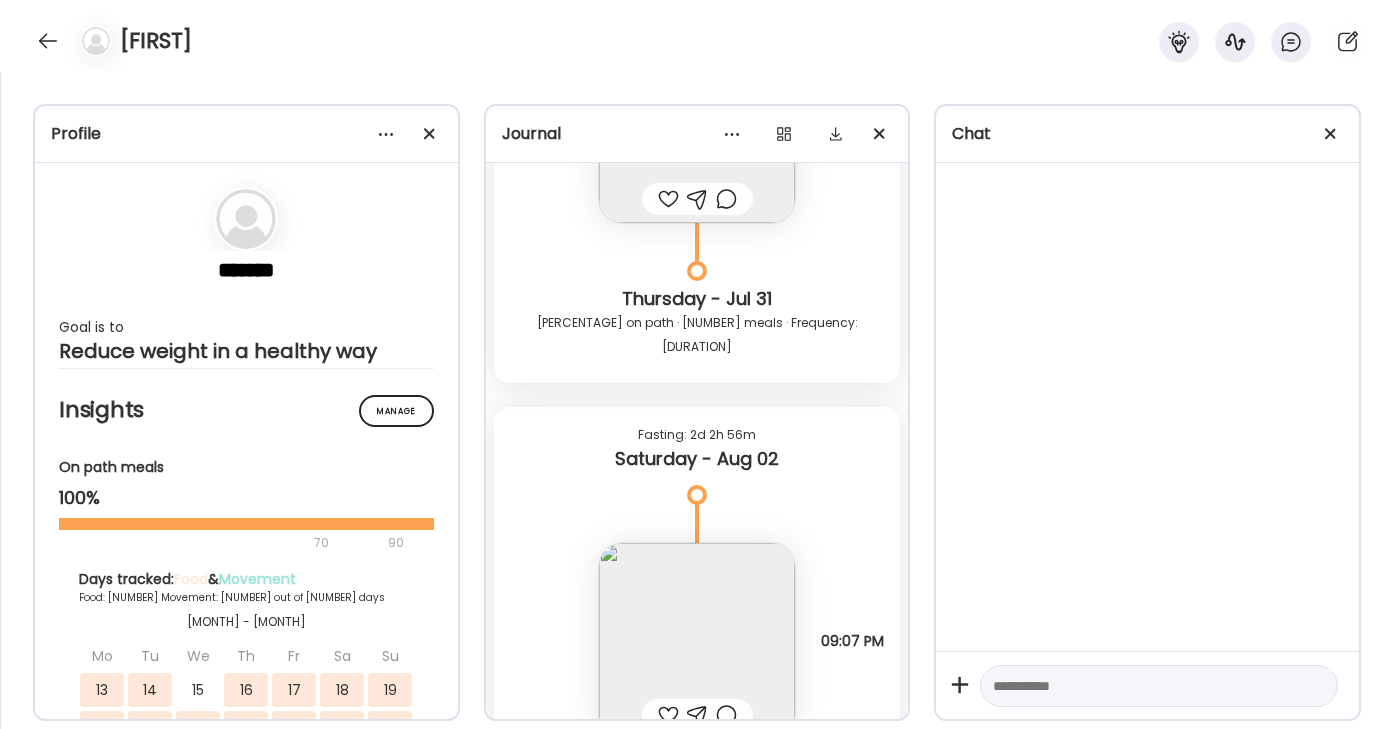 scroll, scrollTop: 20009, scrollLeft: 0, axis: vertical 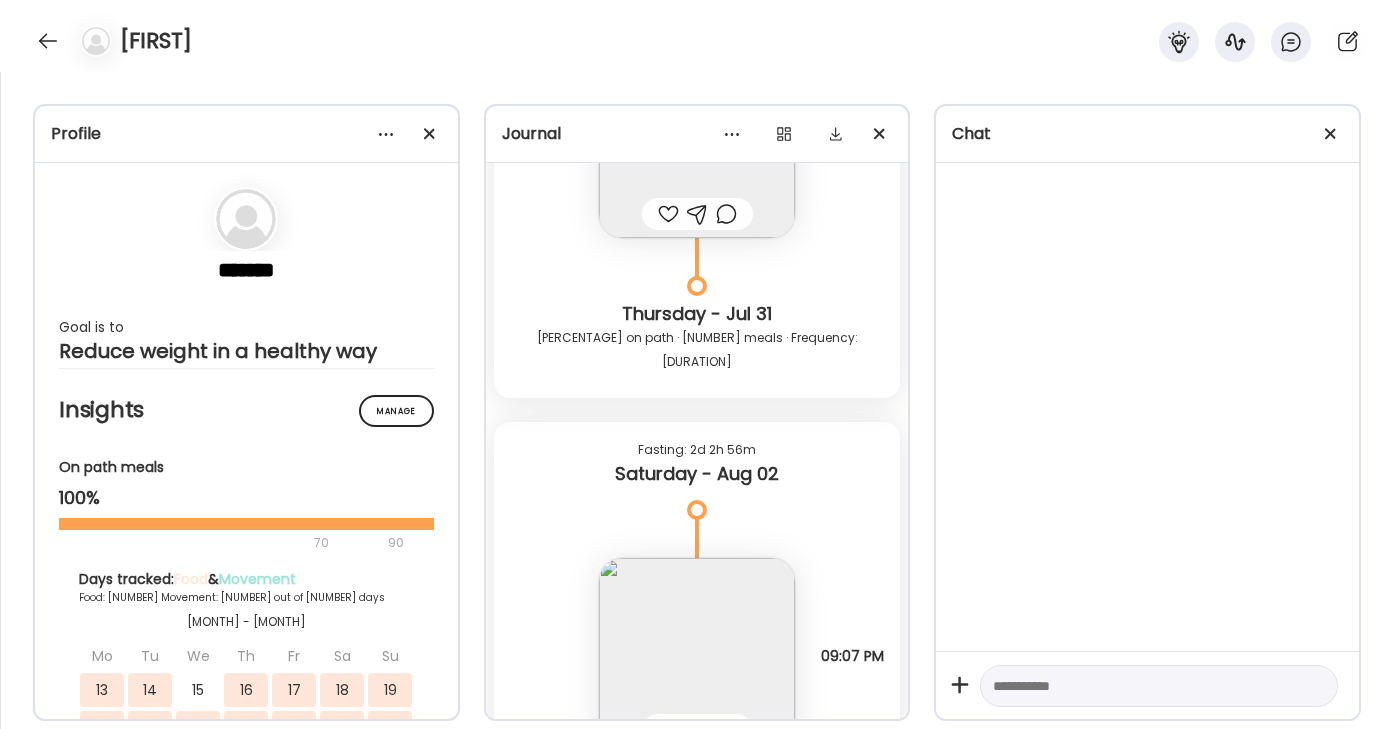click at bounding box center [697, 656] 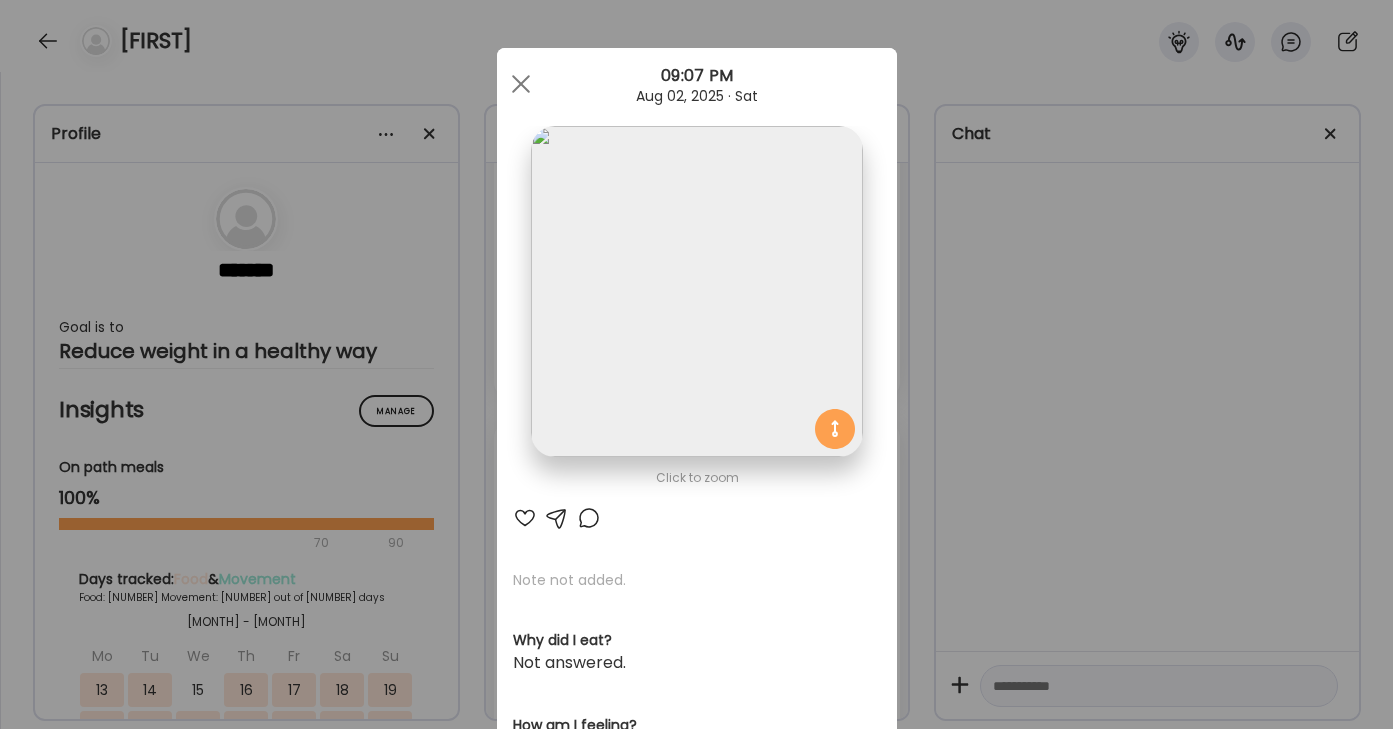 click on "[BRAND] [PRODUCT] Dashboard
Wahoo! It’s official
Take a moment to set up your Coach Profile to give your clients a smooth onboarding experience.
Skip Set up coach profile
[BRAND] [PRODUCT] Dashboard
1 Image 2 Message 3 Invite
Let’s get you quickly set up
Add a headshot or company logo for client recognition
Skip Next
[BRAND] [PRODUCT] Dashboard
1 Image 2 Message 3 Invite
Customize your welcome message
This page will be the first thing your clients will see. Add a welcome message to personalize their experience.
Header 32" at bounding box center [696, 364] 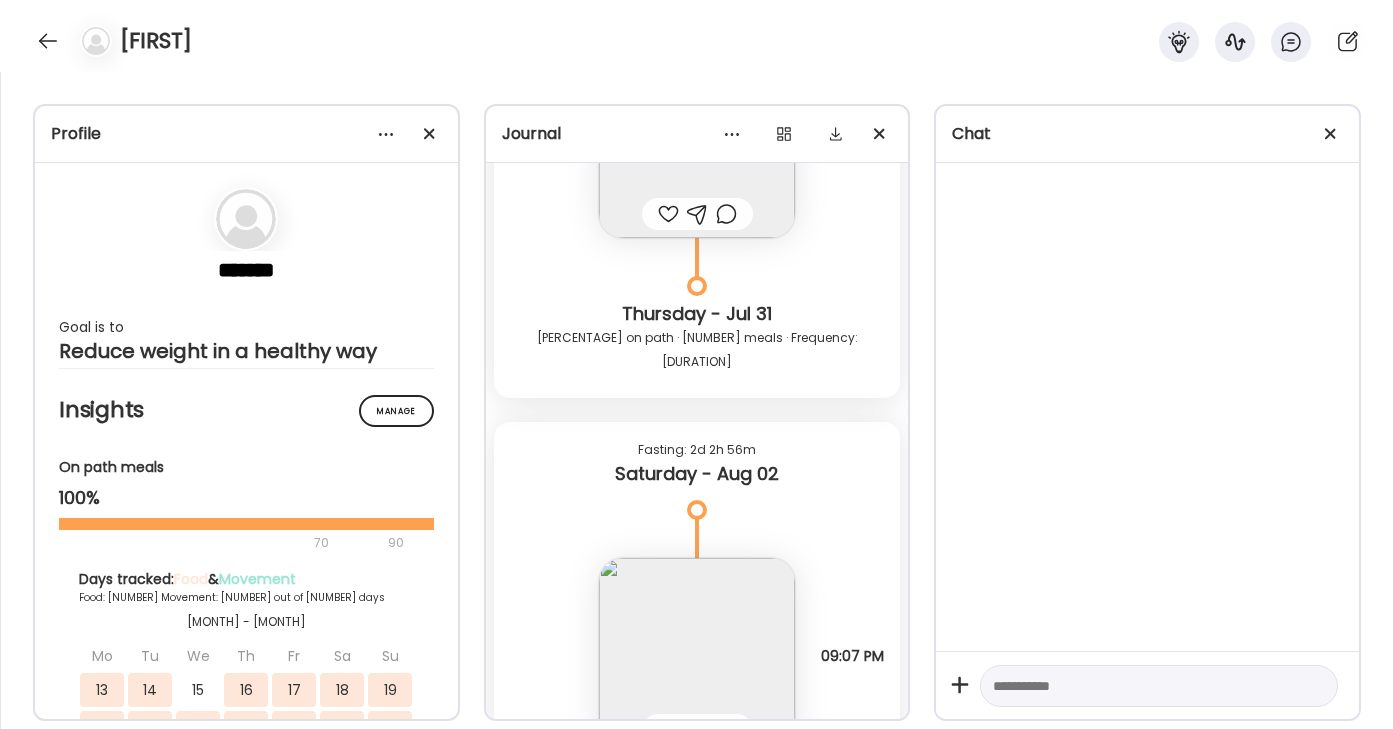 click at bounding box center [697, 656] 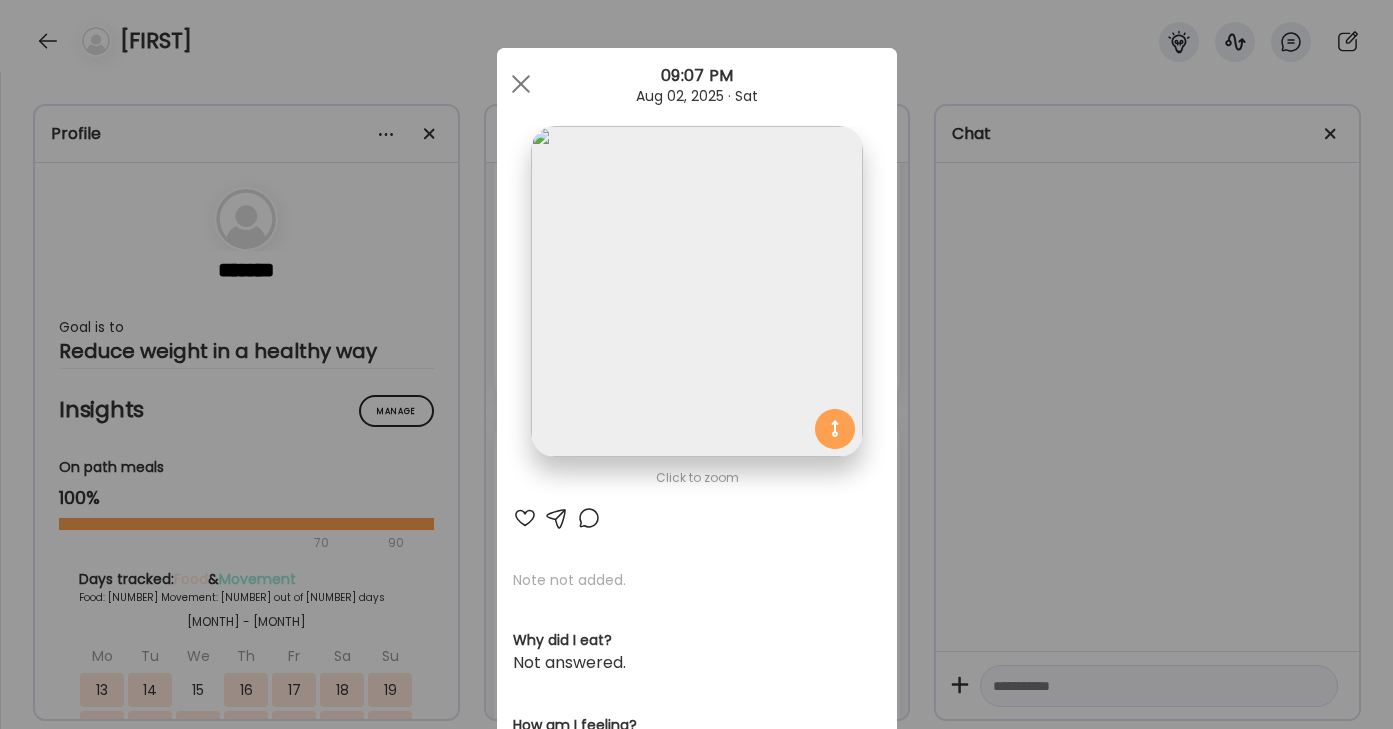 click on "[BRAND] [PRODUCT] Dashboard
Wahoo! It’s official
Take a moment to set up your Coach Profile to give your clients a smooth onboarding experience.
Skip Set up coach profile
[BRAND] [PRODUCT] Dashboard
1 Image 2 Message 3 Invite
Let’s get you quickly set up
Add a headshot or company logo for client recognition
Skip Next
[BRAND] [PRODUCT] Dashboard
1 Image 2 Message 3 Invite
Customize your welcome message
This page will be the first thing your clients will see. Add a welcome message to personalize their experience.
Header 32" at bounding box center (696, 364) 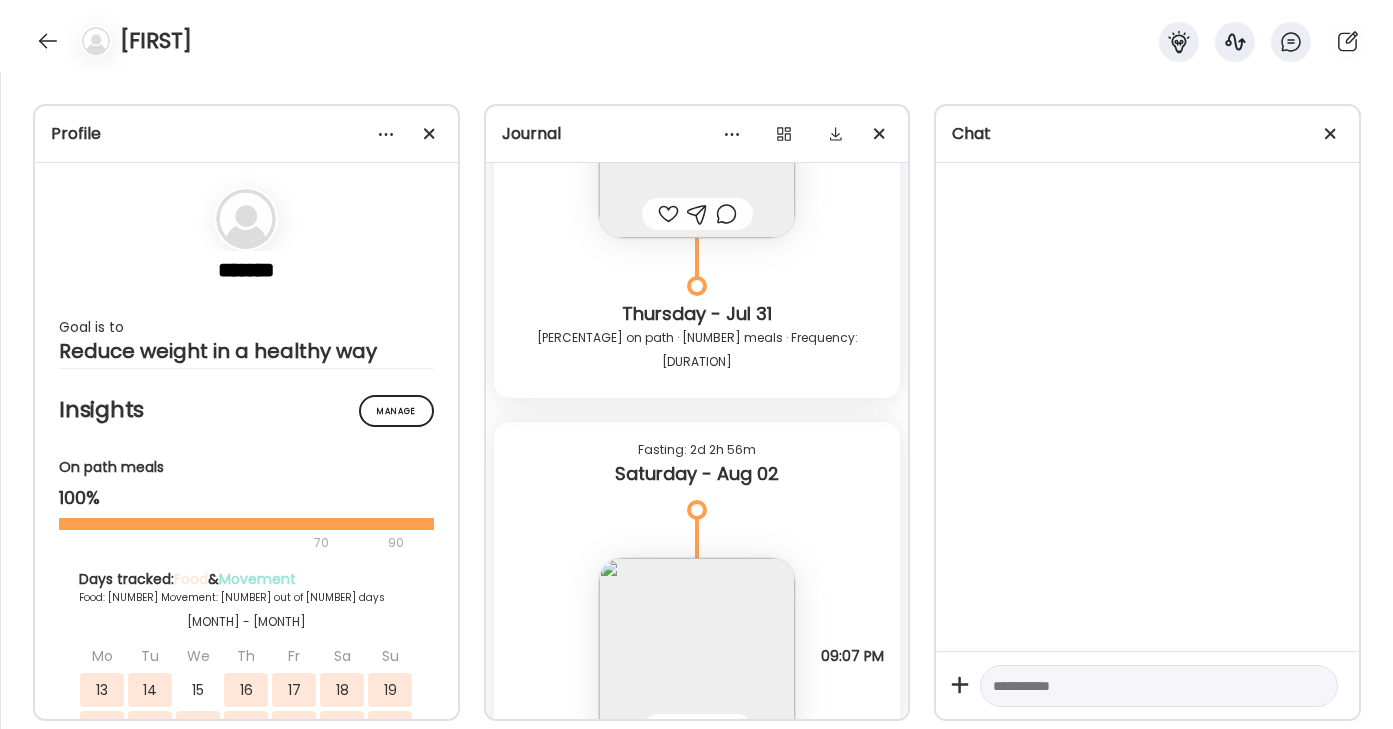 click at bounding box center (1147, 407) 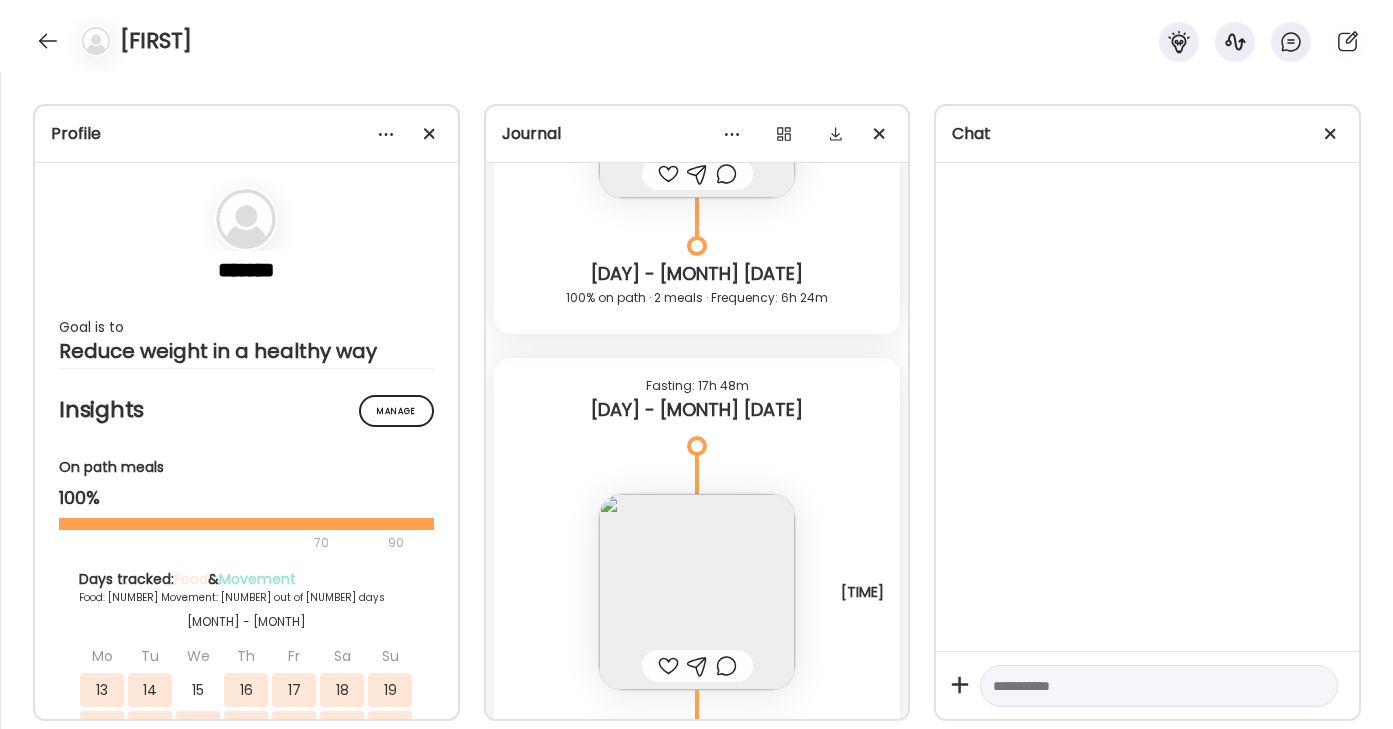 scroll, scrollTop: 16188, scrollLeft: 0, axis: vertical 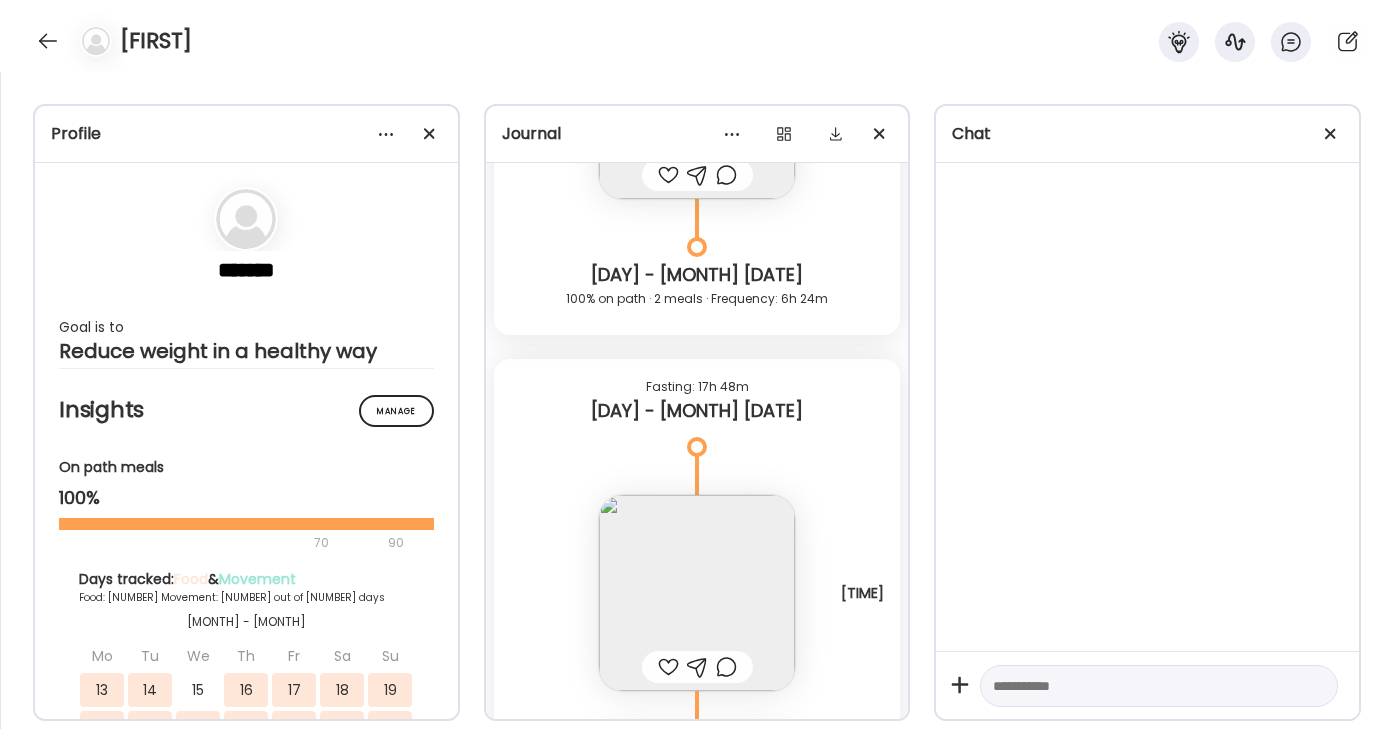 click at bounding box center (697, 593) 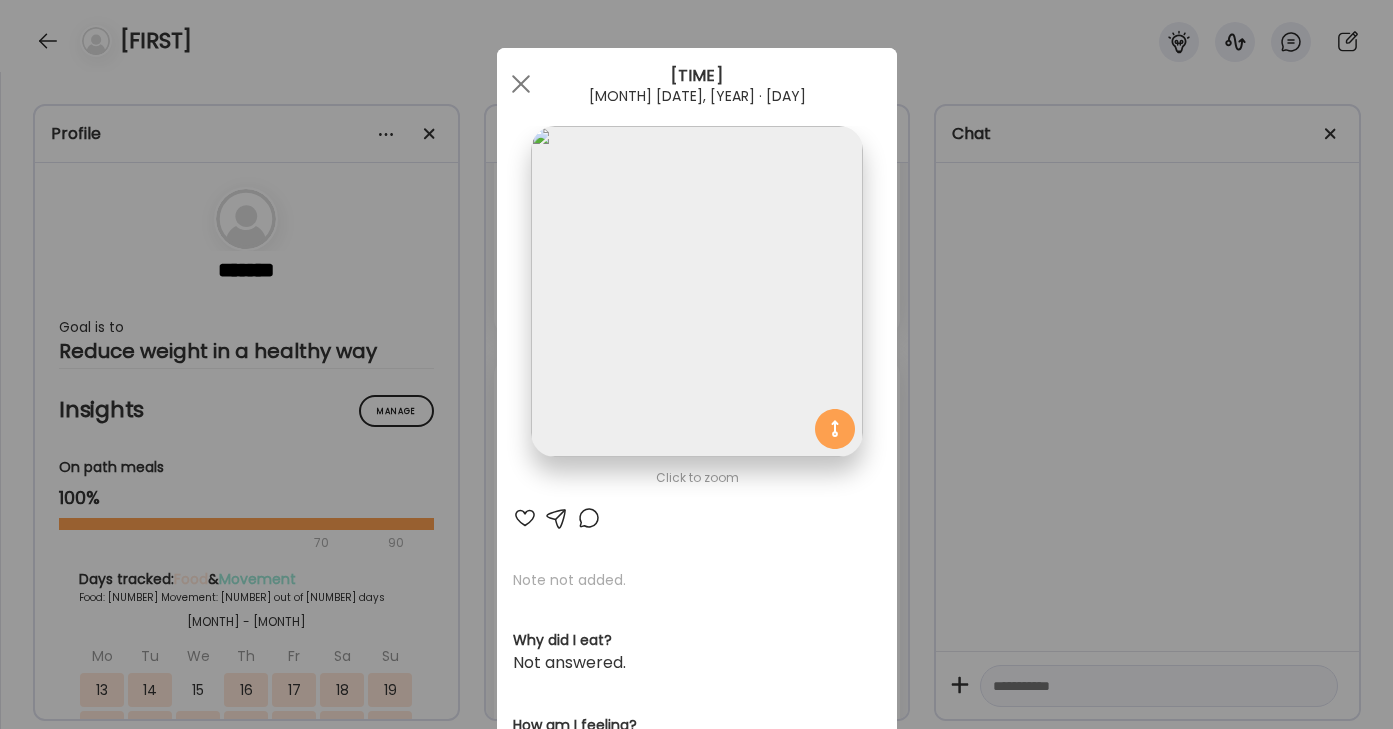 click at bounding box center (696, 291) 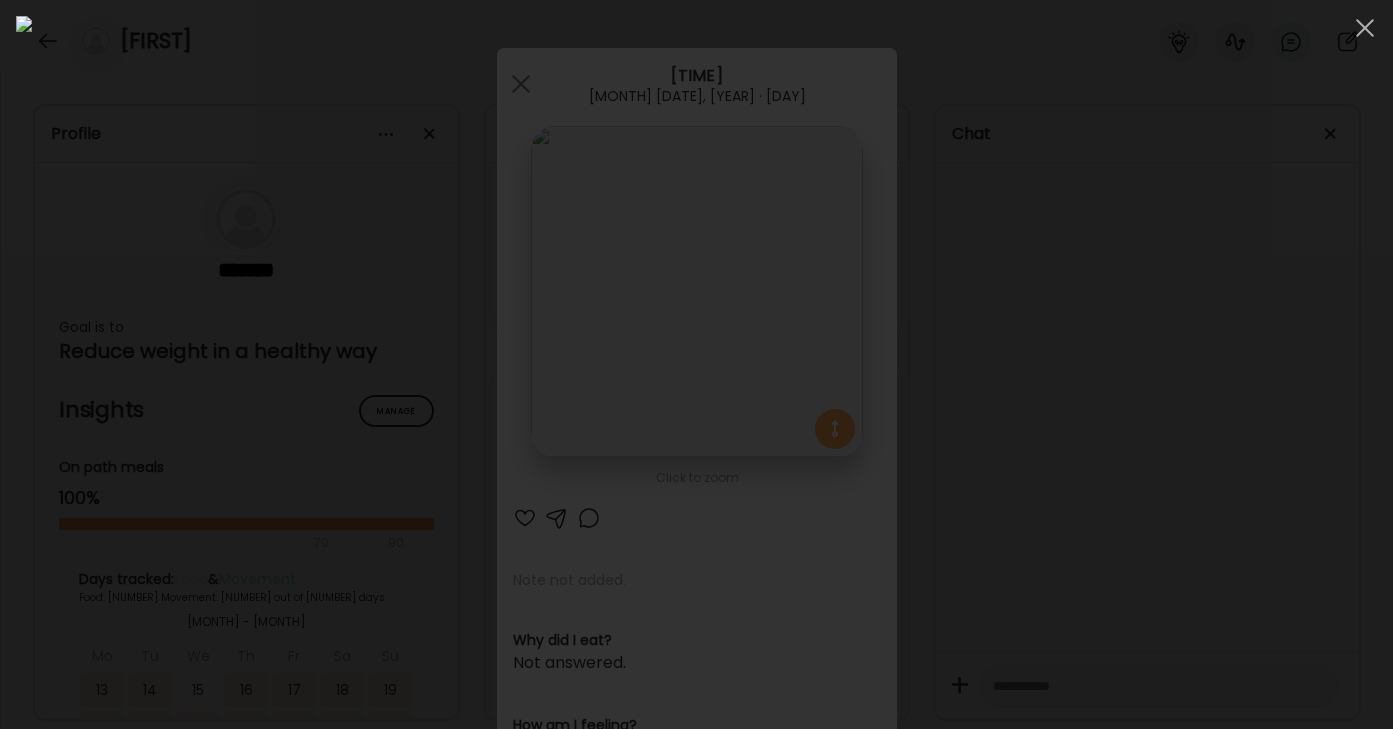 click at bounding box center [696, 364] 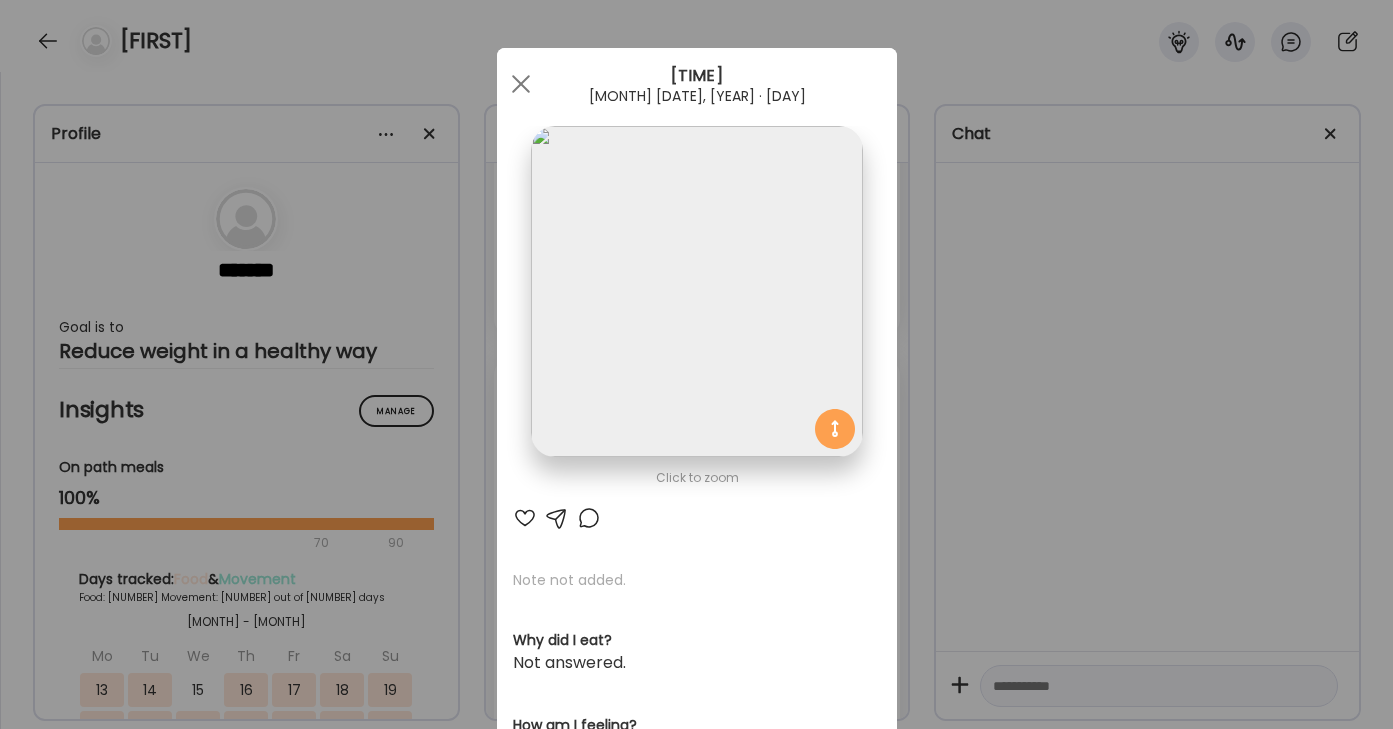 click on "[BRAND] [PRODUCT] Dashboard
Wahoo! It’s official
Take a moment to set up your Coach Profile to give your clients a smooth onboarding experience.
Skip Set up coach profile
[BRAND] [PRODUCT] Dashboard
1 Image 2 Message 3 Invite
Let’s get you quickly set up
Add a headshot or company logo for client recognition
Skip Next
[BRAND] [PRODUCT] Dashboard
1 Image 2 Message 3 Invite
Customize your welcome message
This page will be the first thing your clients will see. Add a welcome message to personalize their experience.
Header 32" at bounding box center [696, 364] 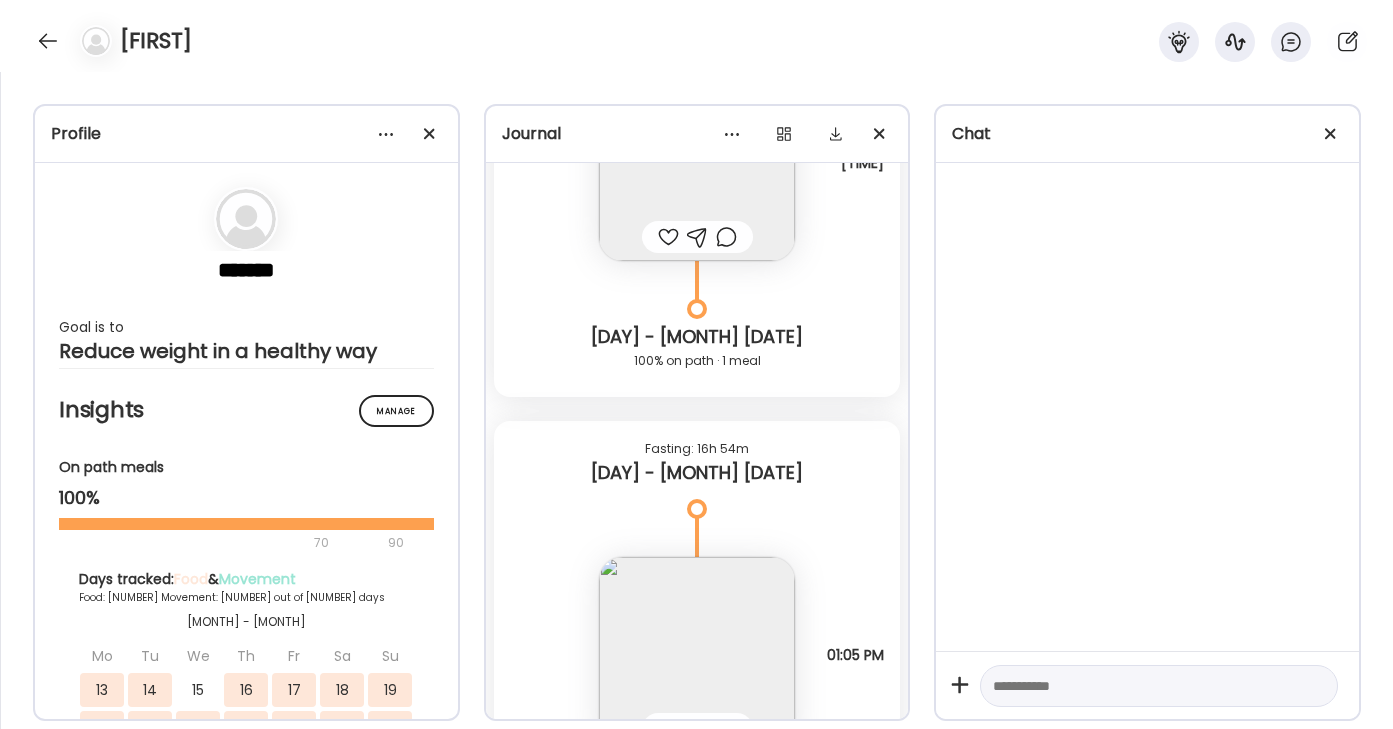 scroll, scrollTop: 14671, scrollLeft: 0, axis: vertical 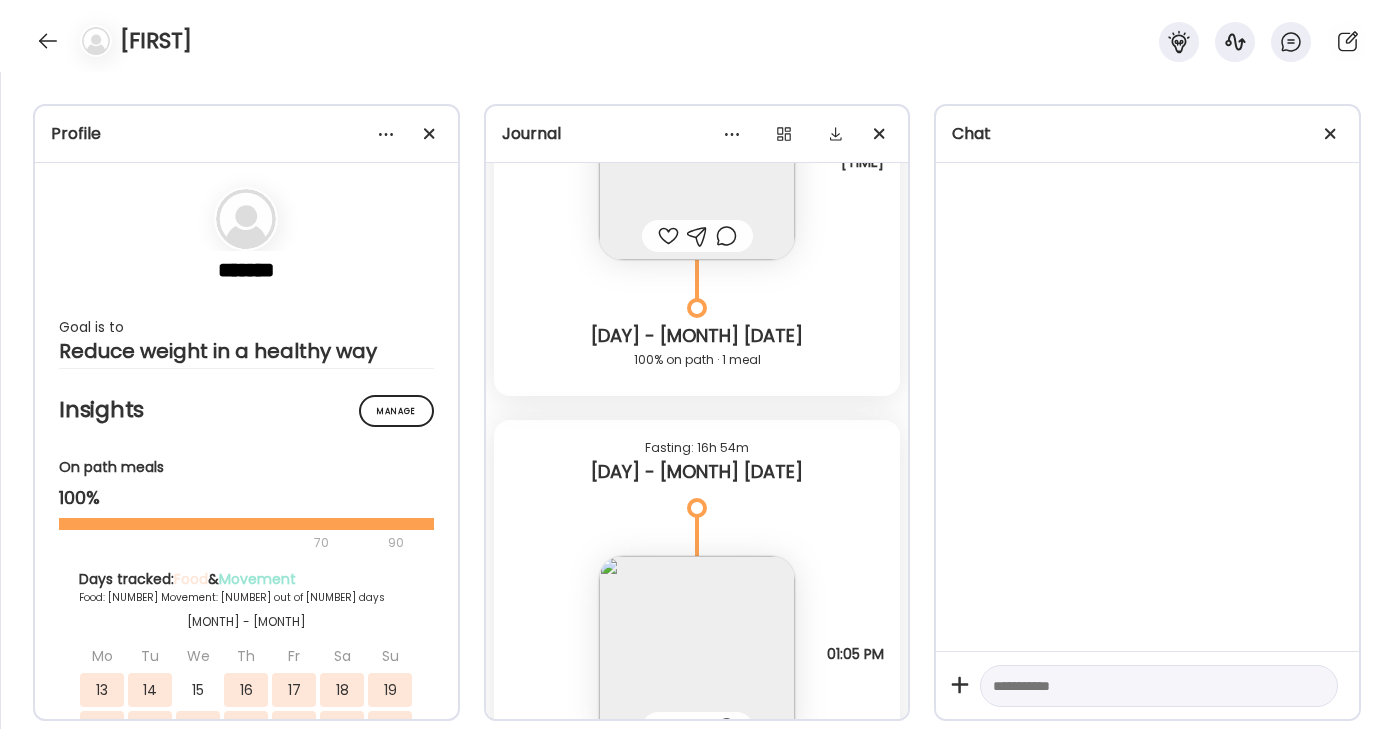 click at bounding box center [697, 654] 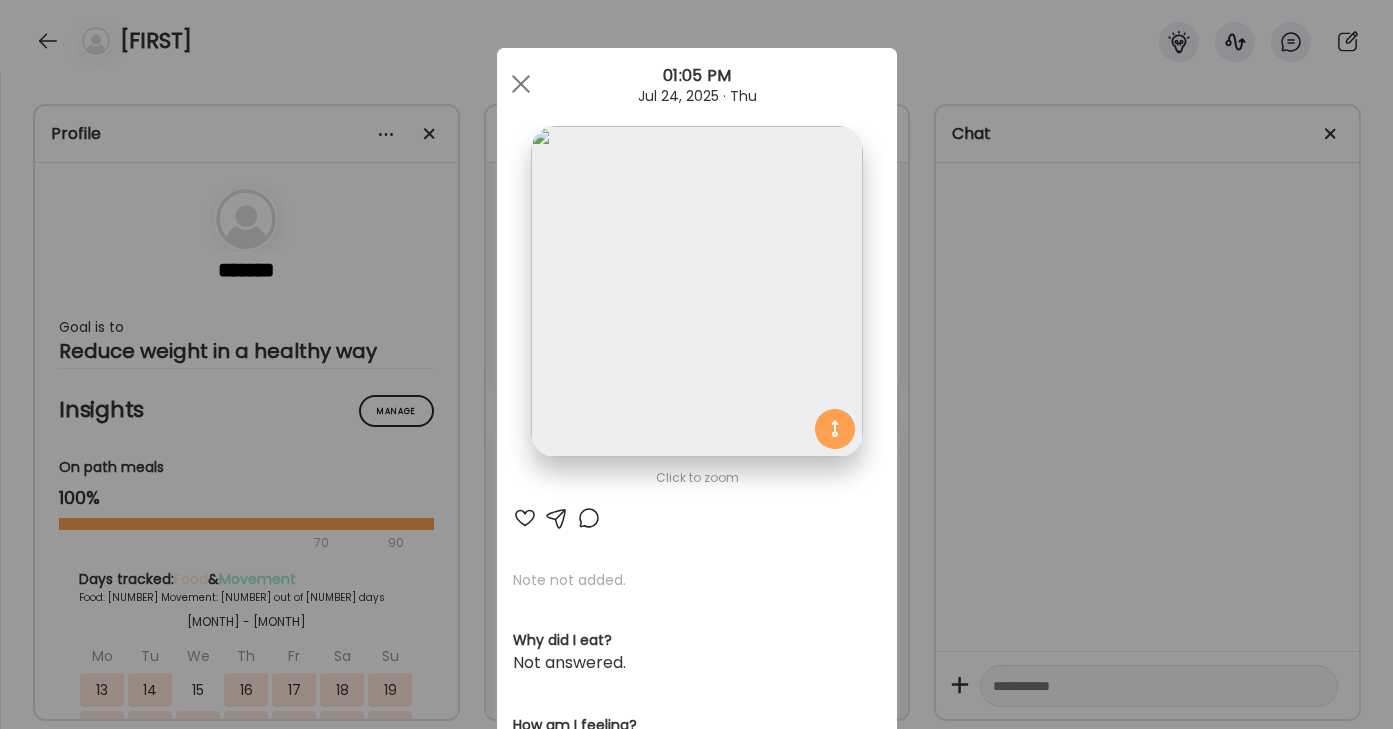 click at bounding box center [696, 291] 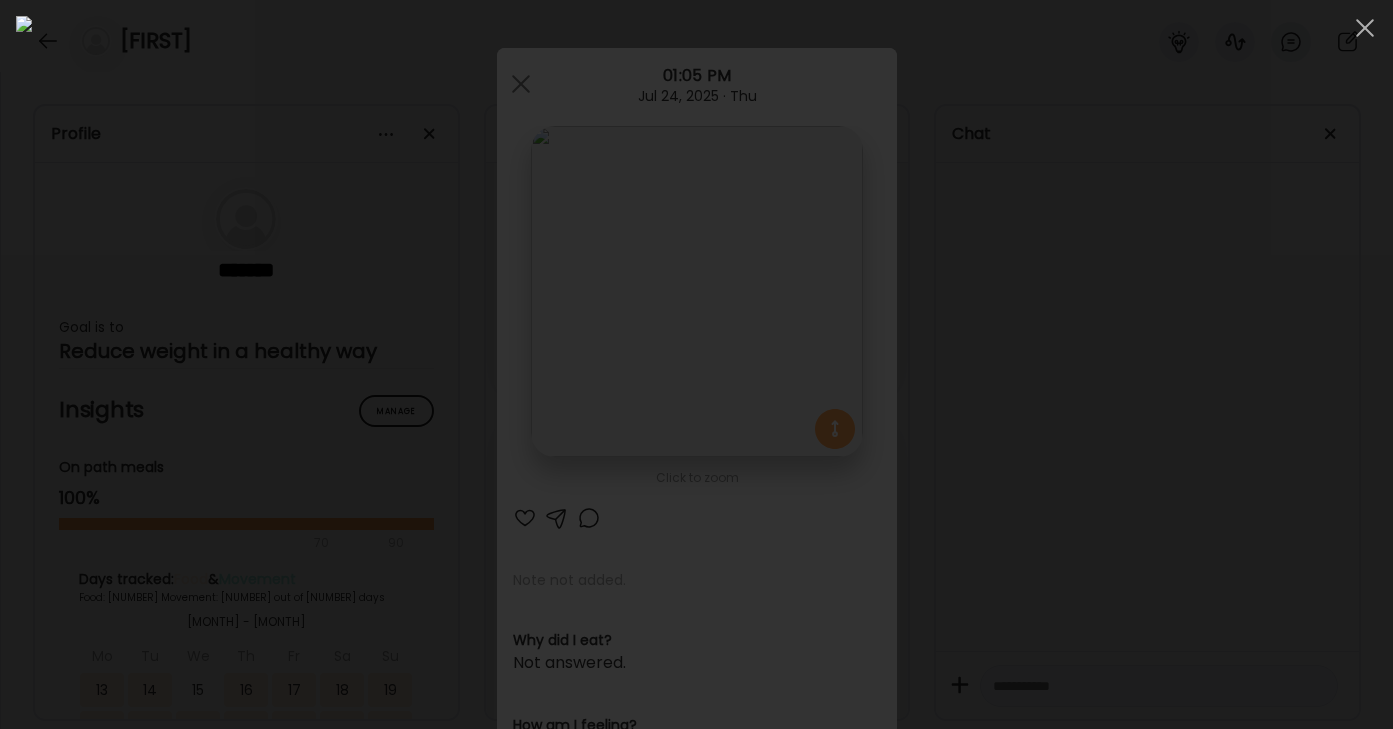 click at bounding box center (696, 364) 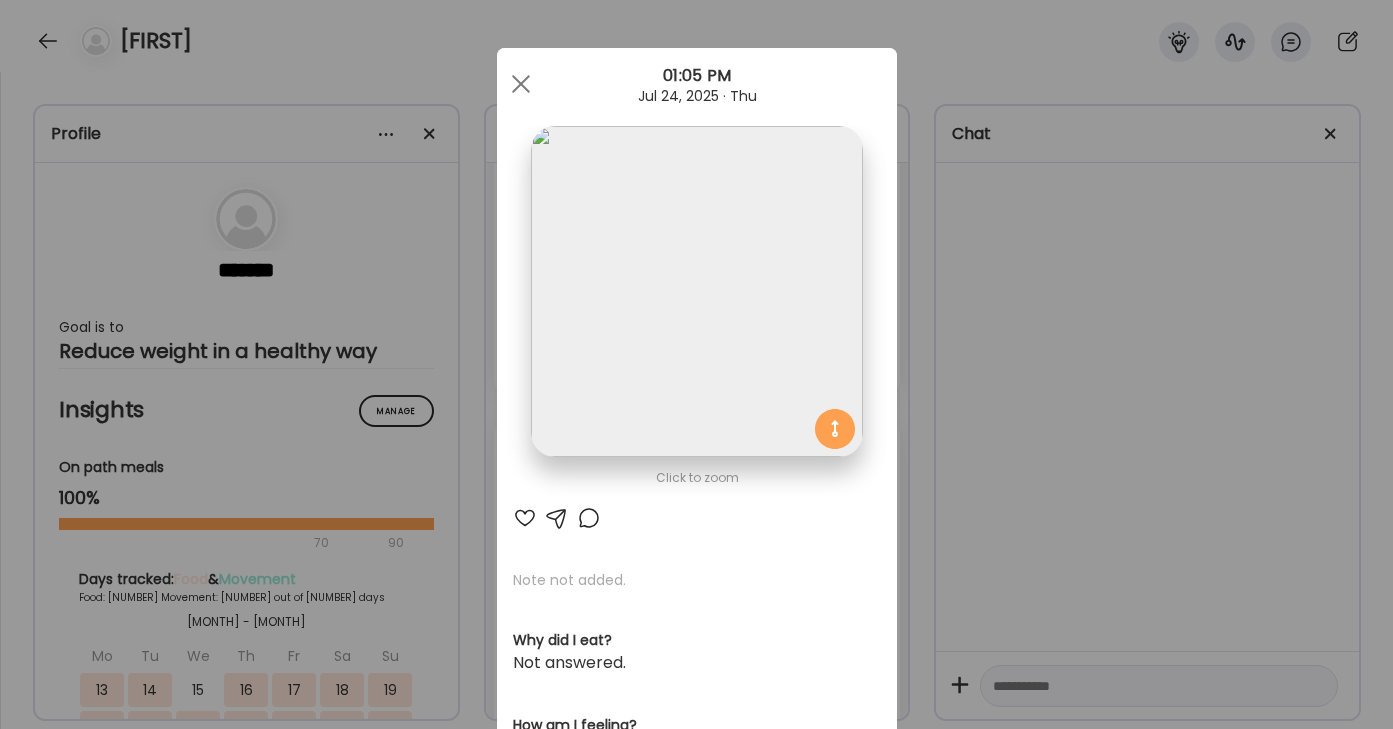click on "[BRAND] [PRODUCT] Dashboard
Wahoo! It’s official
Take a moment to set up your Coach Profile to give your clients a smooth onboarding experience.
Skip Set up coach profile
[BRAND] [PRODUCT] Dashboard
1 Image 2 Message 3 Invite
Let’s get you quickly set up
Add a headshot or company logo for client recognition
Skip Next
[BRAND] [PRODUCT] Dashboard
1 Image 2 Message 3 Invite
Customize your welcome message
This page will be the first thing your clients will see. Add a welcome message to personalize their experience.
Header 32" at bounding box center (696, 364) 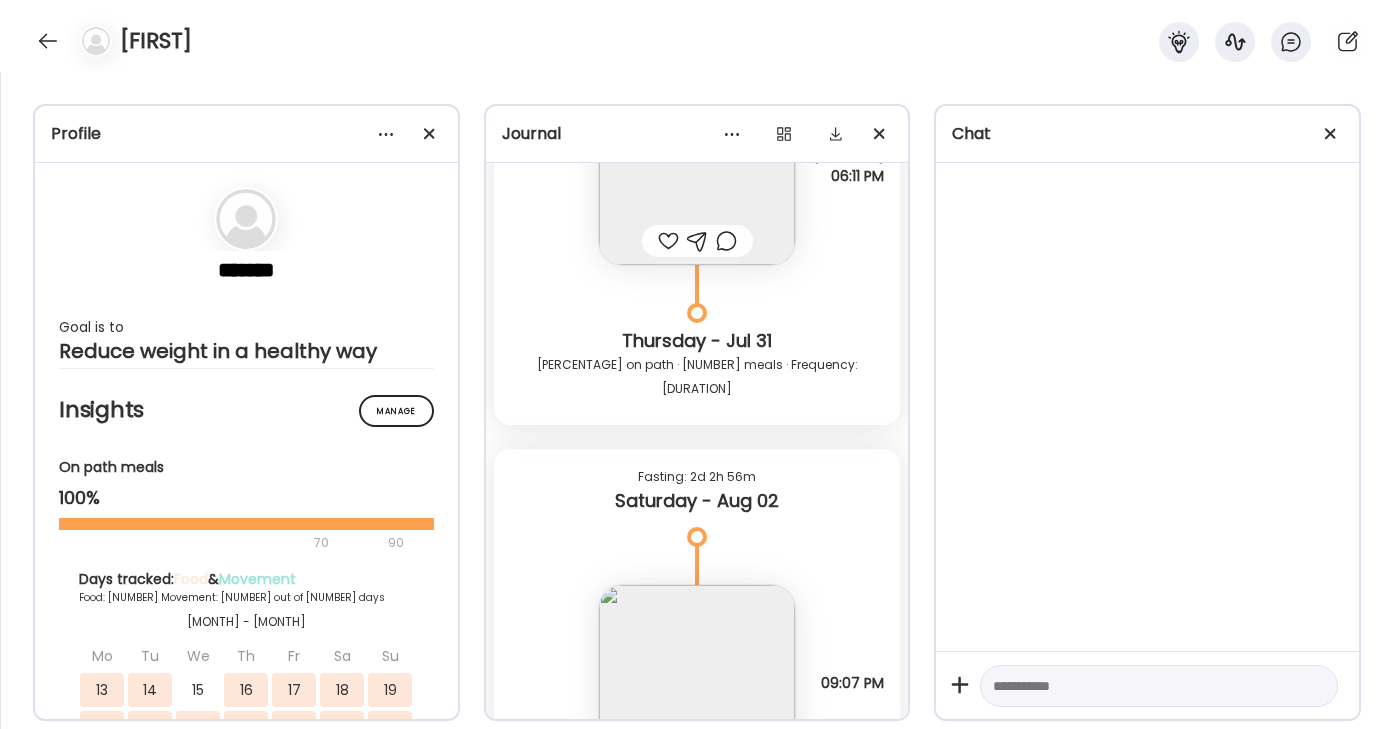 scroll, scrollTop: 19967, scrollLeft: 0, axis: vertical 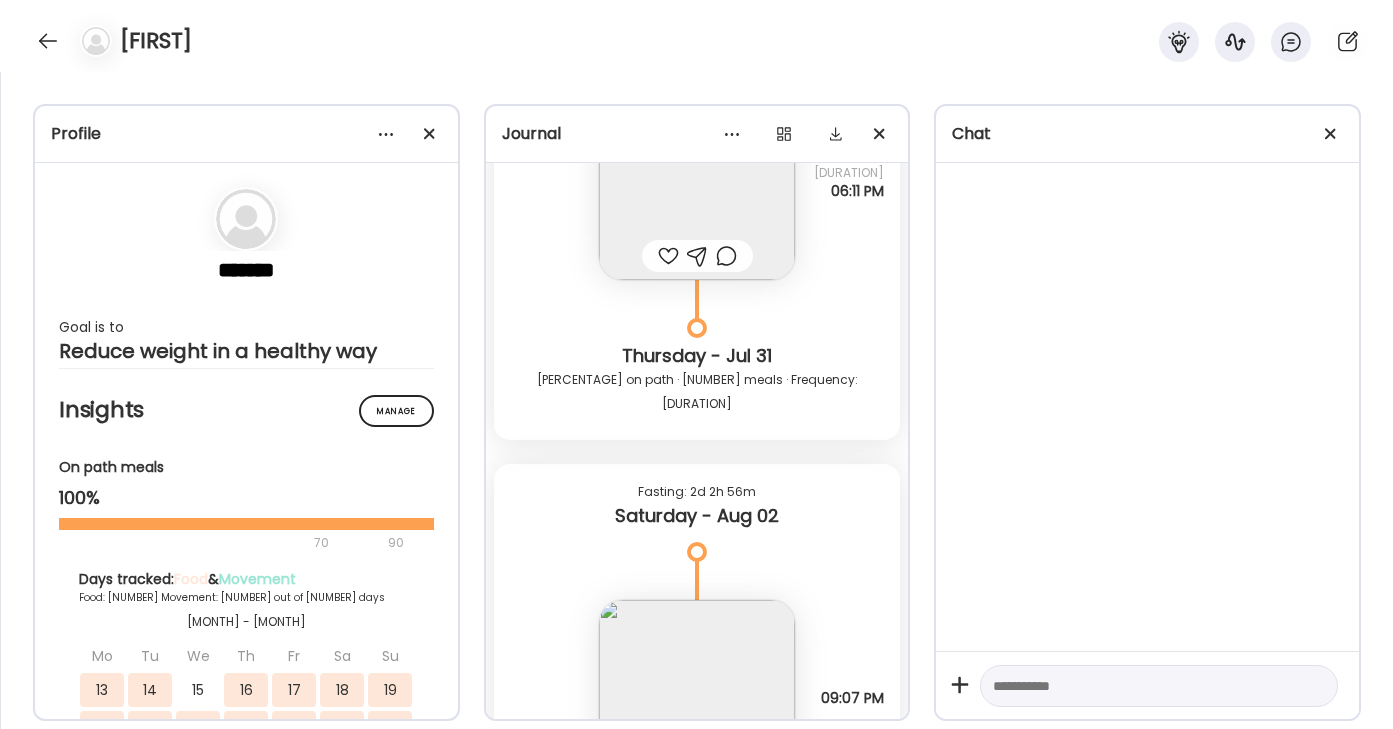 click at bounding box center (697, 698) 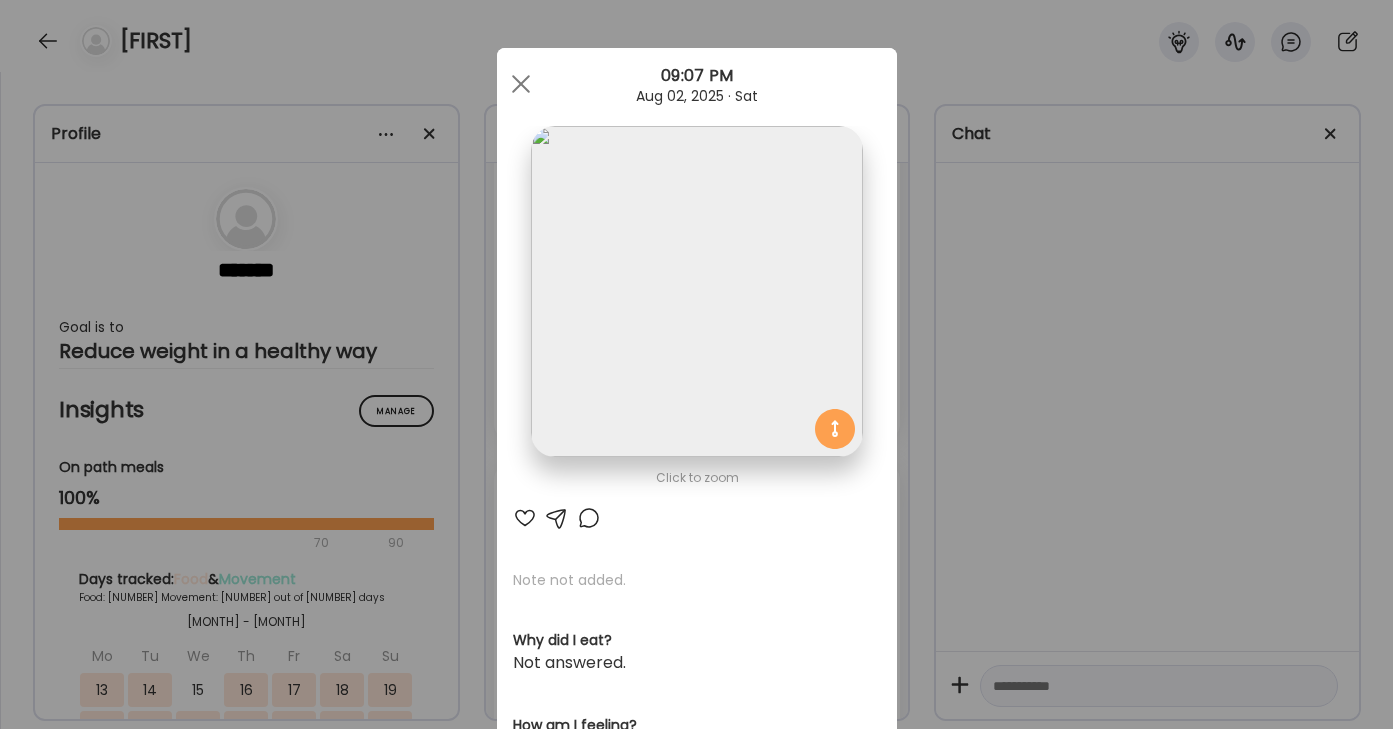 click at bounding box center (696, 291) 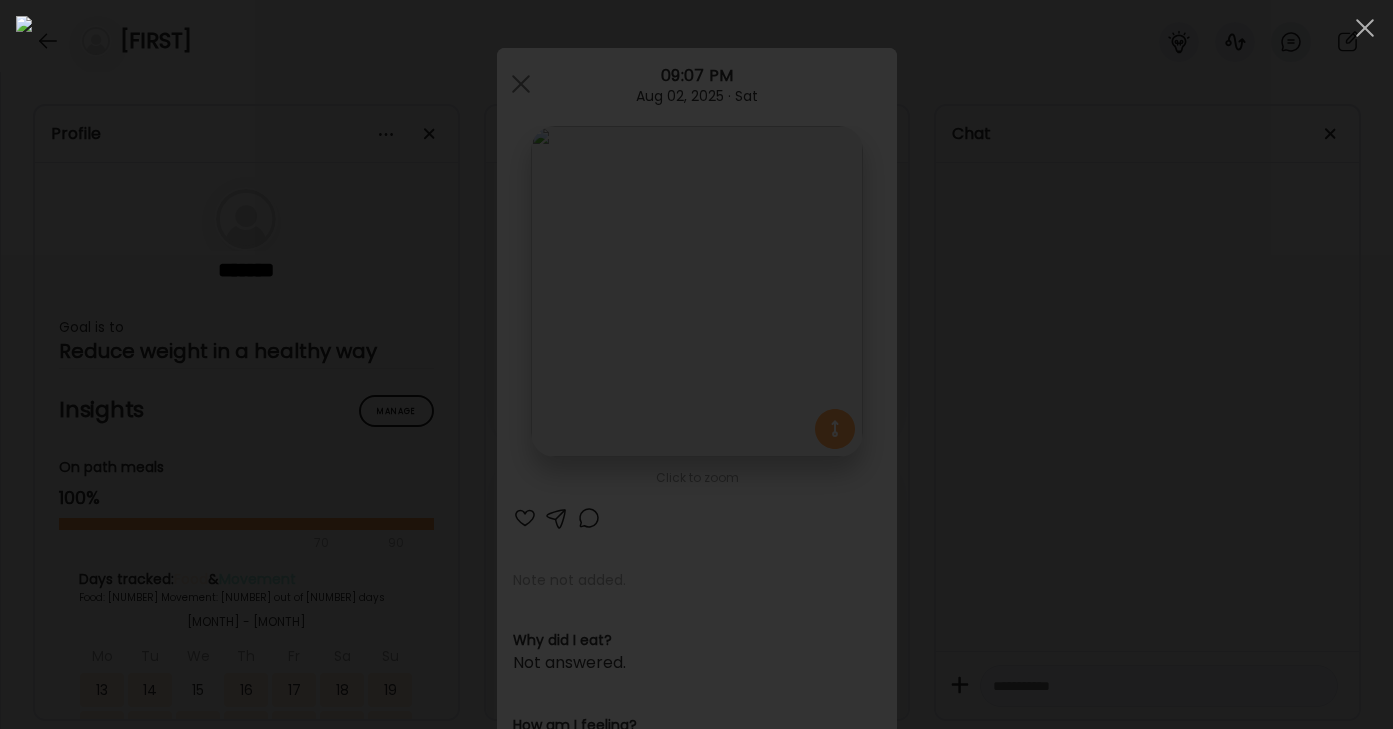 click at bounding box center [696, 364] 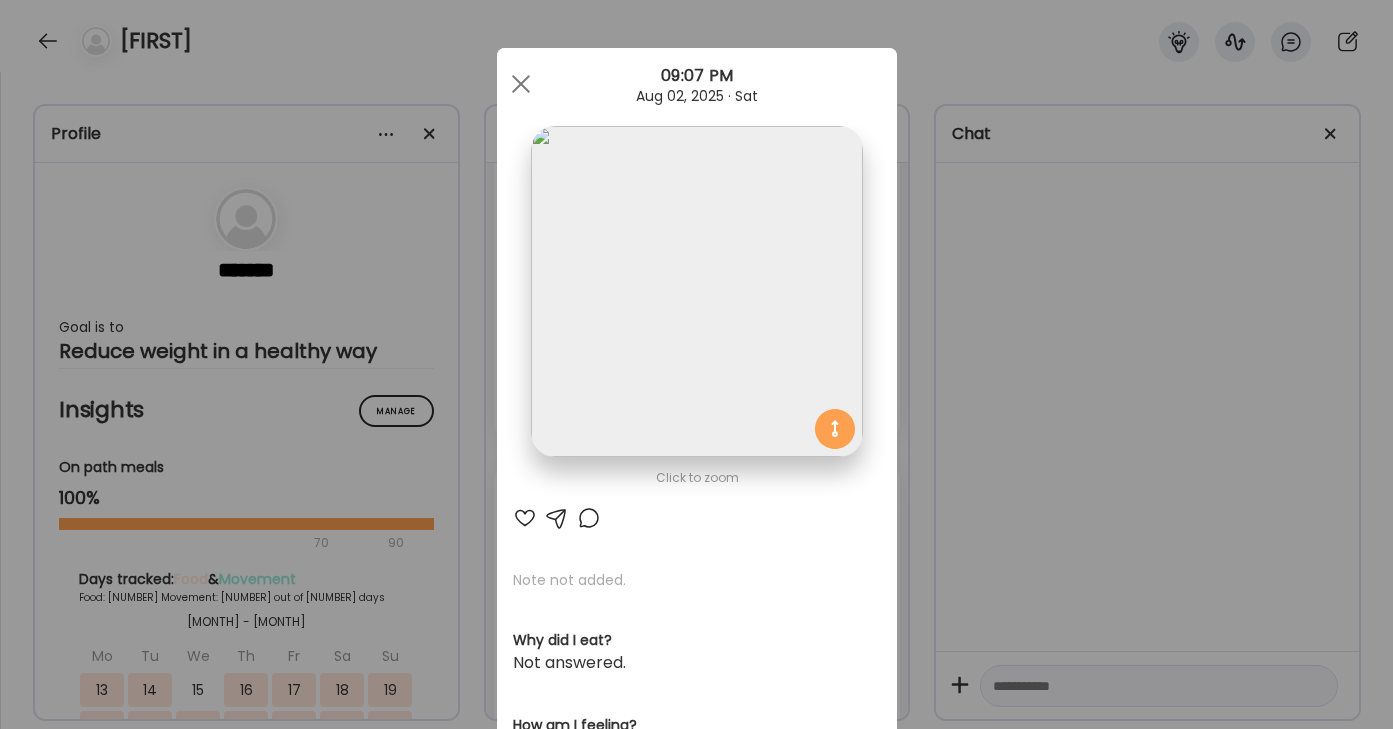click at bounding box center (696, 291) 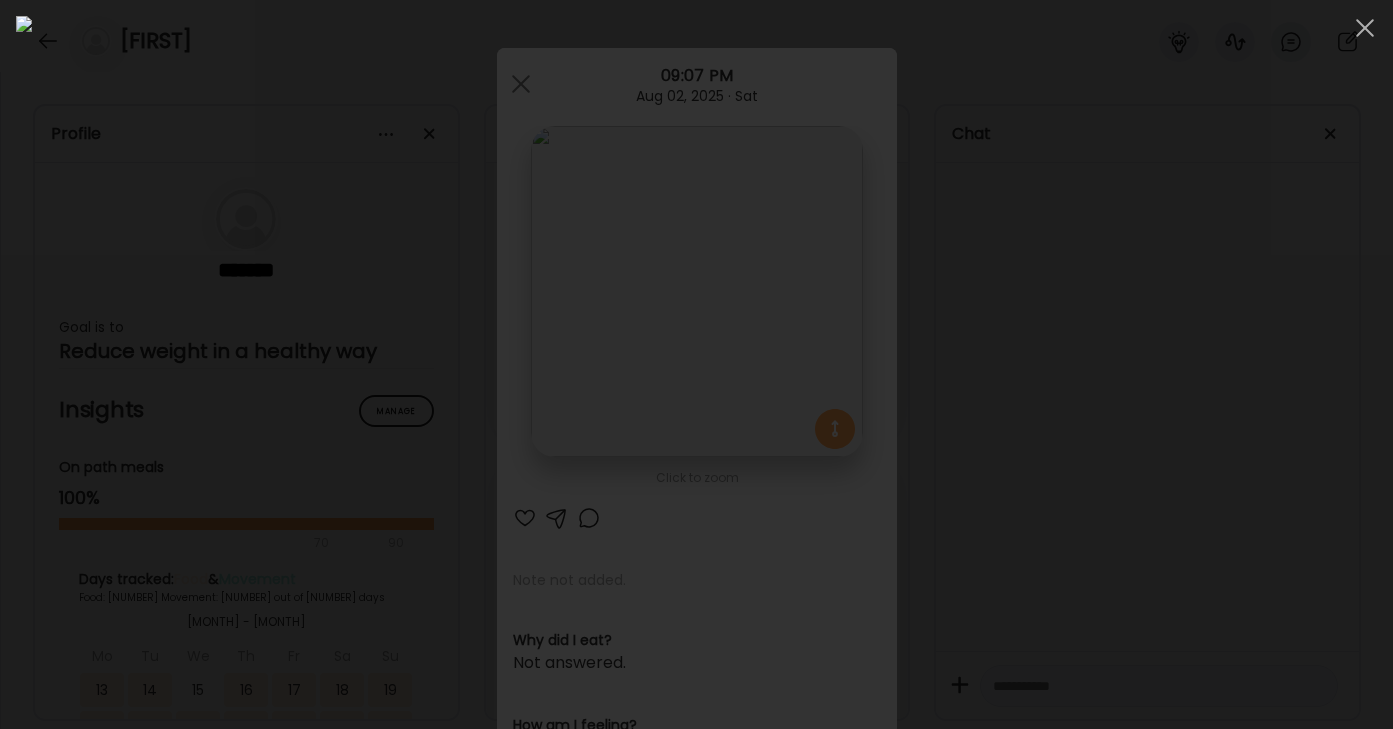 click at bounding box center [696, 364] 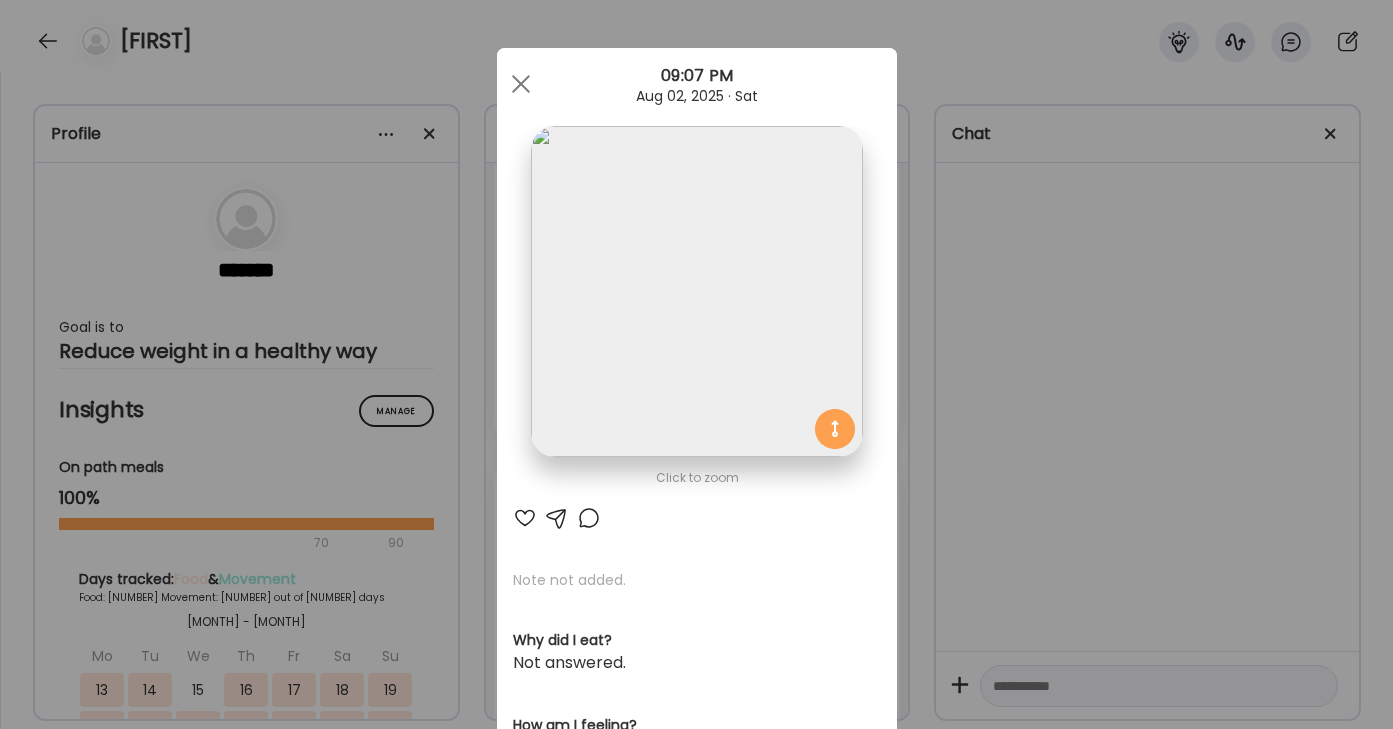 click on "[BRAND] [PRODUCT] Dashboard
Wahoo! It’s official
Take a moment to set up your Coach Profile to give your clients a smooth onboarding experience.
Skip Set up coach profile
[BRAND] [PRODUCT] Dashboard
1 Image 2 Message 3 Invite
Let’s get you quickly set up
Add a headshot or company logo for client recognition
Skip Next
[BRAND] [PRODUCT] Dashboard
1 Image 2 Message 3 Invite
Customize your welcome message
This page will be the first thing your clients will see. Add a welcome message to personalize their experience.
Header 32" at bounding box center (696, 364) 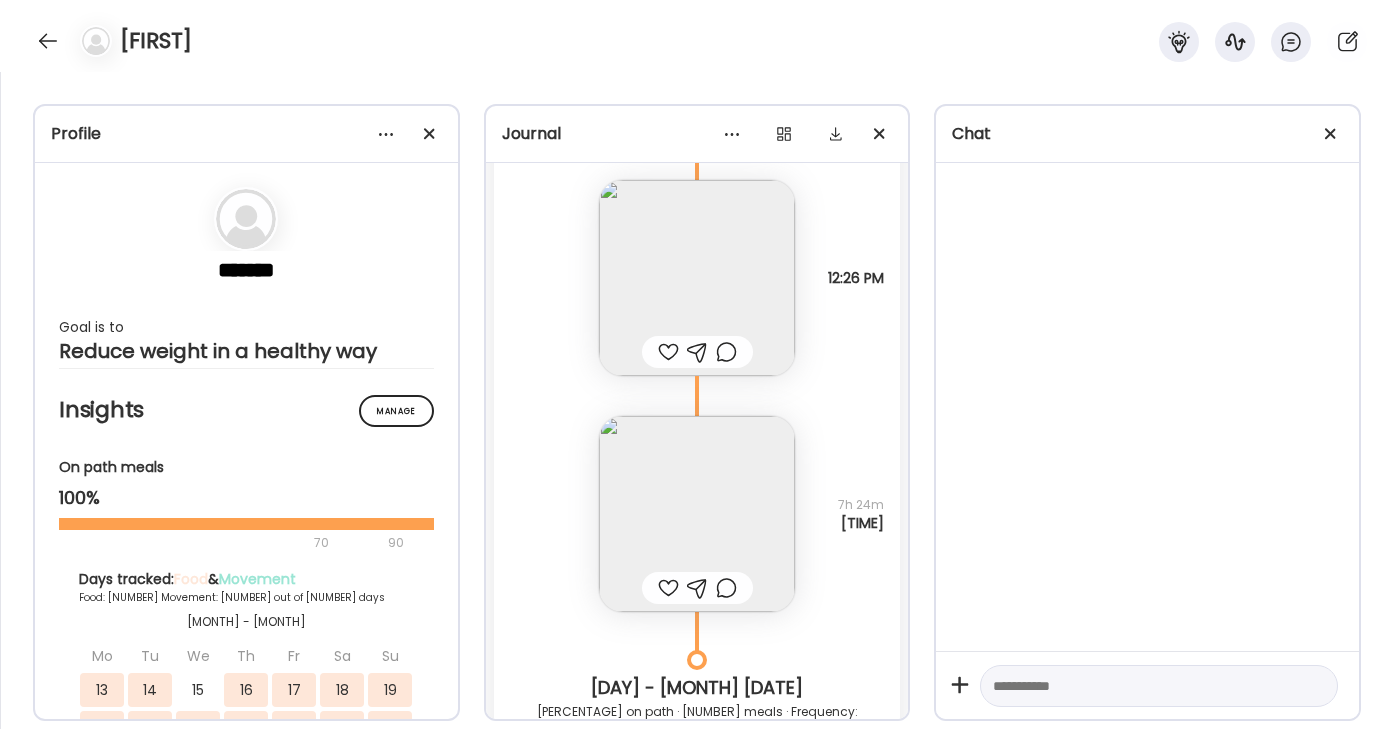 scroll, scrollTop: 18073, scrollLeft: 0, axis: vertical 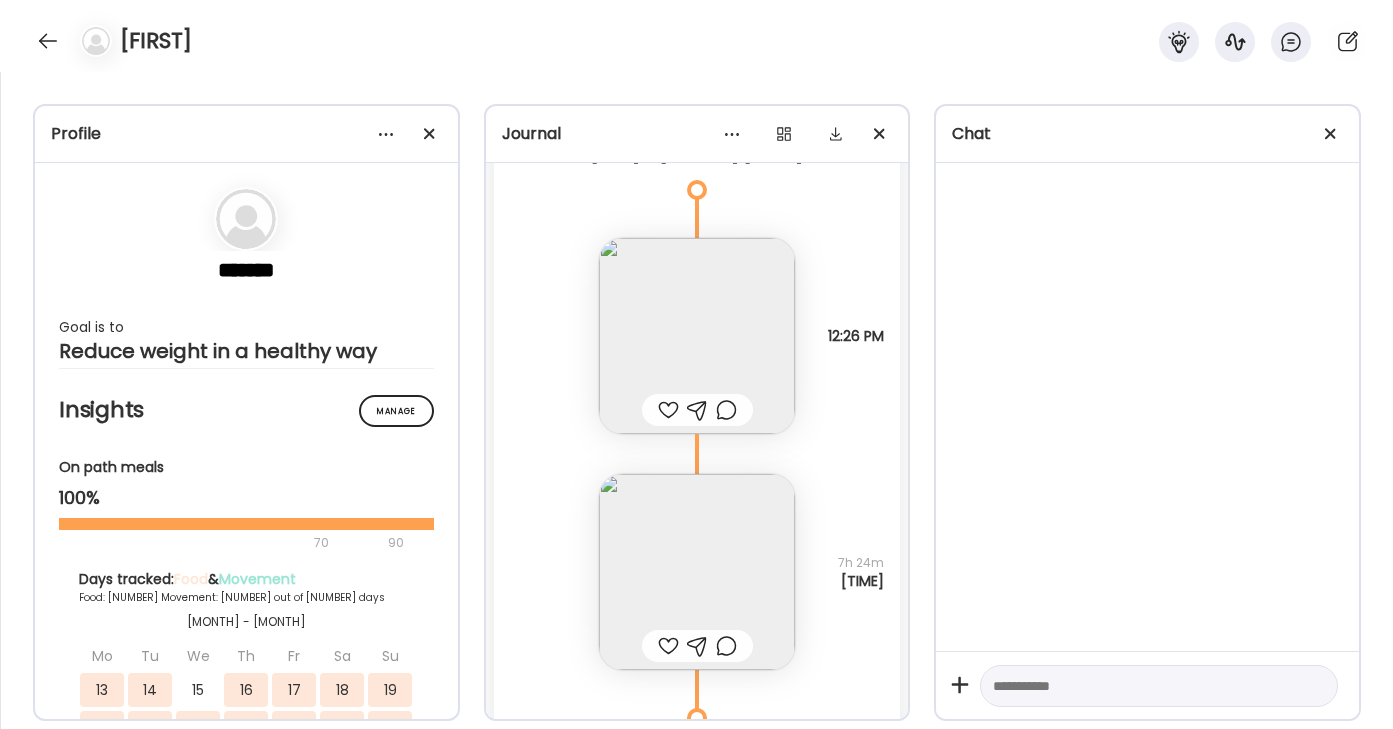 click at bounding box center [697, 572] 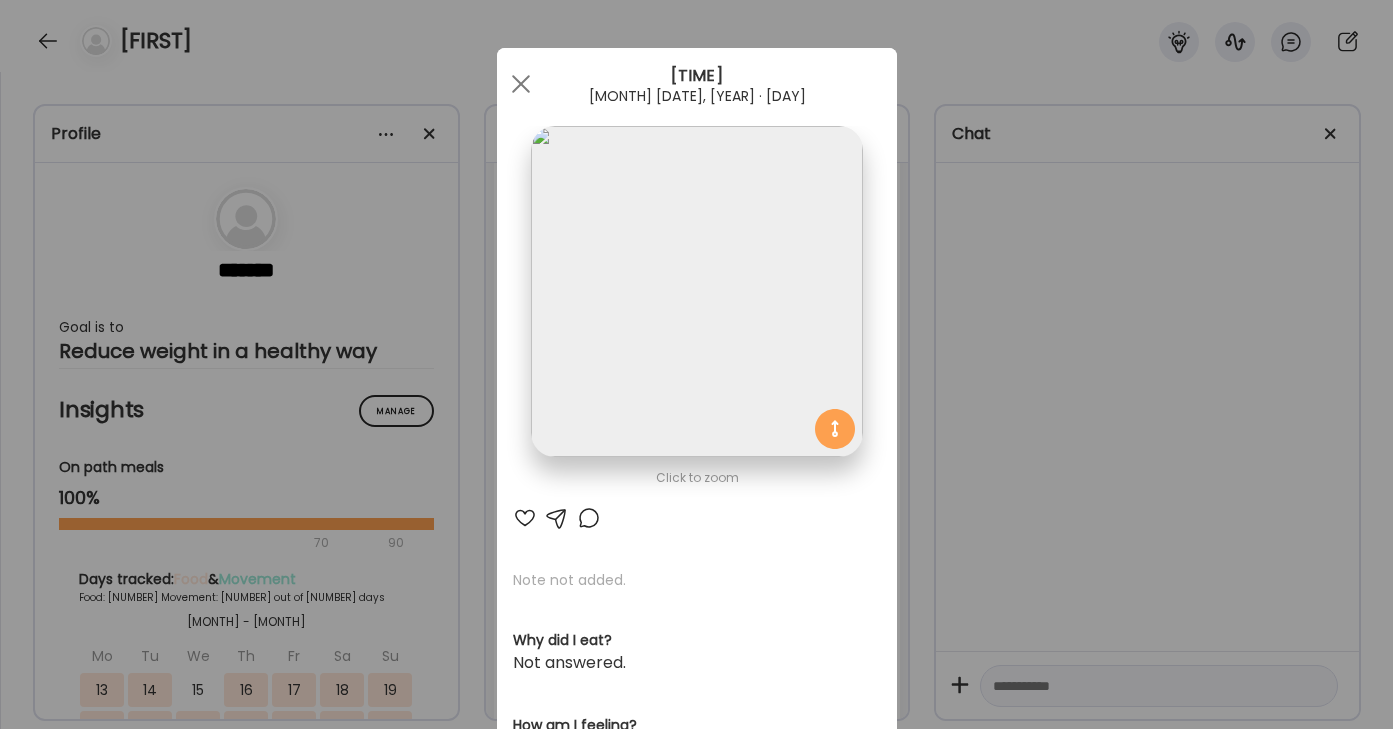 click at bounding box center [696, 291] 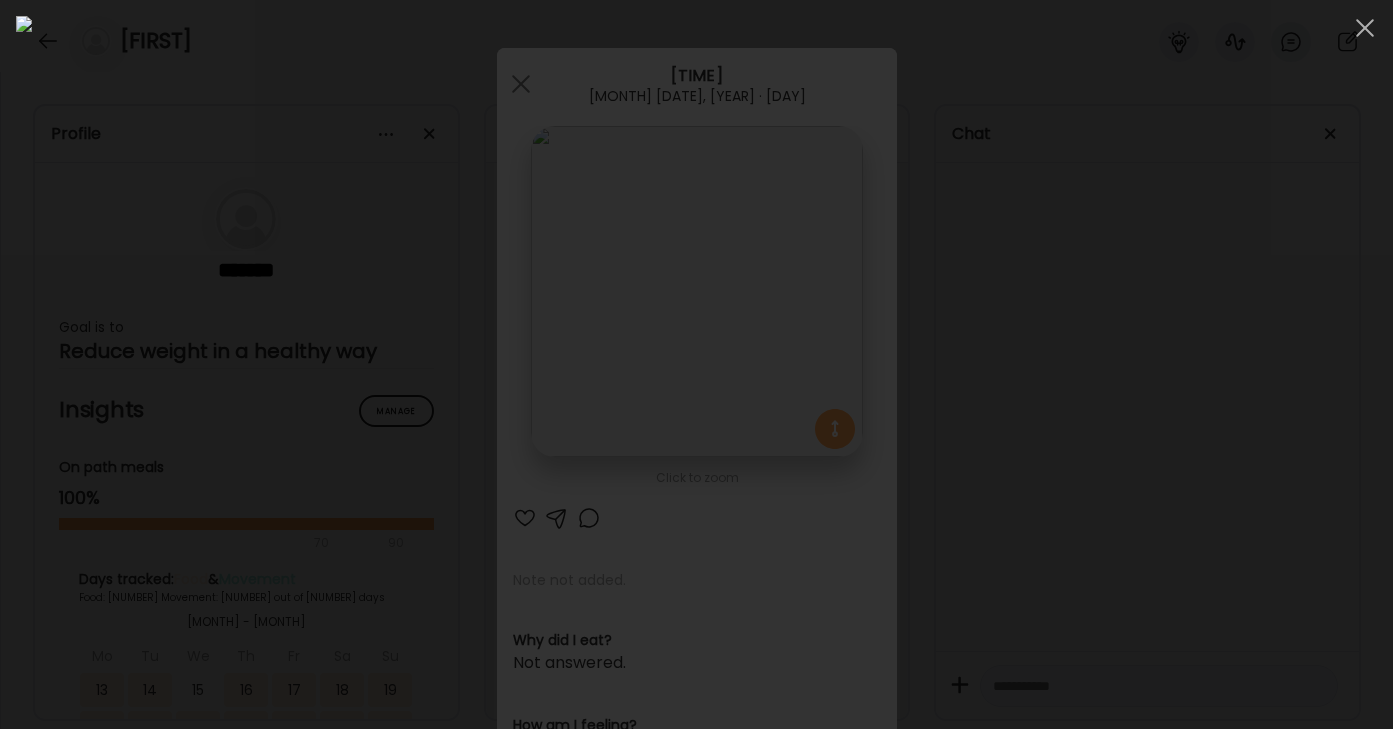 click at bounding box center [696, 364] 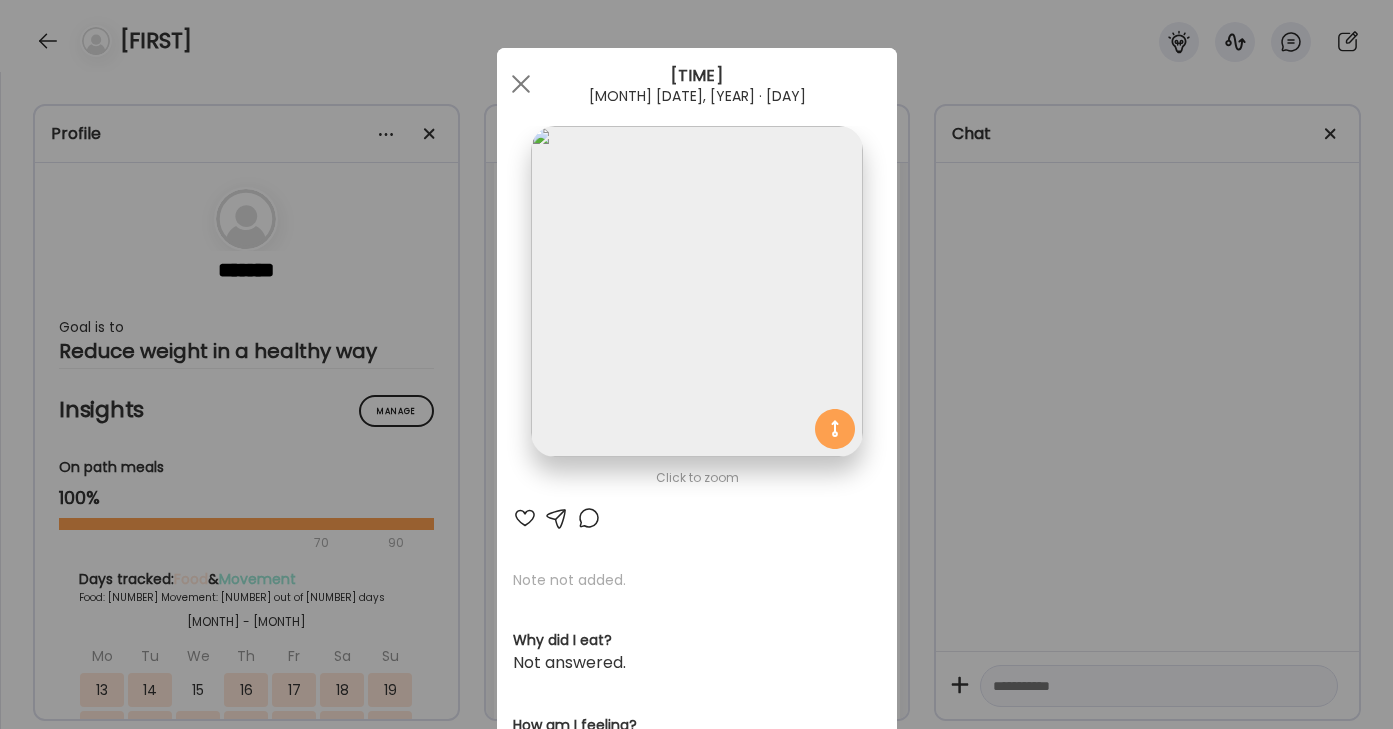 click on "[BRAND] [PRODUCT] Dashboard
Wahoo! It’s official
Take a moment to set up your Coach Profile to give your clients a smooth onboarding experience.
Skip Set up coach profile
[BRAND] [PRODUCT] Dashboard
1 Image 2 Message 3 Invite
Let’s get you quickly set up
Add a headshot or company logo for client recognition
Skip Next
[BRAND] [PRODUCT] Dashboard
1 Image 2 Message 3 Invite
Customize your welcome message
This page will be the first thing your clients will see. Add a welcome message to personalize their experience.
Header 32" at bounding box center [696, 364] 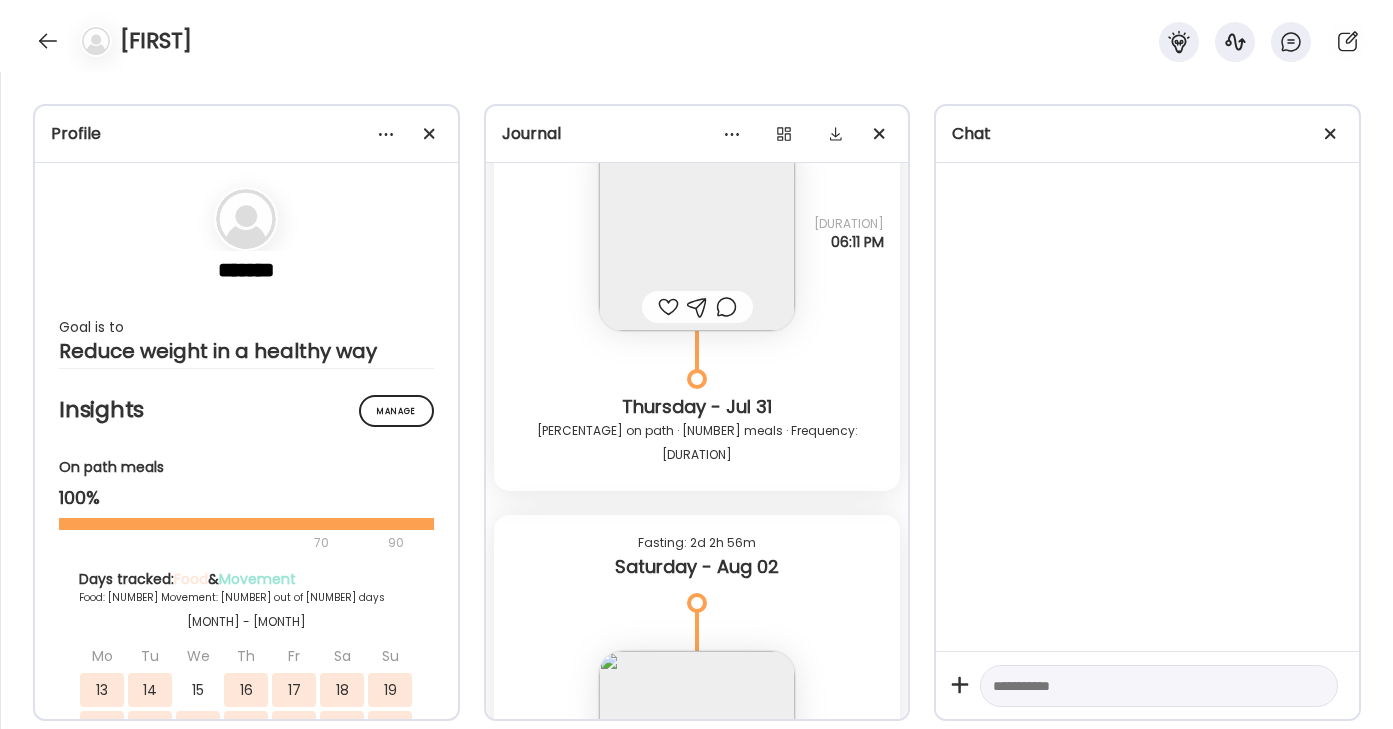 scroll, scrollTop: 19914, scrollLeft: 0, axis: vertical 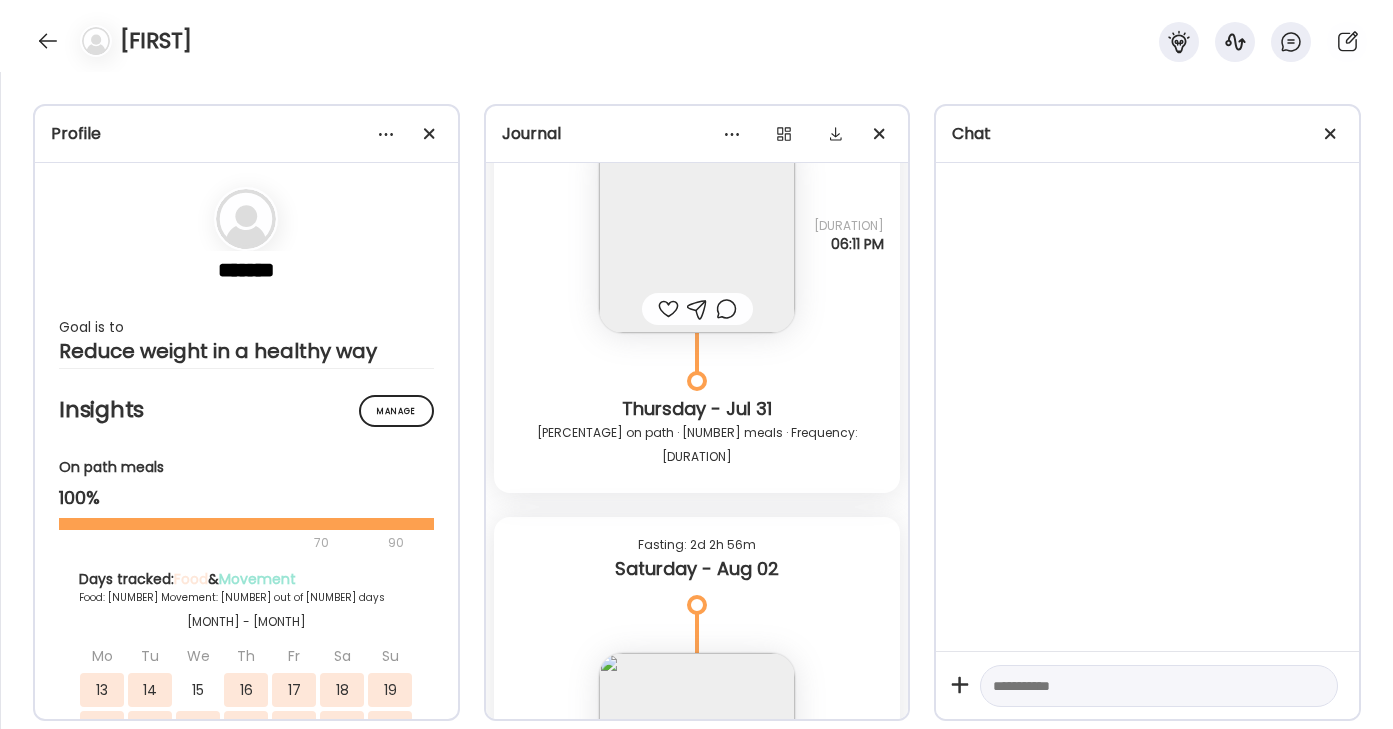 click at bounding box center [697, 751] 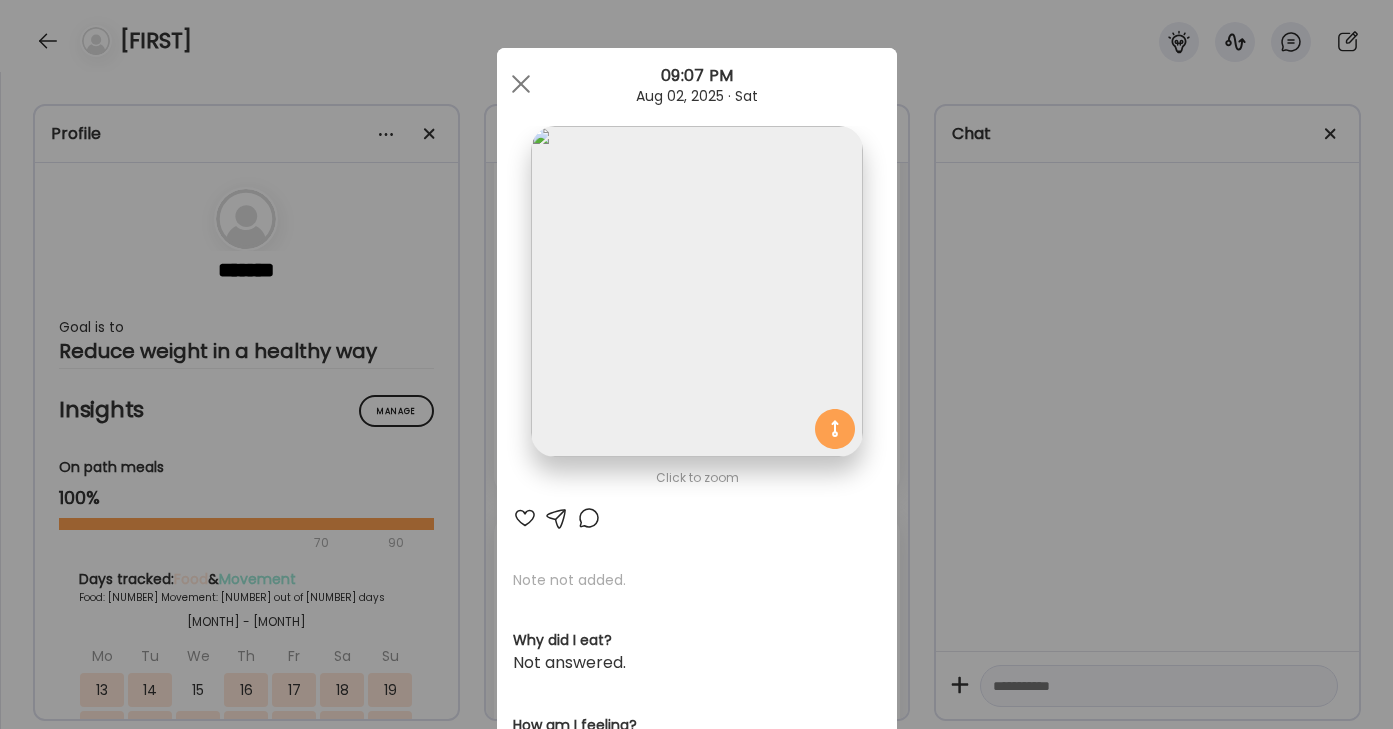 click on "[BRAND] [PRODUCT] Dashboard
Wahoo! It’s official
Take a moment to set up your Coach Profile to give your clients a smooth onboarding experience.
Skip Set up coach profile
[BRAND] [PRODUCT] Dashboard
1 Image 2 Message 3 Invite
Let’s get you quickly set up
Add a headshot or company logo for client recognition
Skip Next
[BRAND] [PRODUCT] Dashboard
1 Image 2 Message 3 Invite
Customize your welcome message
This page will be the first thing your clients will see. Add a welcome message to personalize their experience.
Header 32" at bounding box center (696, 364) 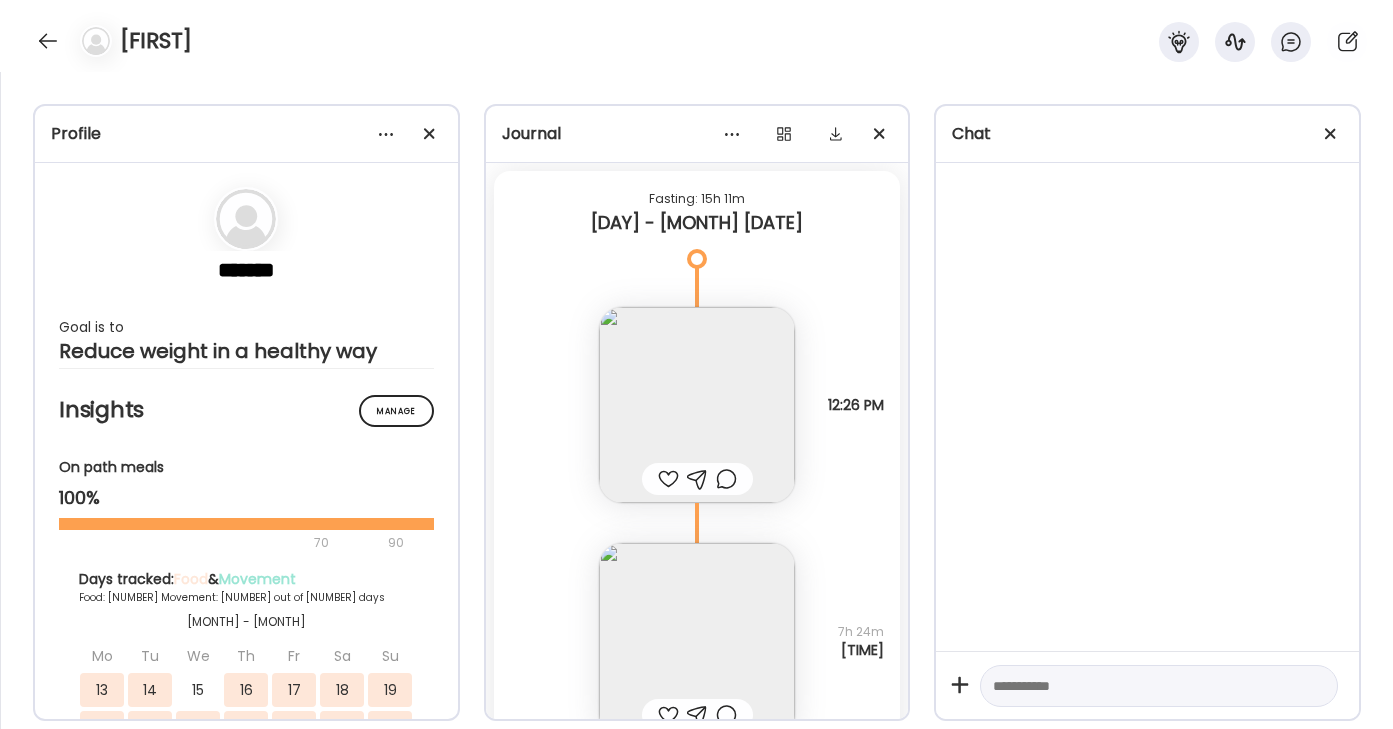 scroll, scrollTop: 17946, scrollLeft: 0, axis: vertical 